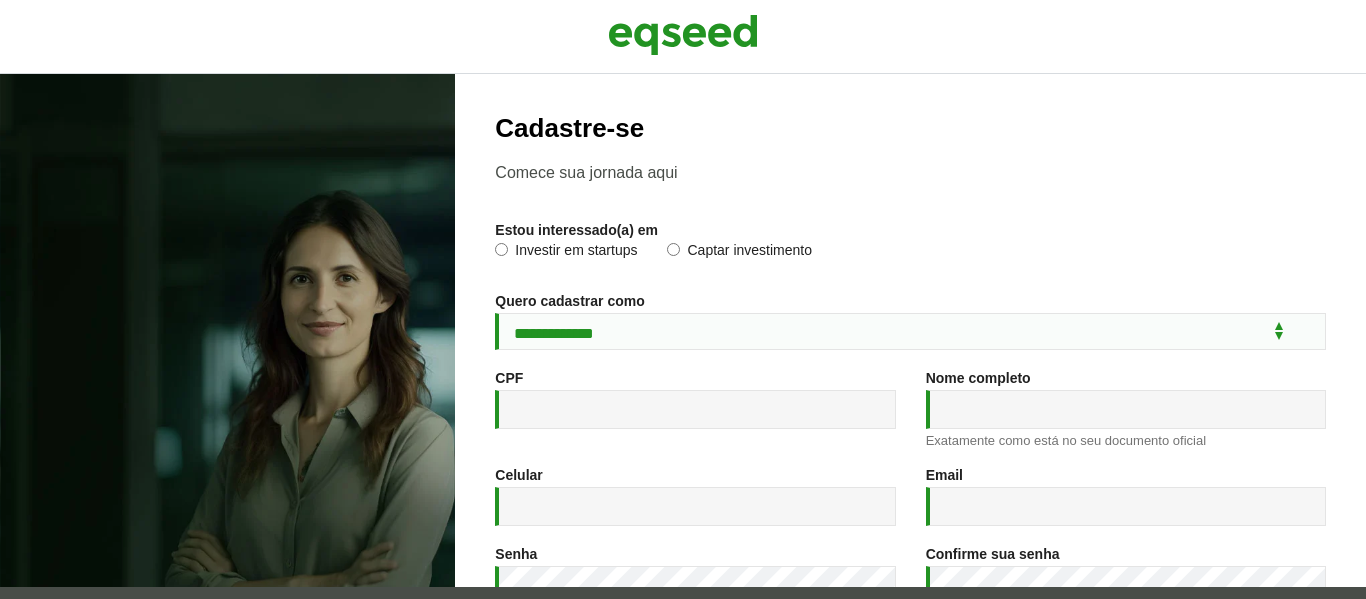 scroll, scrollTop: 0, scrollLeft: 0, axis: both 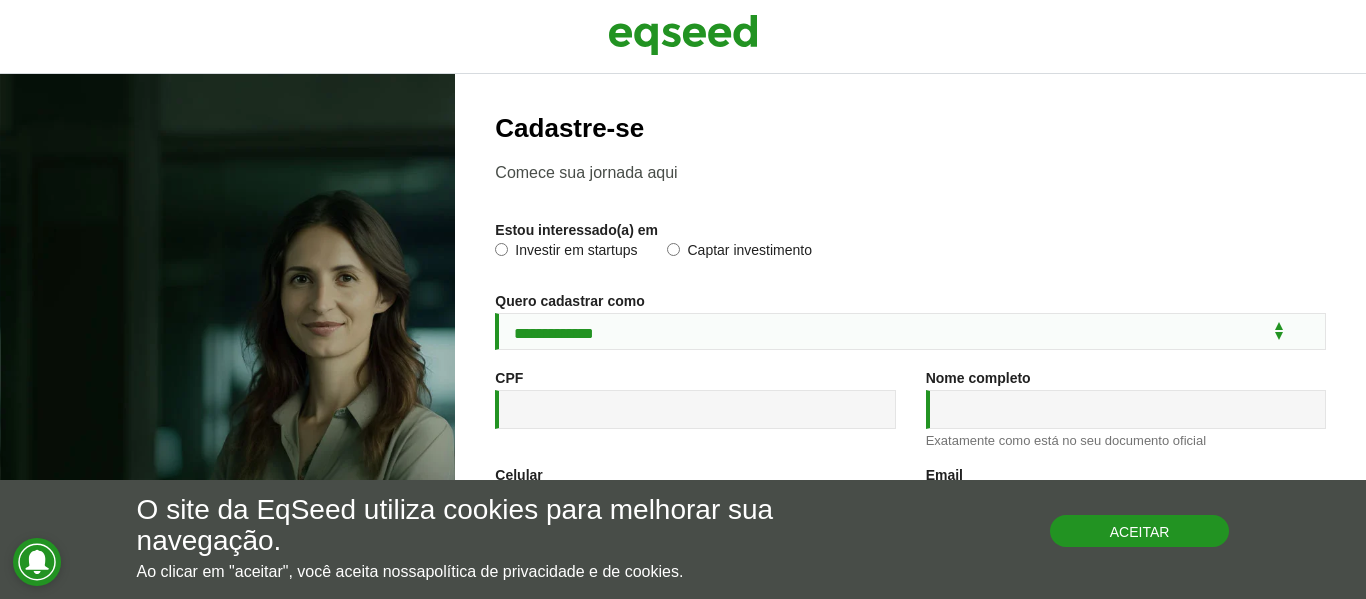 click on "Aceitar" at bounding box center [1140, 531] 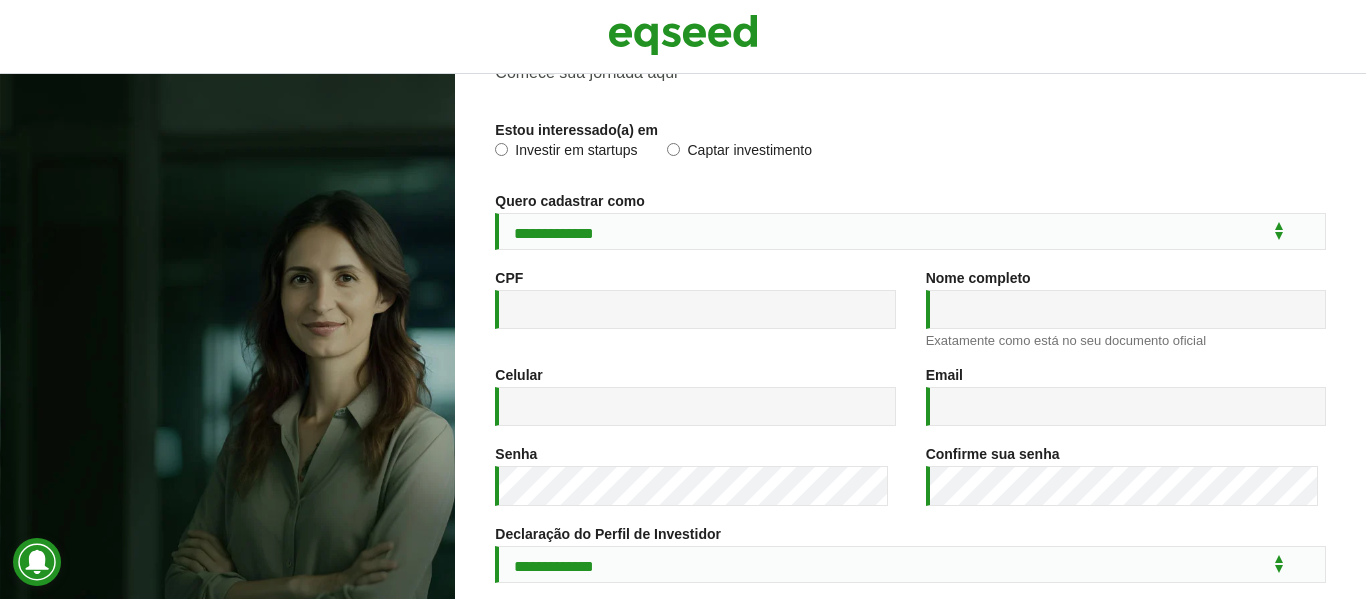 scroll, scrollTop: 0, scrollLeft: 0, axis: both 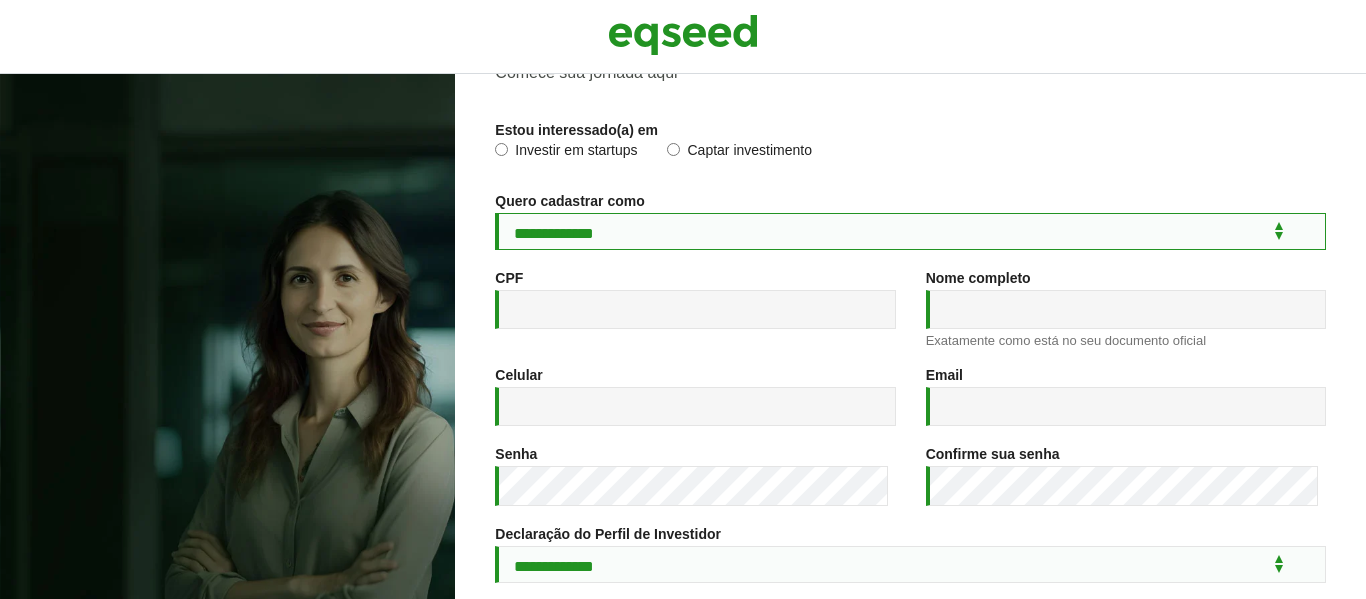 click on "**********" at bounding box center (910, 231) 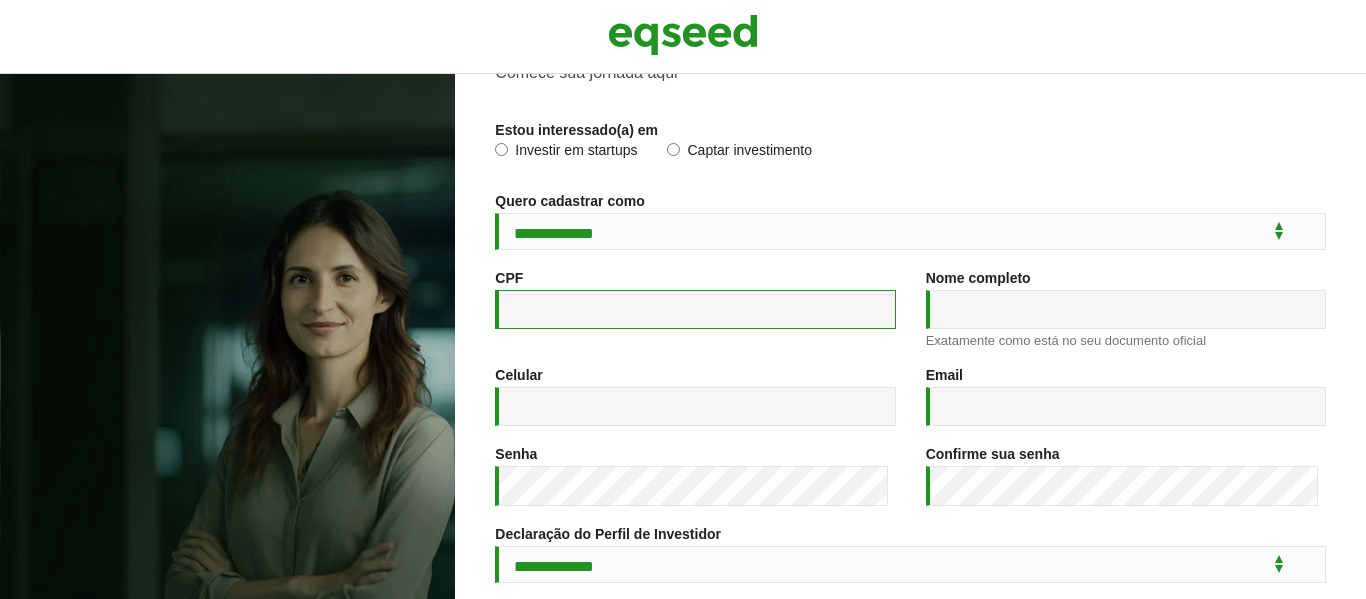 click on "CPF  *" at bounding box center [695, 309] 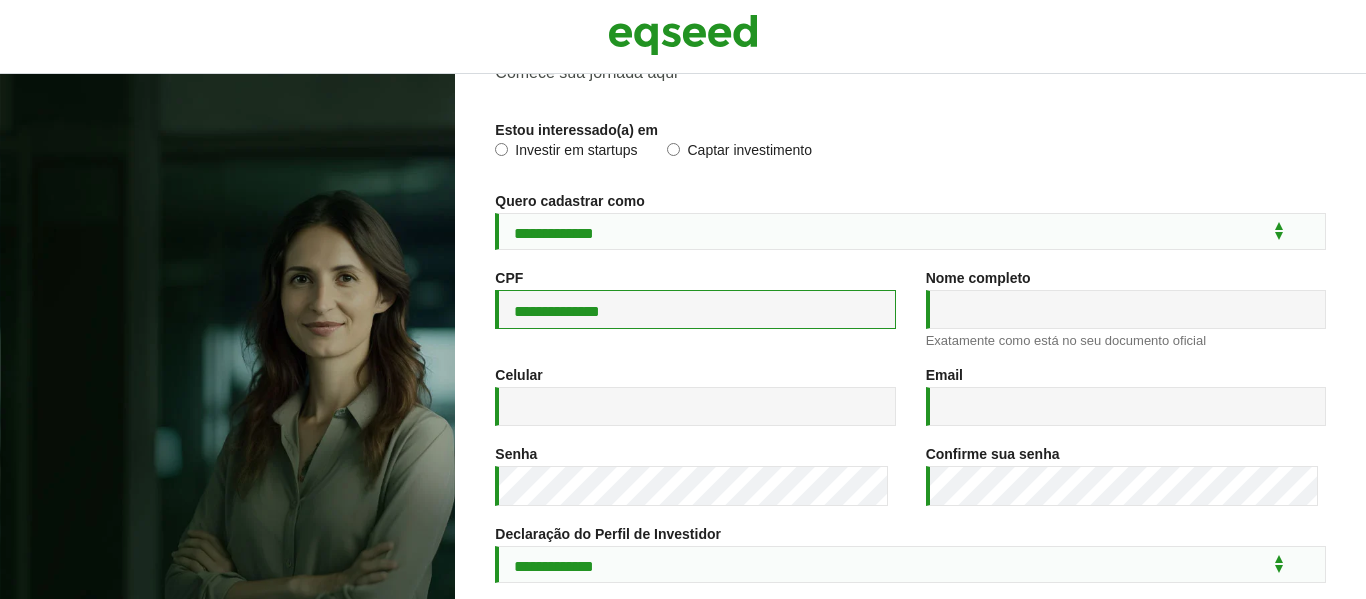 type on "**********" 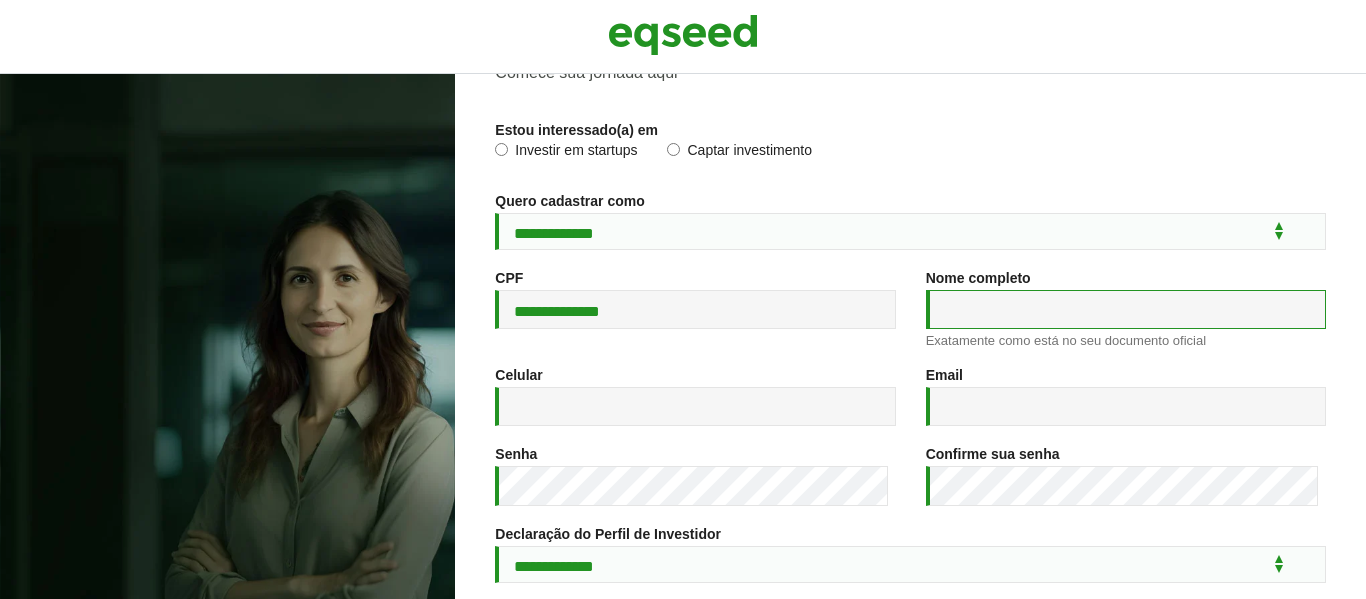 click on "Nome completo  *" at bounding box center [1126, 309] 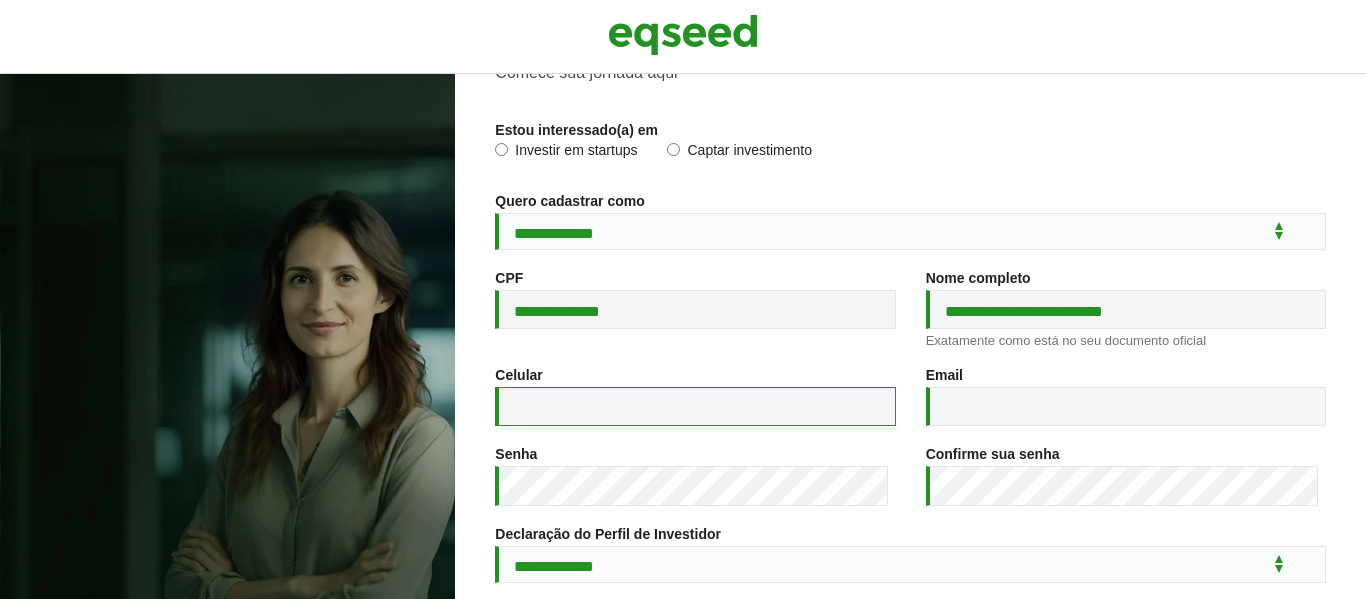 type on "**********" 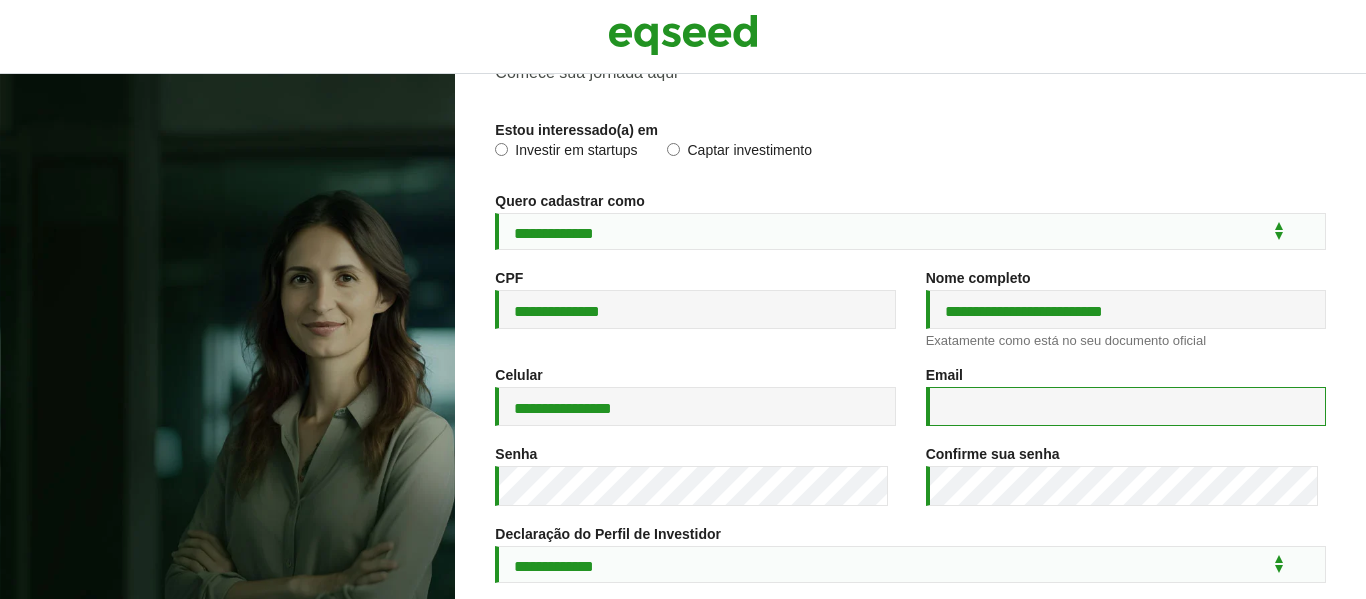 type on "**********" 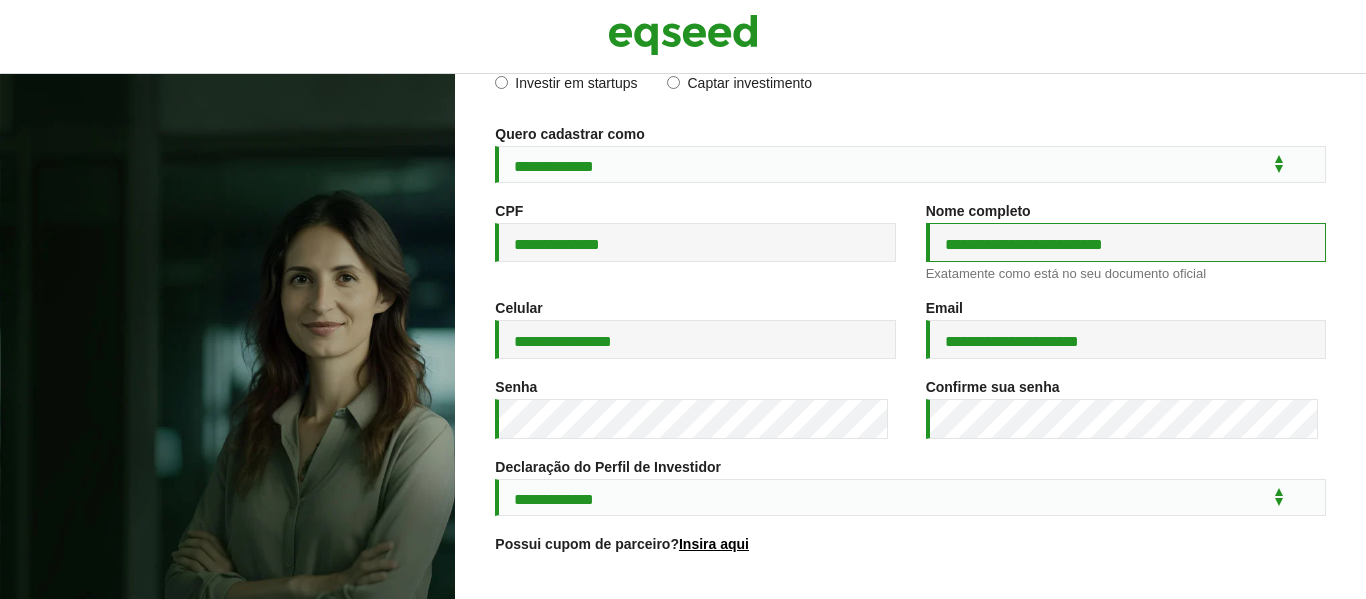 scroll, scrollTop: 300, scrollLeft: 0, axis: vertical 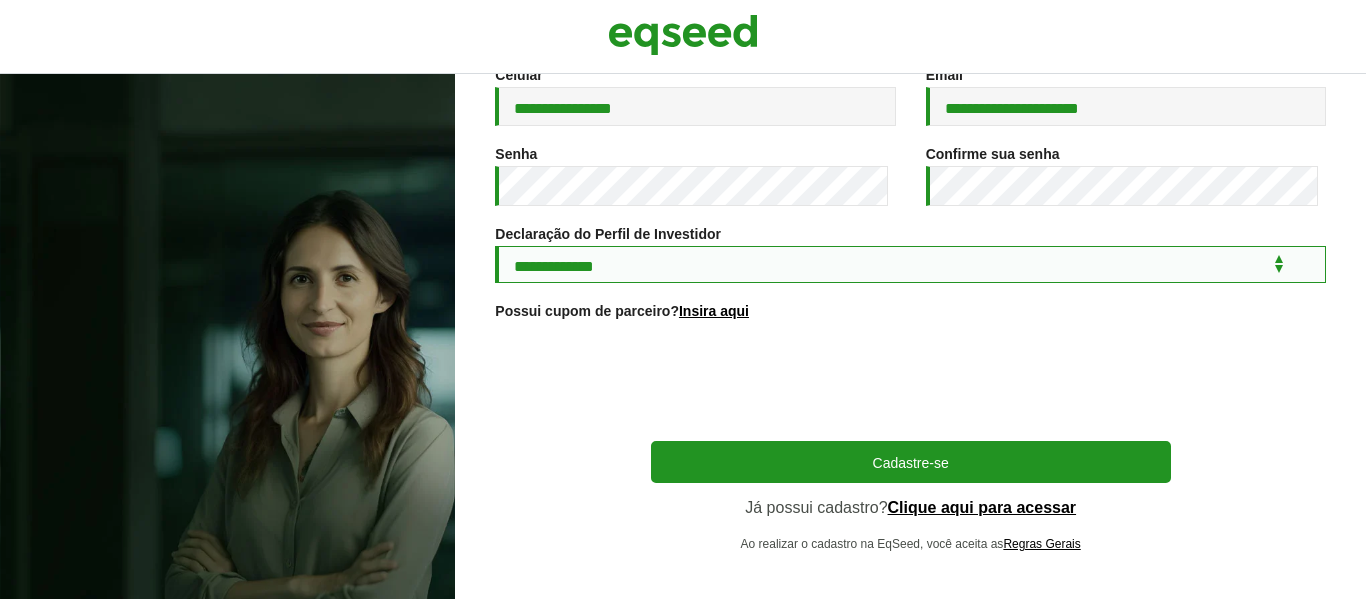 click on "**********" at bounding box center (910, 264) 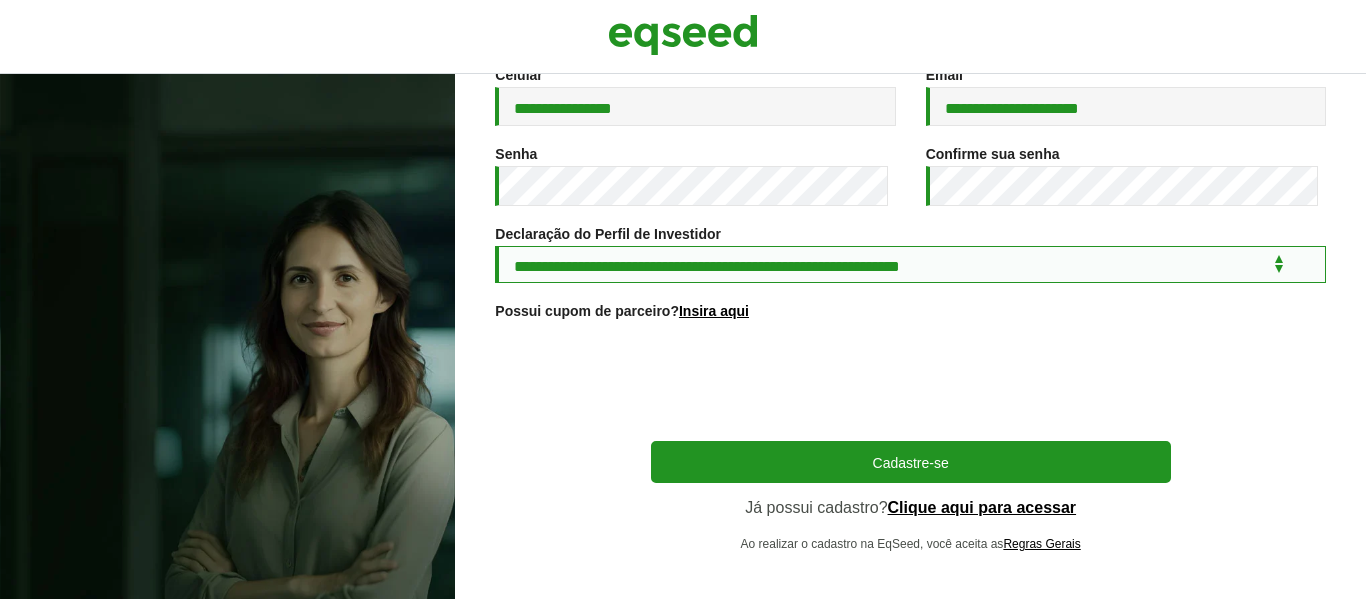 click on "**********" at bounding box center (910, 264) 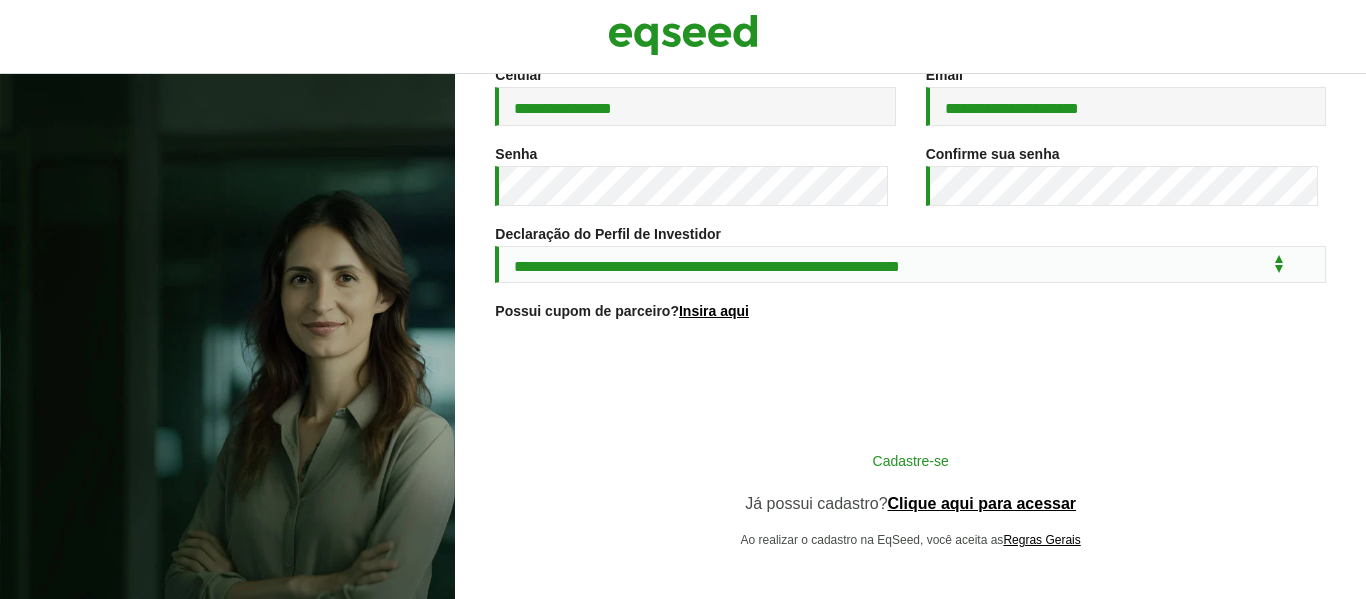 click on "Cadastre-se" at bounding box center [911, 460] 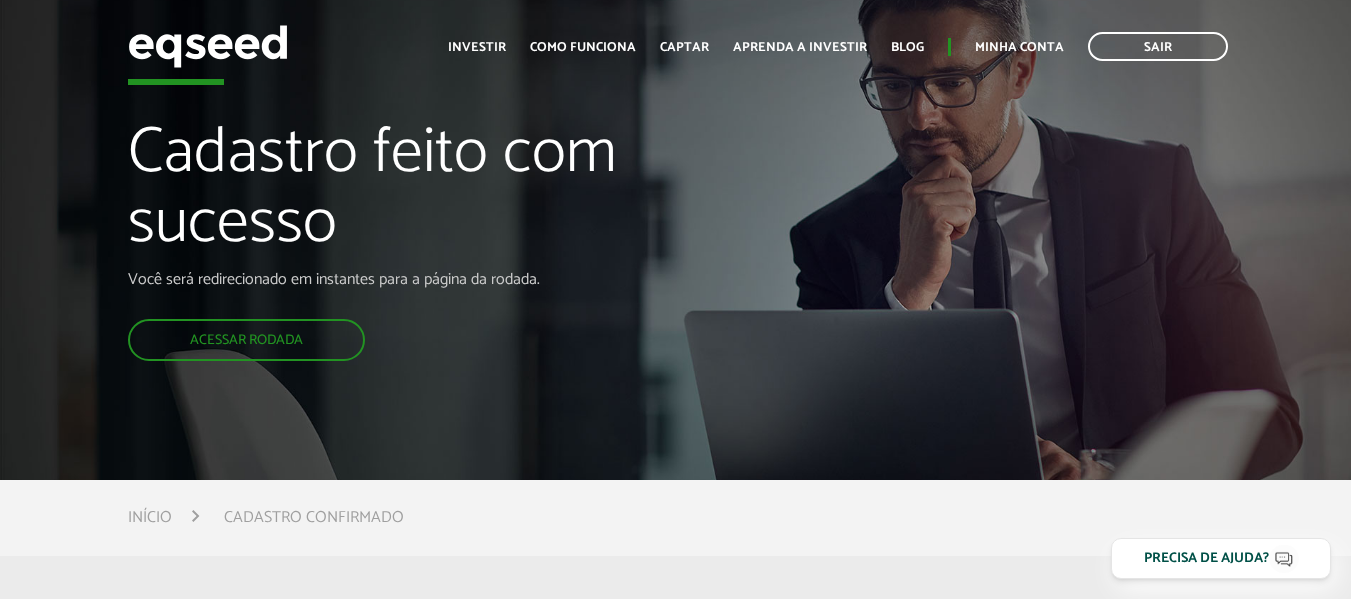 scroll, scrollTop: 0, scrollLeft: 0, axis: both 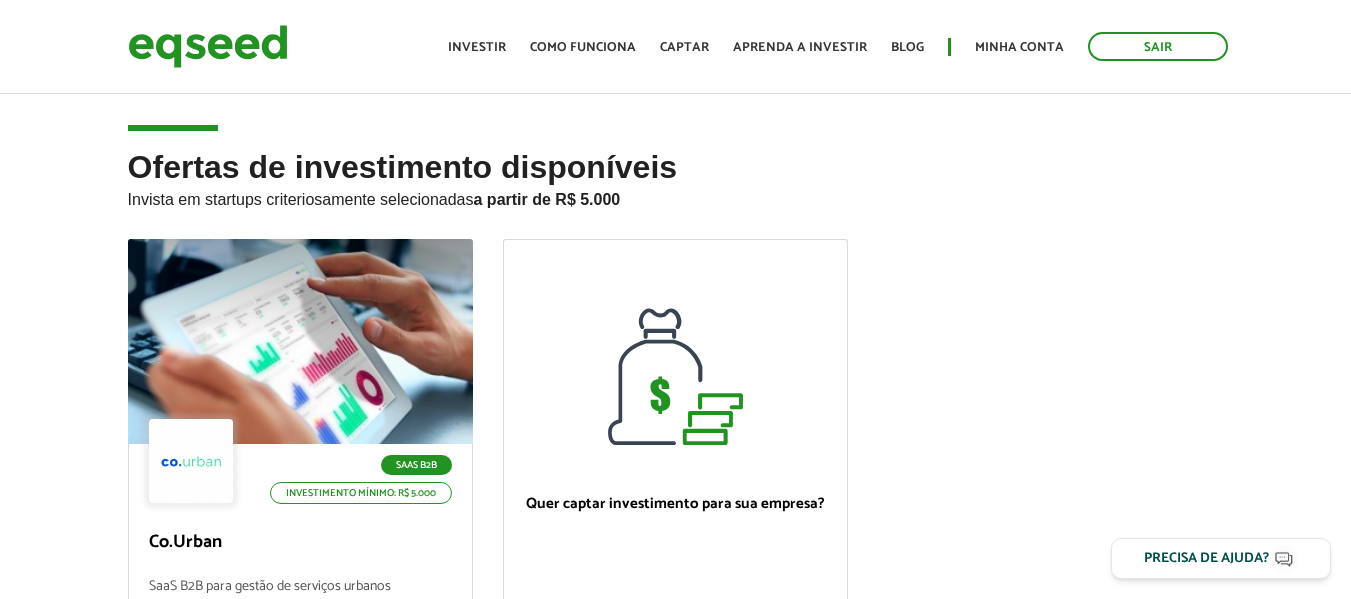 click on "Invista em startups criteriosamente selecionadas  a partir de R$ 5.000" at bounding box center [676, 197] 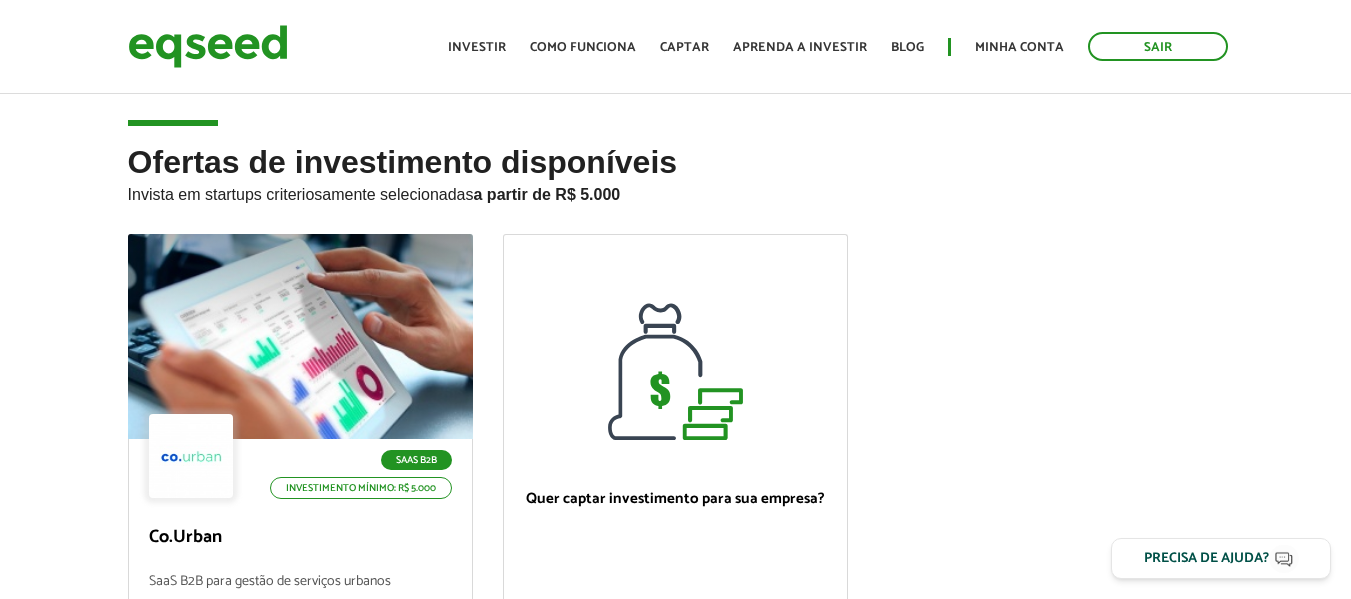 scroll, scrollTop: 0, scrollLeft: 0, axis: both 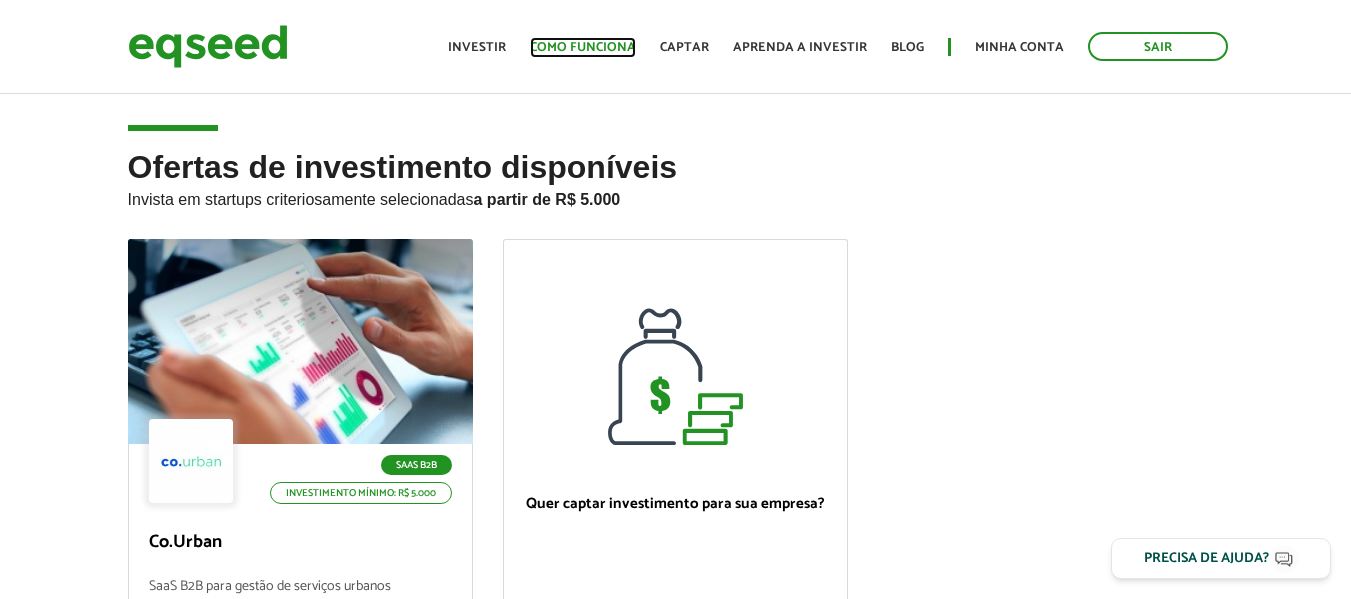 click on "Como funciona" at bounding box center [583, 47] 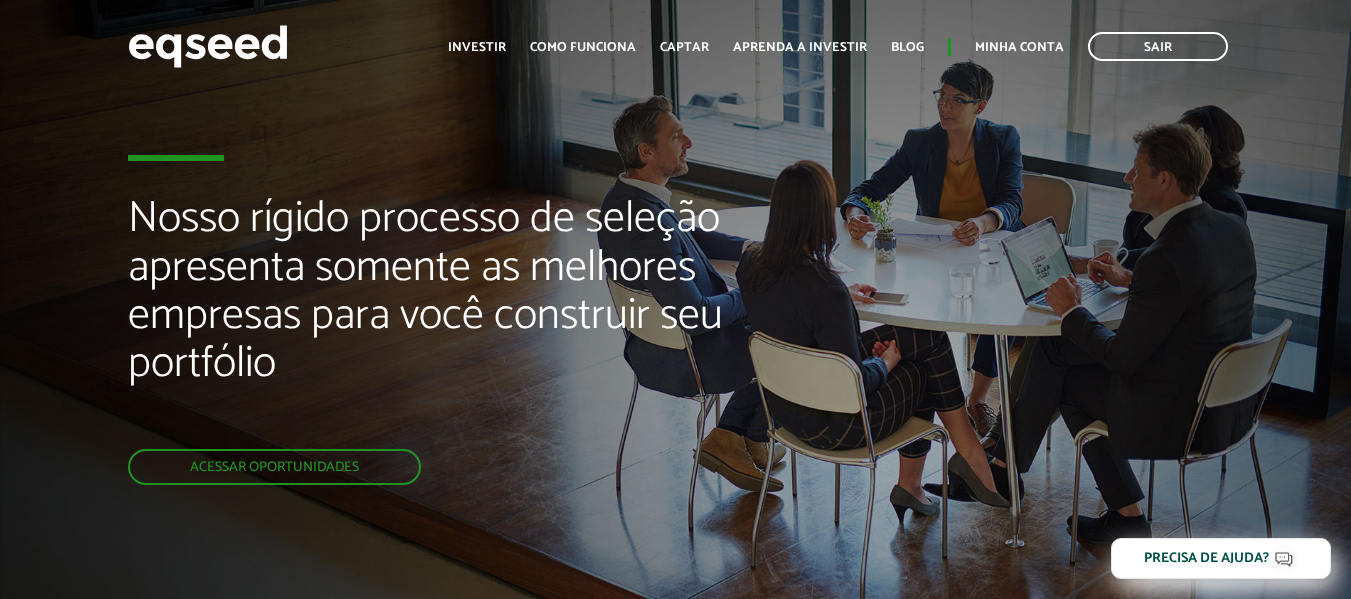 scroll, scrollTop: 0, scrollLeft: 0, axis: both 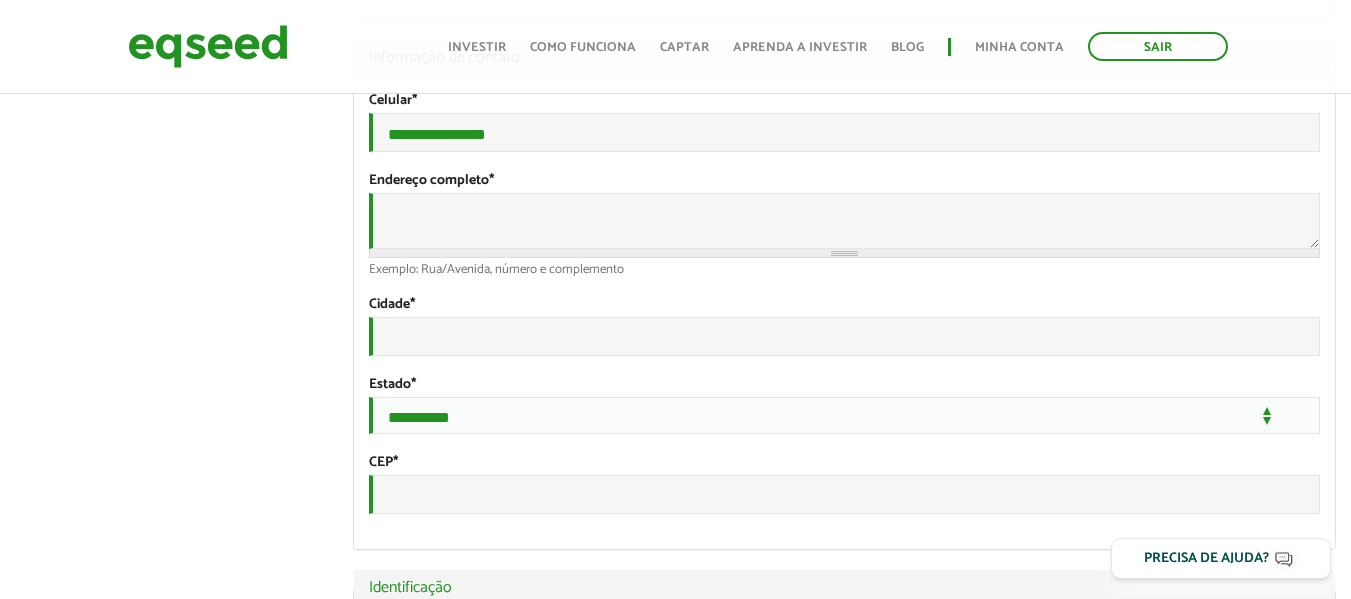 type on "**********" 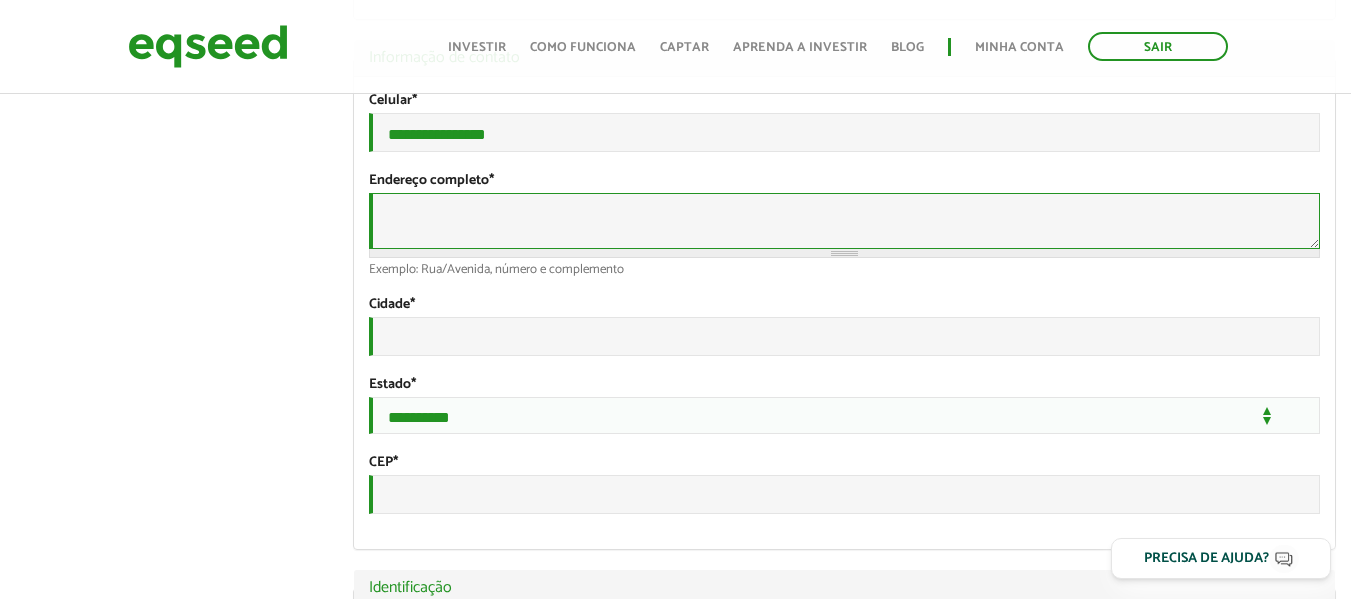 click on "Endereço completo  *" at bounding box center (844, 221) 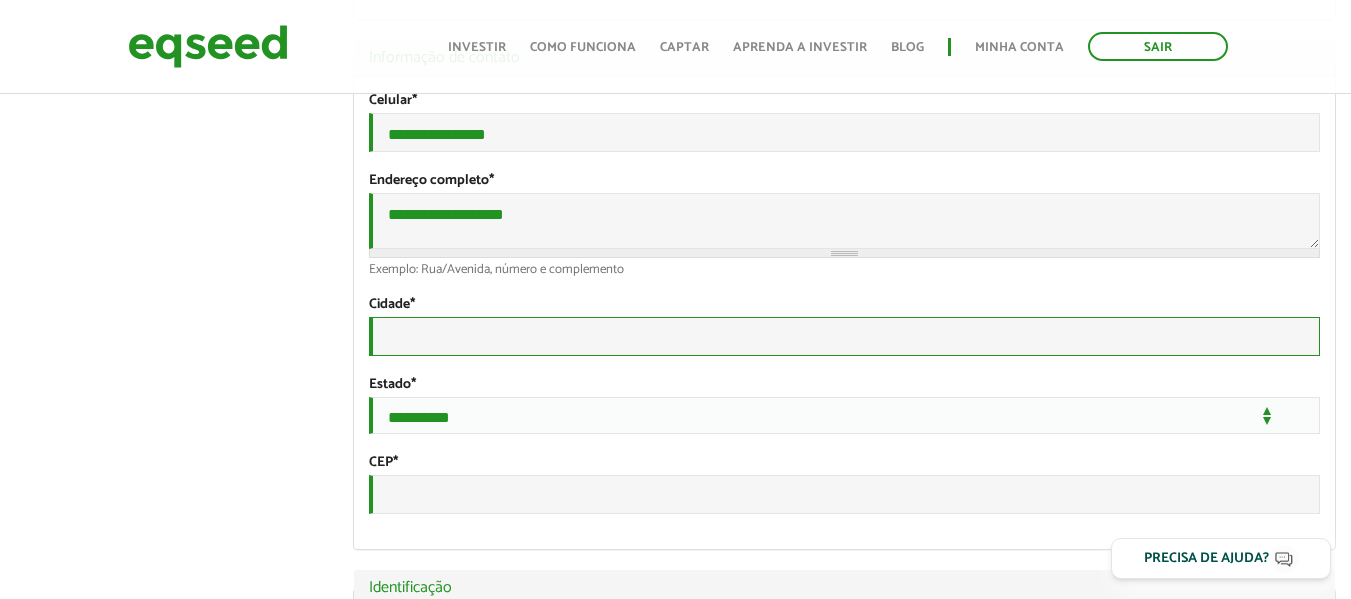 type on "**********" 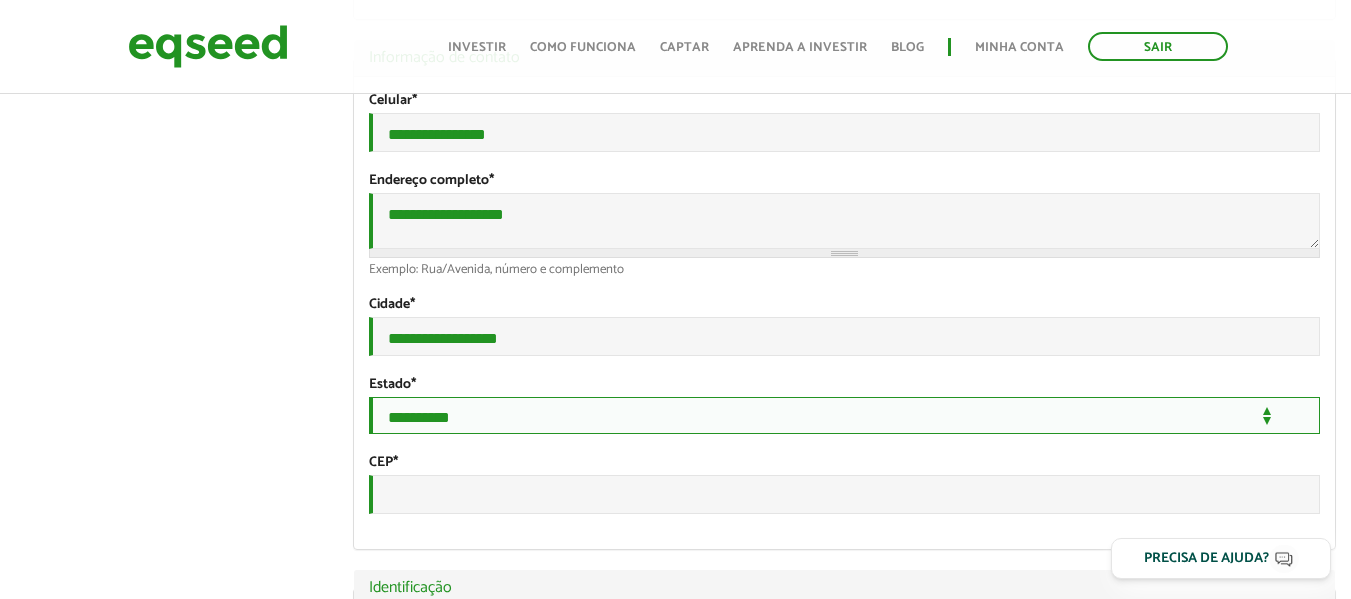 select on "**" 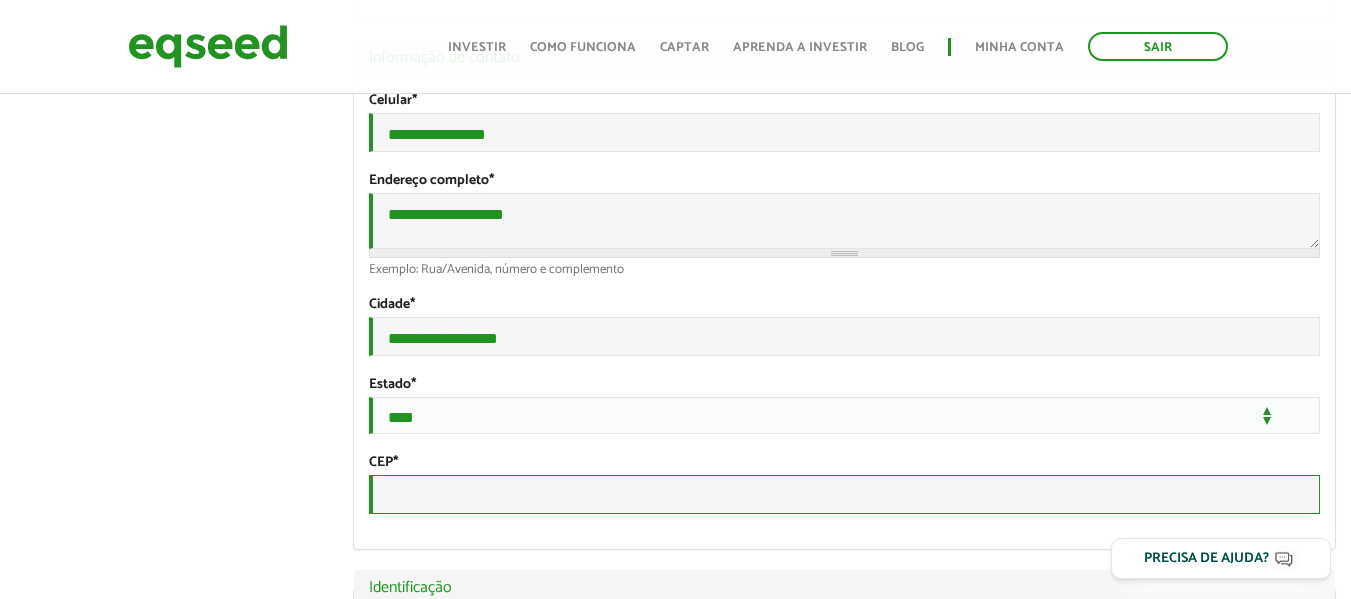 type on "*********" 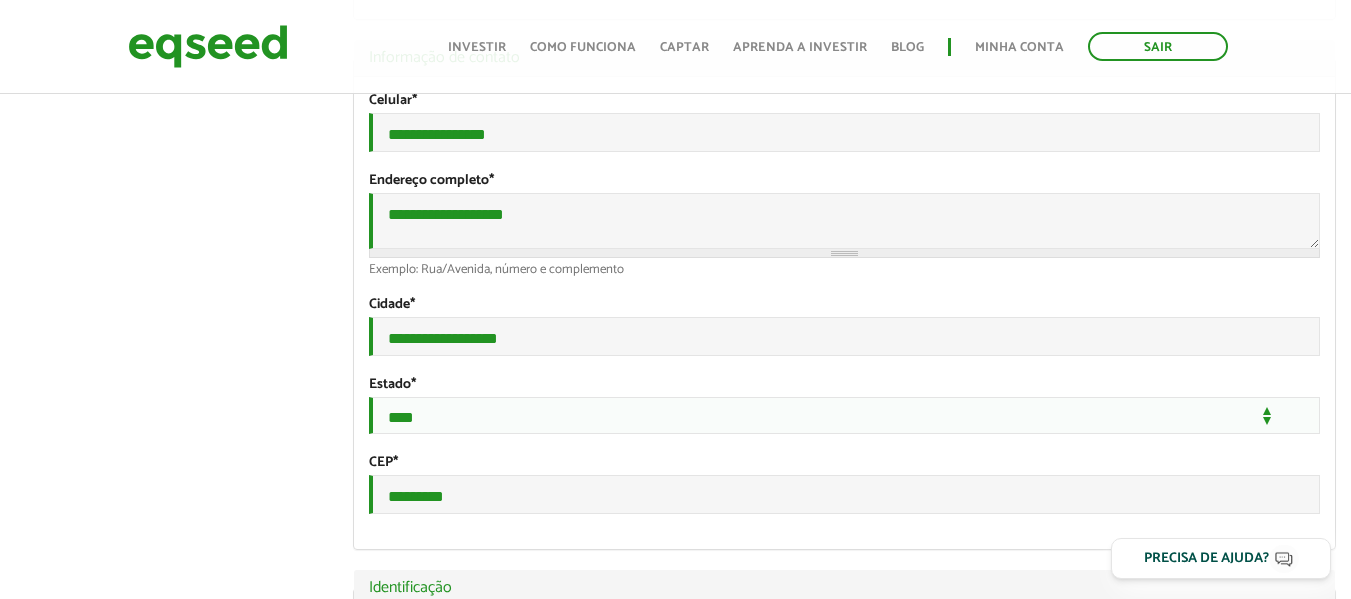 select on "***" 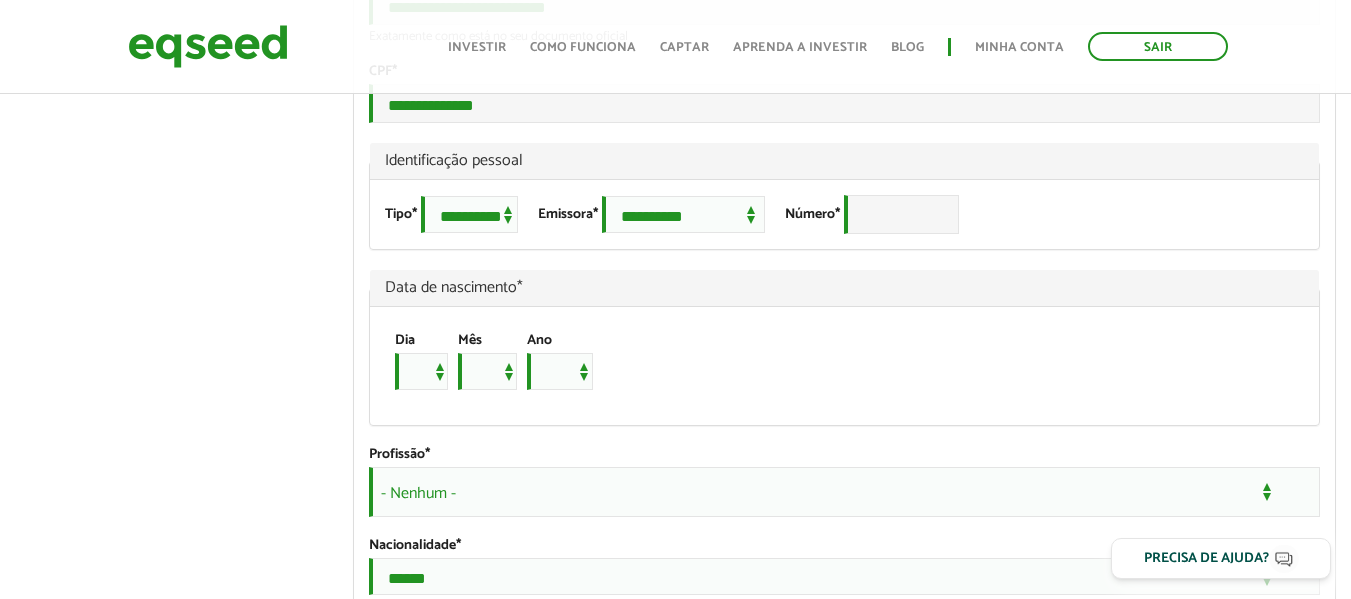 scroll, scrollTop: 1300, scrollLeft: 0, axis: vertical 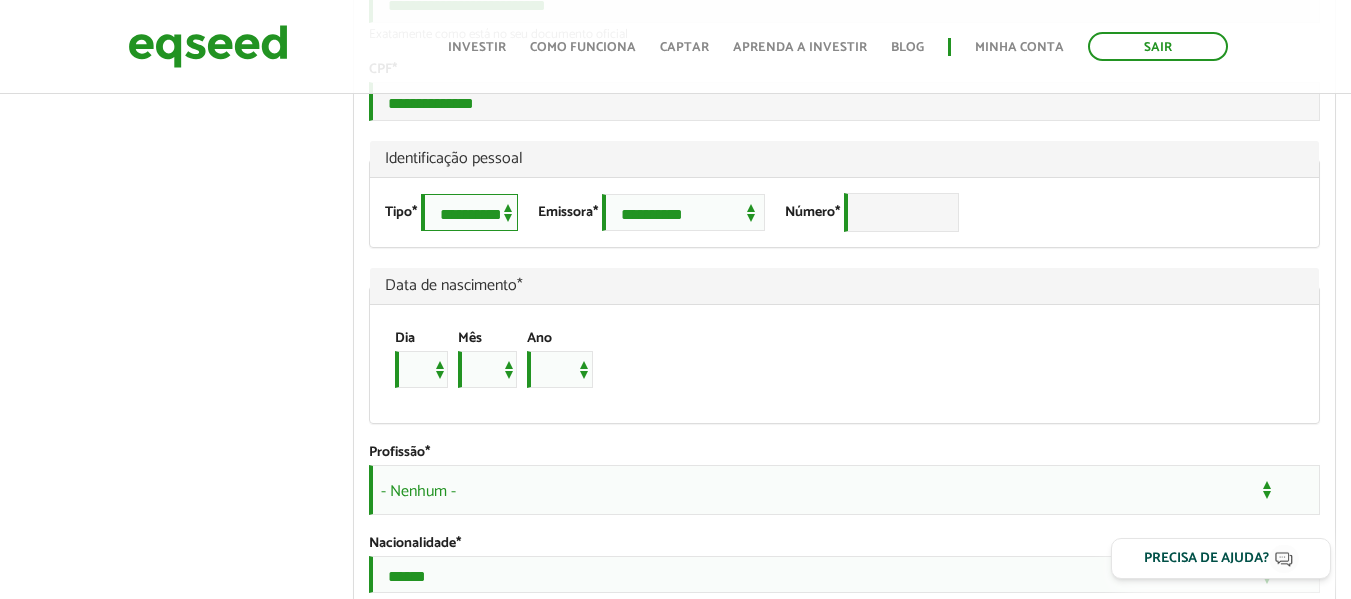 click on "**********" at bounding box center (469, 212) 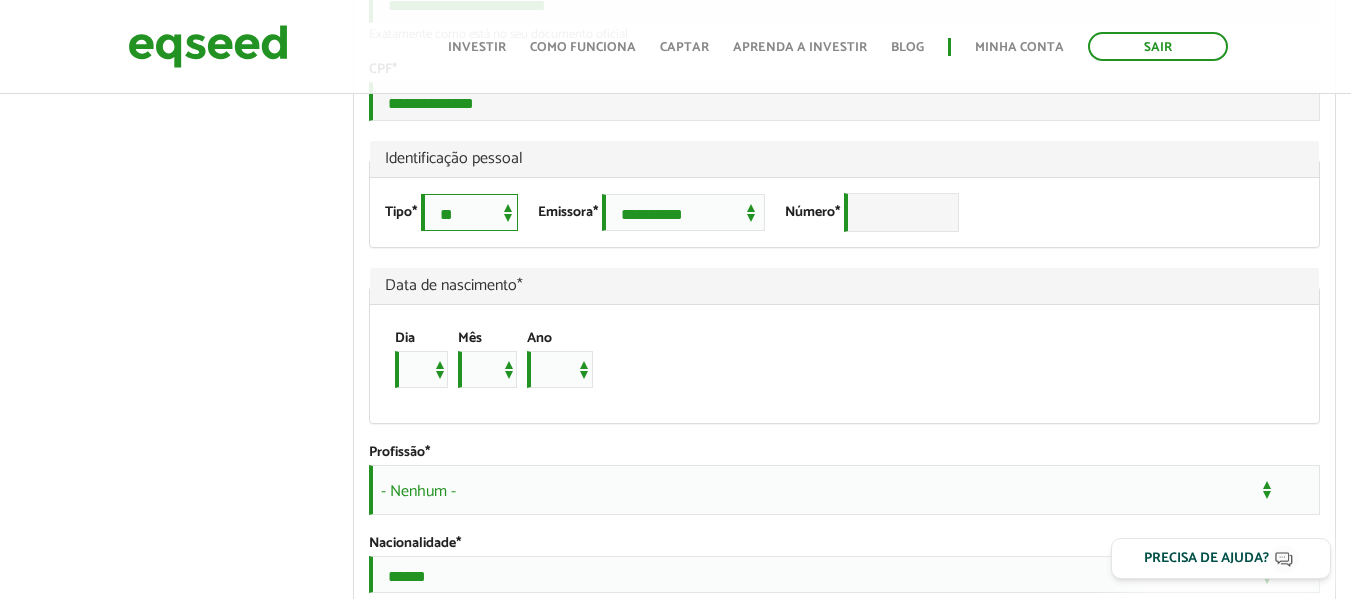 click on "**********" at bounding box center [469, 212] 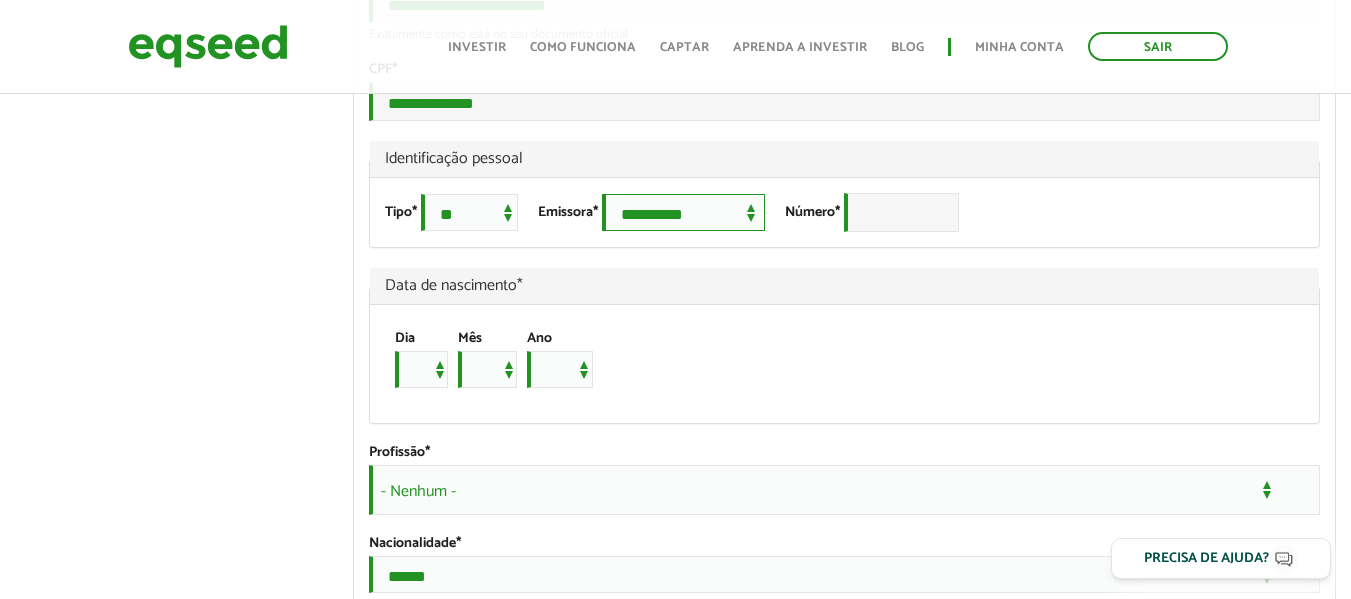 click on "**********" at bounding box center (683, 212) 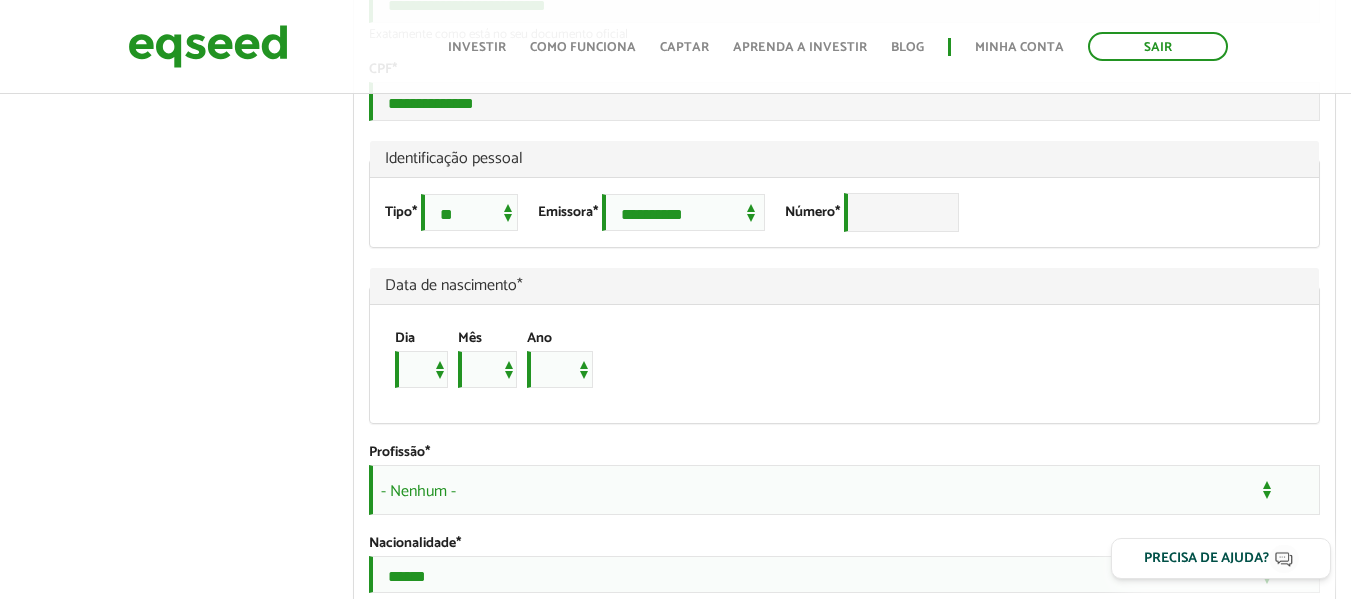 click on "Dia
* * * * * * * * * ** ** ** ** ** ** ** ** ** ** ** ** ** ** ** ** ** ** ** ** ** **   Mês
*** *** *** *** *** *** *** *** *** *** *** ***   Ano
**** **** **** **** **** **** **** **** **** **** **** **** **** **** **** **** **** **** **** **** **** **** **** **** **** **** **** **** **** **** **** **** **** **** **** **** **** **** **** **** **** **** **** **** **** **** **** **** **** **** **** **** **** **** **** **** **** **** **** **** **** **** **** **** **** **** **** **** **** **** **** **** **** **** **** **** **** **** **** **** **** **** **** **** **** **** **** **** **** **** **** **** **** **** **** **** **** **** **** **** **** **** **** **** **** **** **** **** **** **** **** **** **** **** **** **** **** **** **** **** **** **** **** **** **** ****" at bounding box center [835, 364] 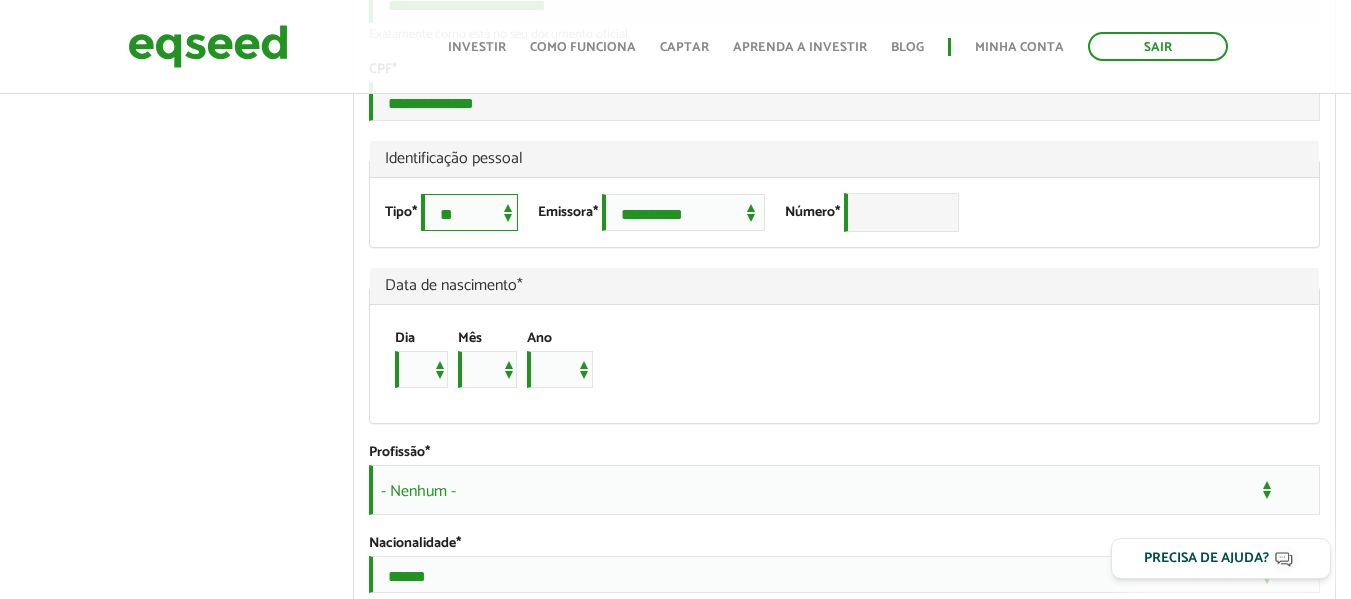 click on "**********" at bounding box center [469, 212] 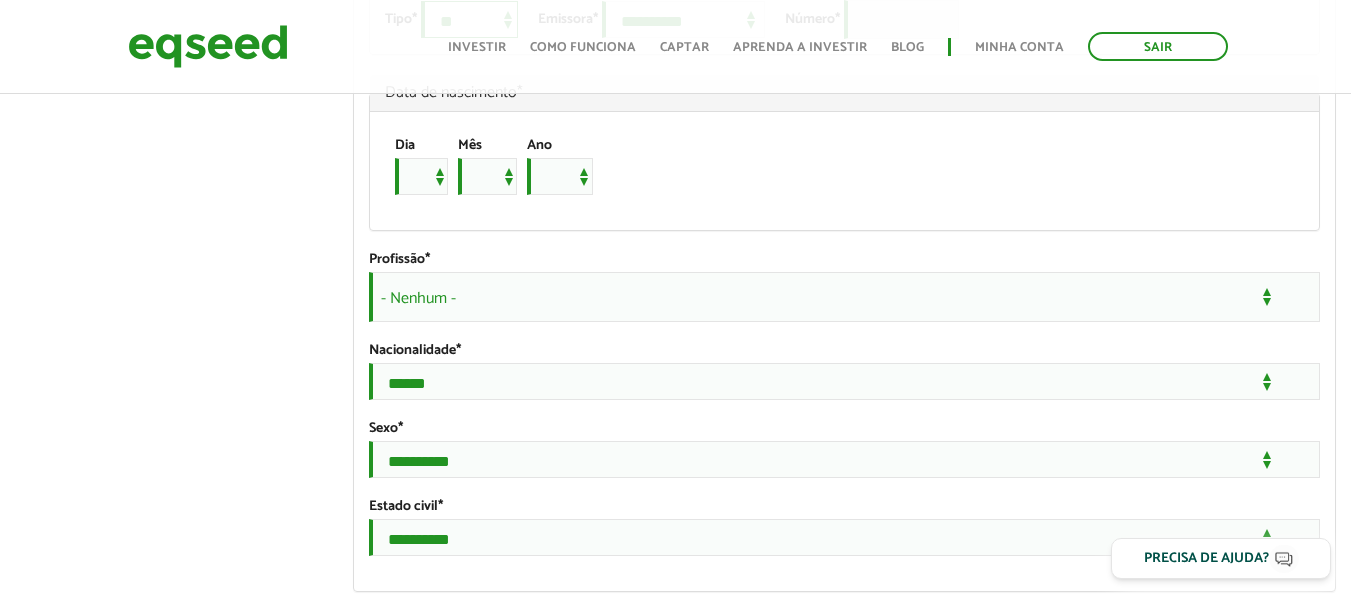 scroll, scrollTop: 1500, scrollLeft: 0, axis: vertical 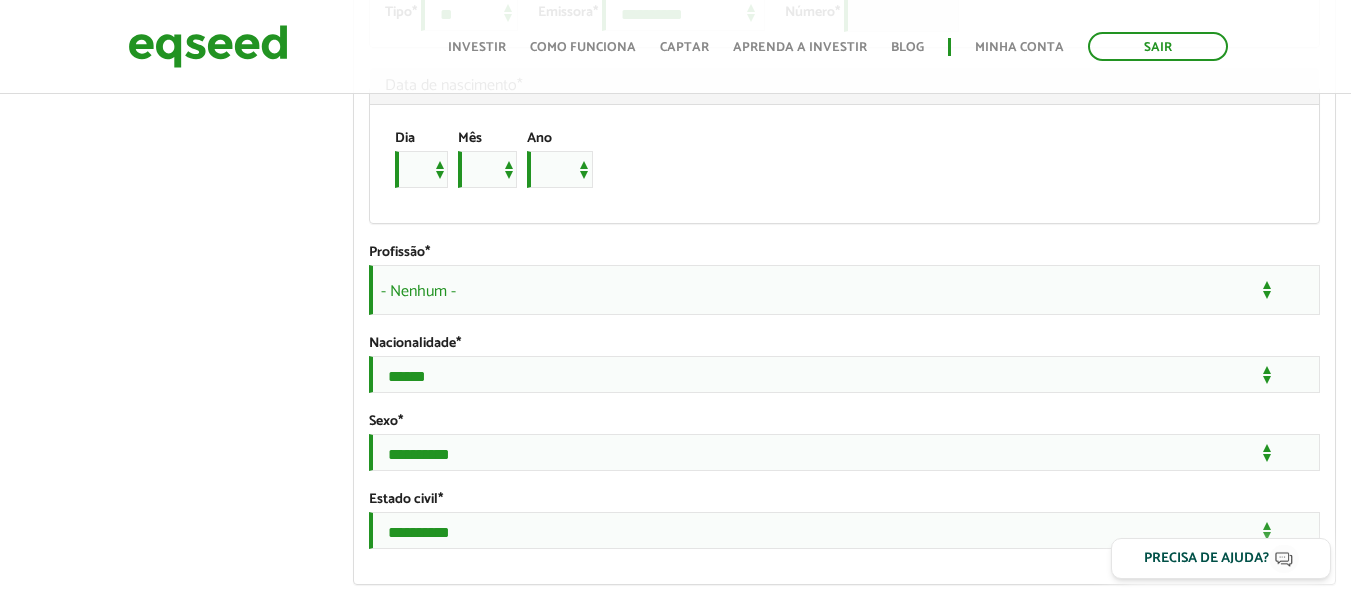click on "- Nenhum -" at bounding box center (844, 290) 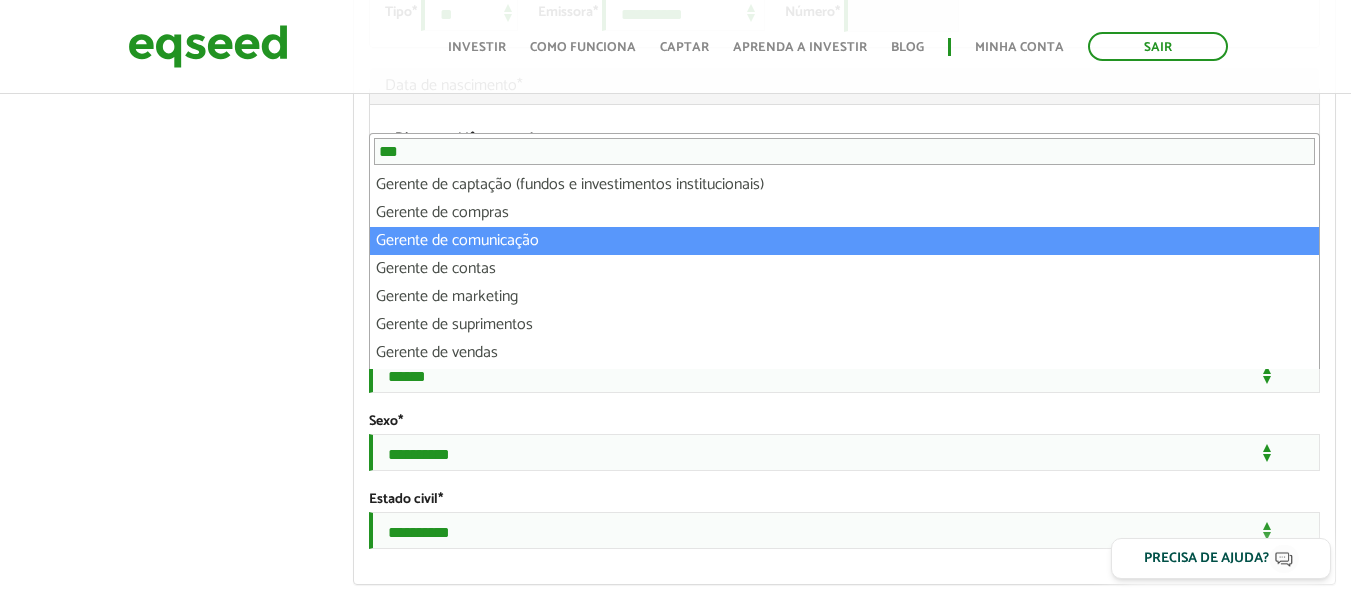 scroll, scrollTop: 200, scrollLeft: 0, axis: vertical 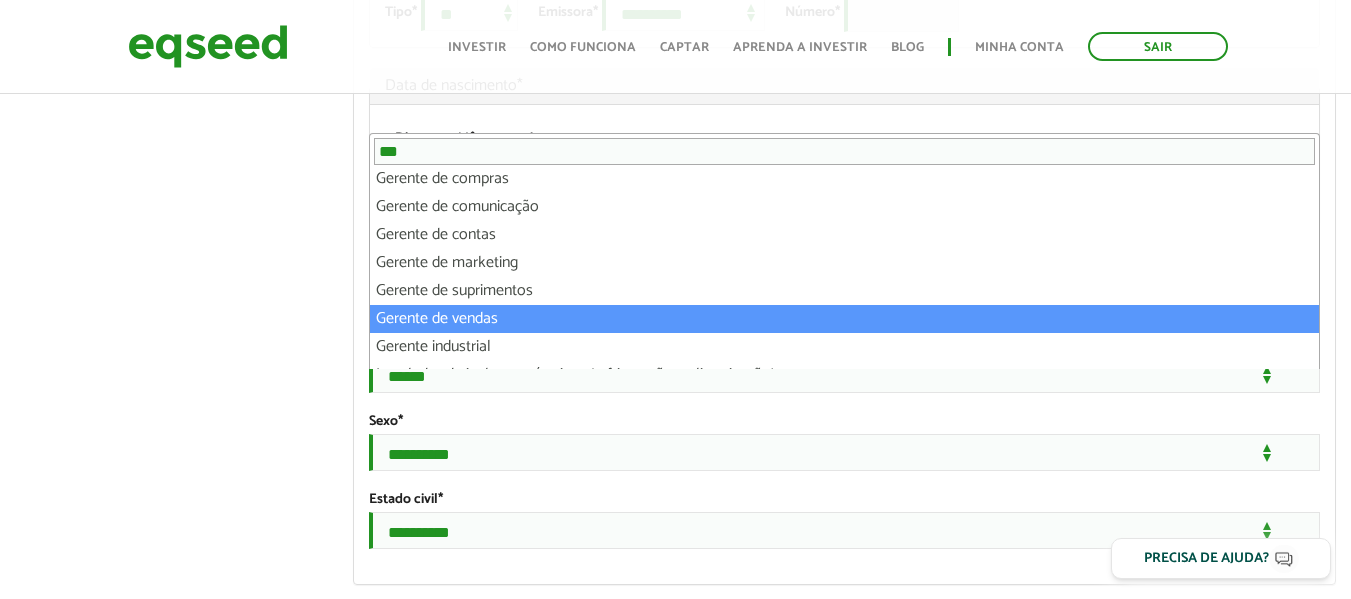 type on "***" 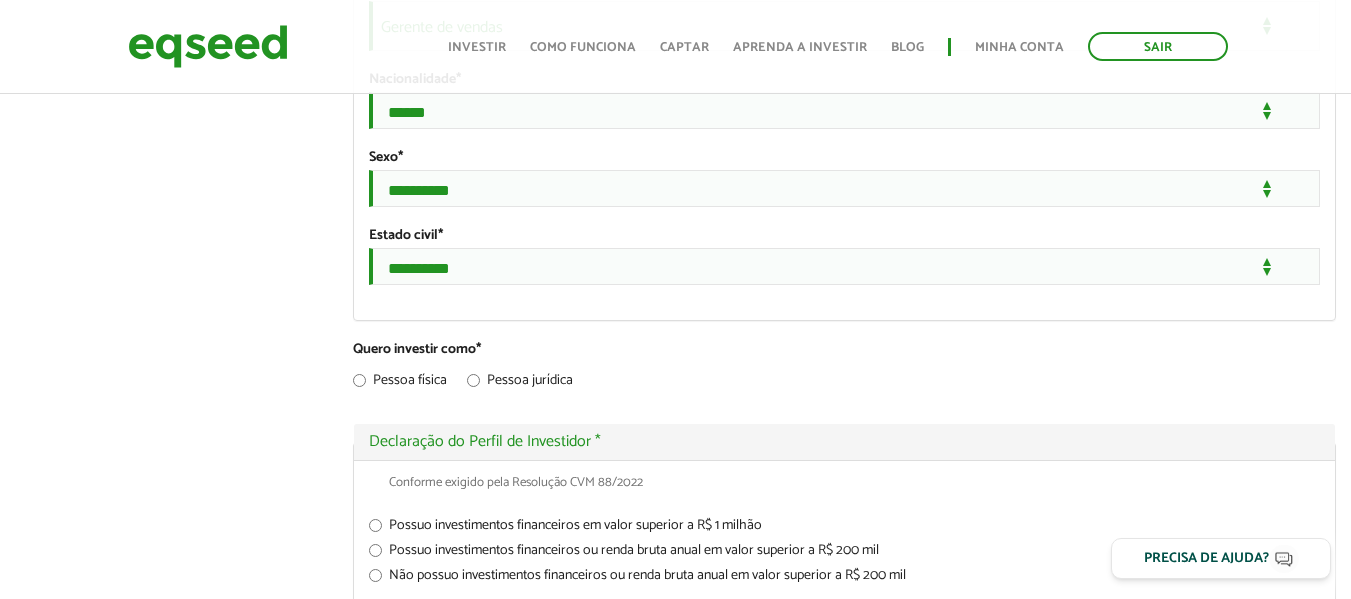 scroll, scrollTop: 1800, scrollLeft: 0, axis: vertical 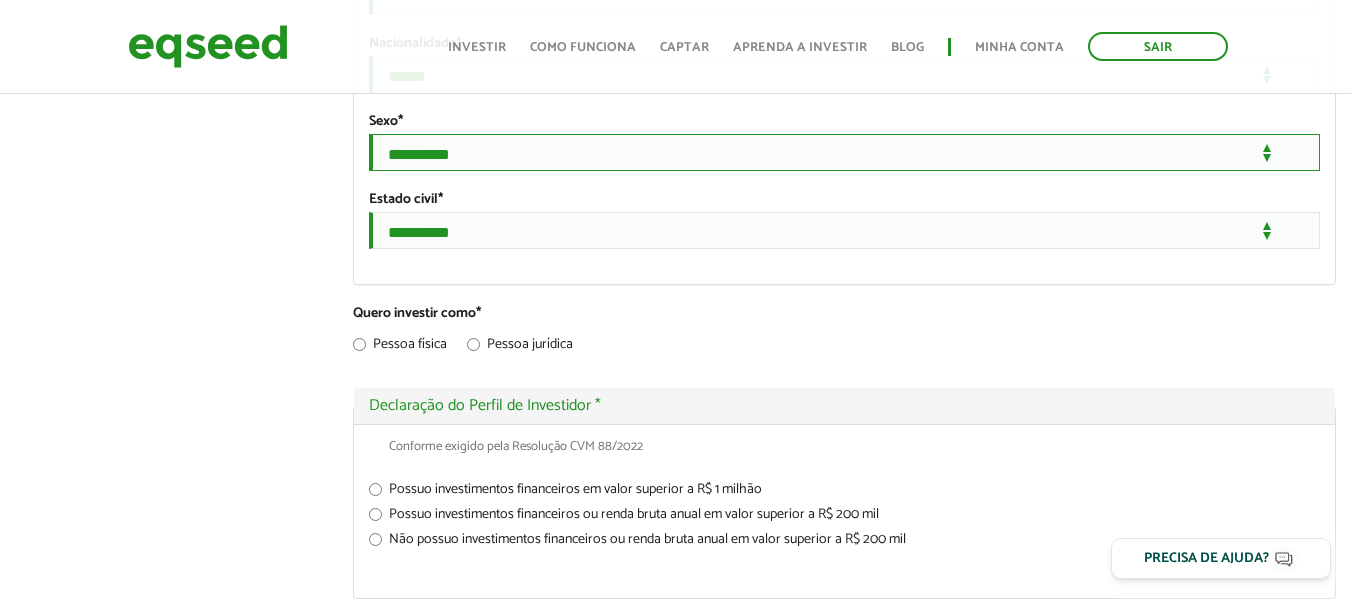 click on "**********" at bounding box center [844, 152] 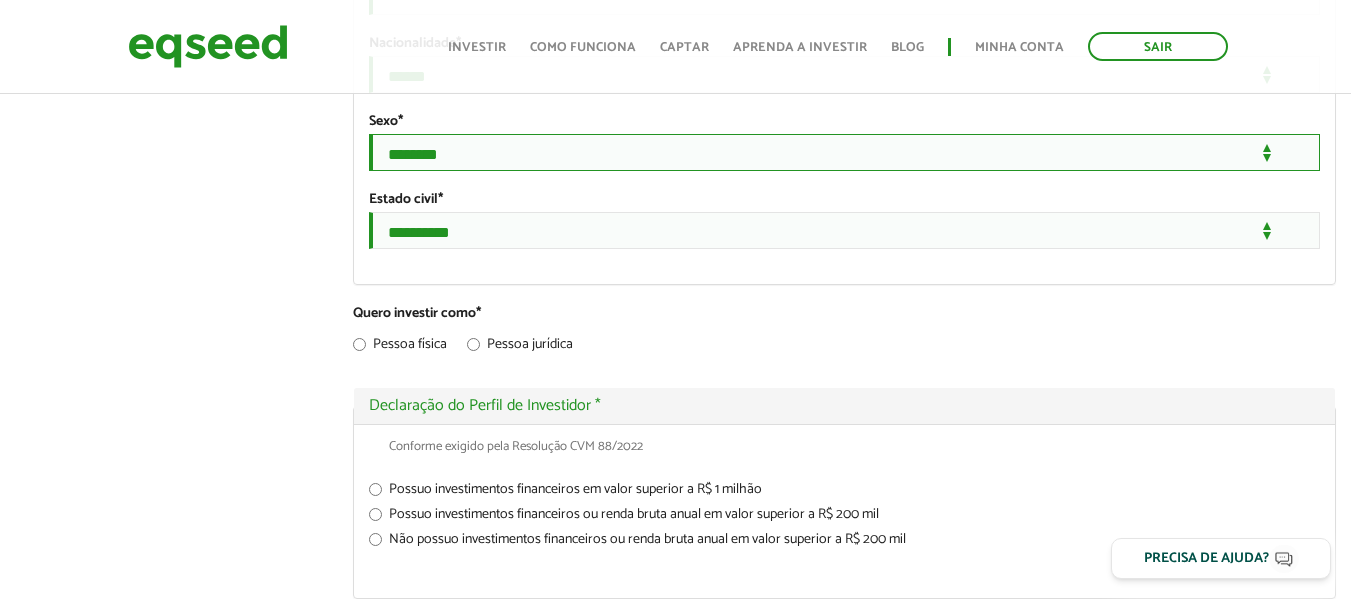 click on "**********" at bounding box center [844, 152] 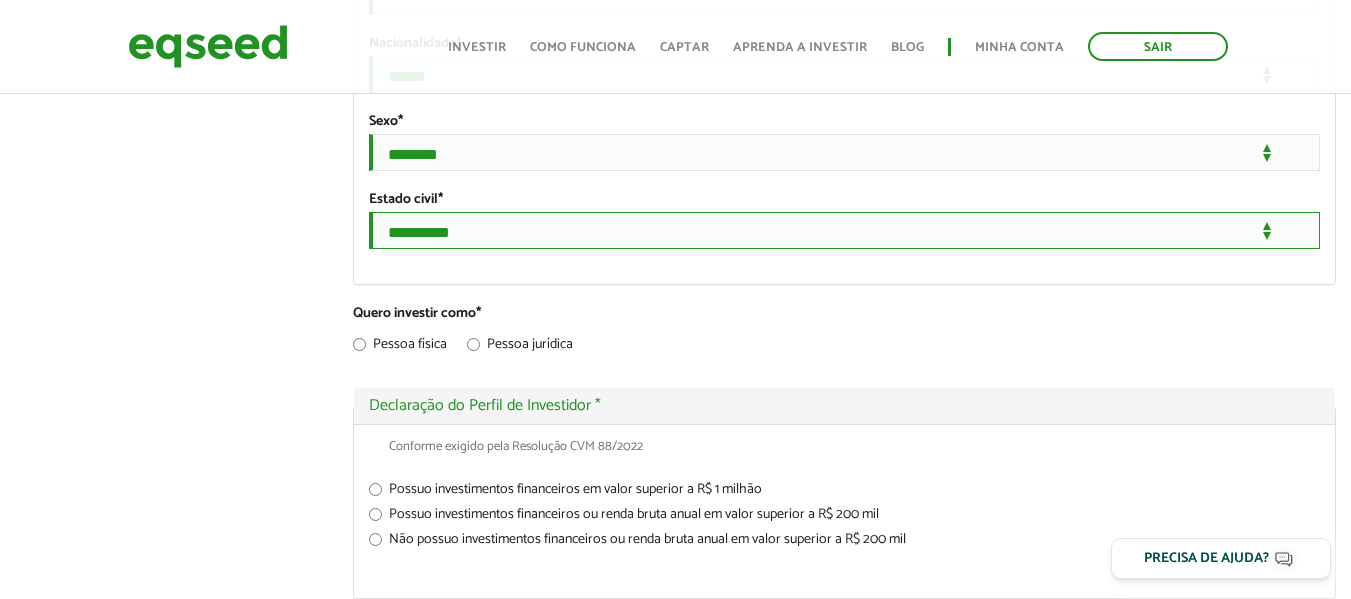 click on "**********" at bounding box center (844, 230) 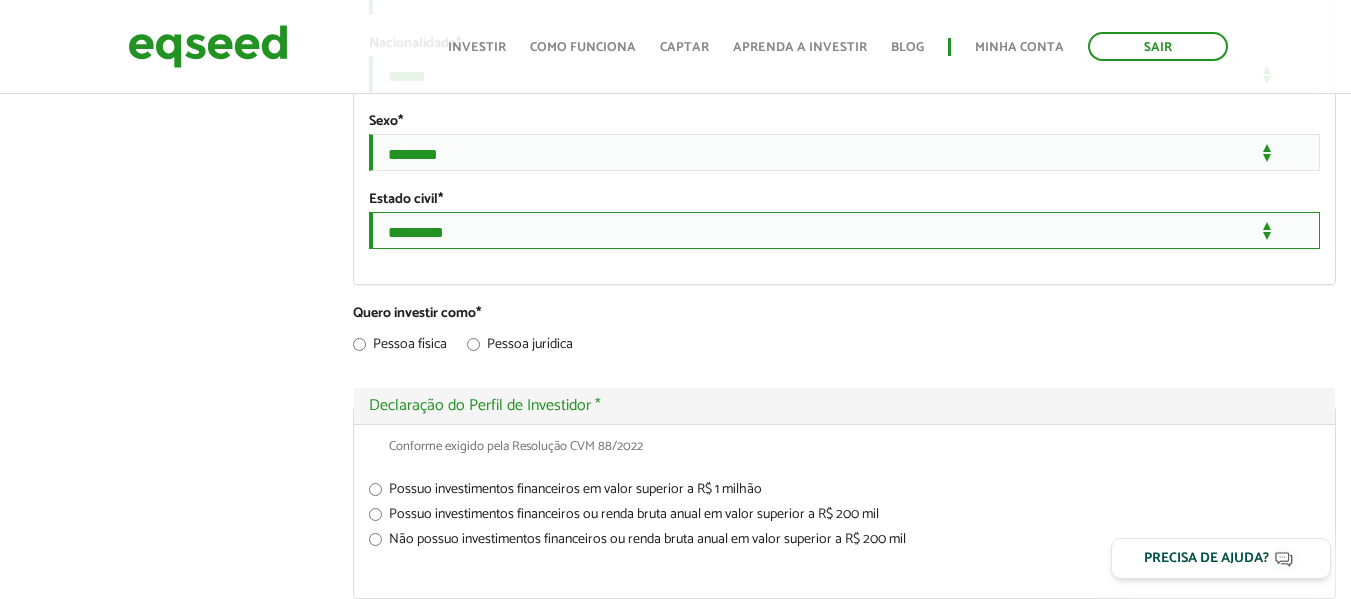 click on "**********" at bounding box center (844, 230) 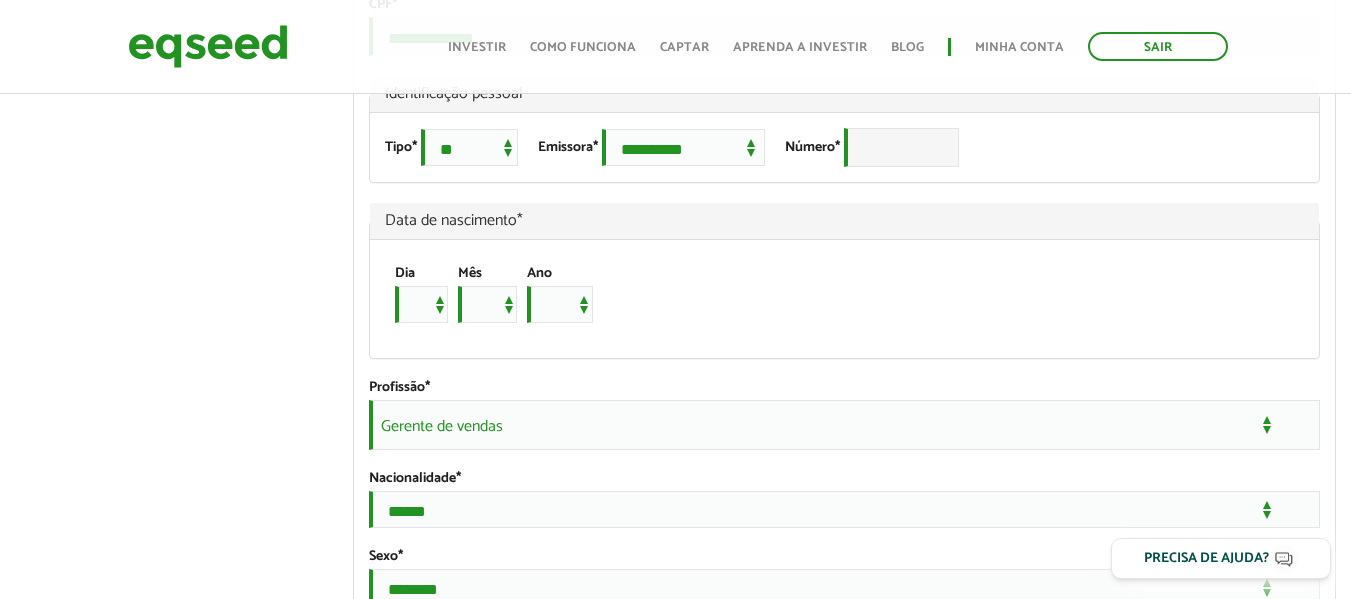 scroll, scrollTop: 1300, scrollLeft: 0, axis: vertical 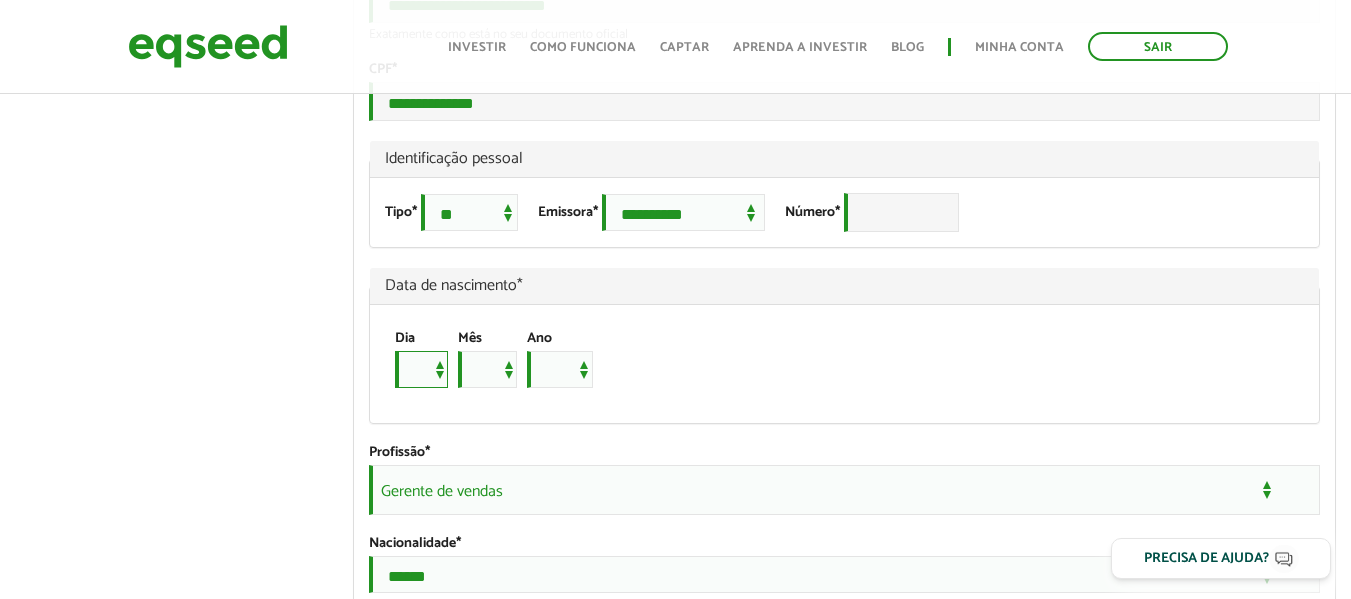 click on "* * * * * * * * * ** ** ** ** ** ** ** ** ** ** ** ** ** ** ** ** ** ** ** ** ** **" at bounding box center [421, 369] 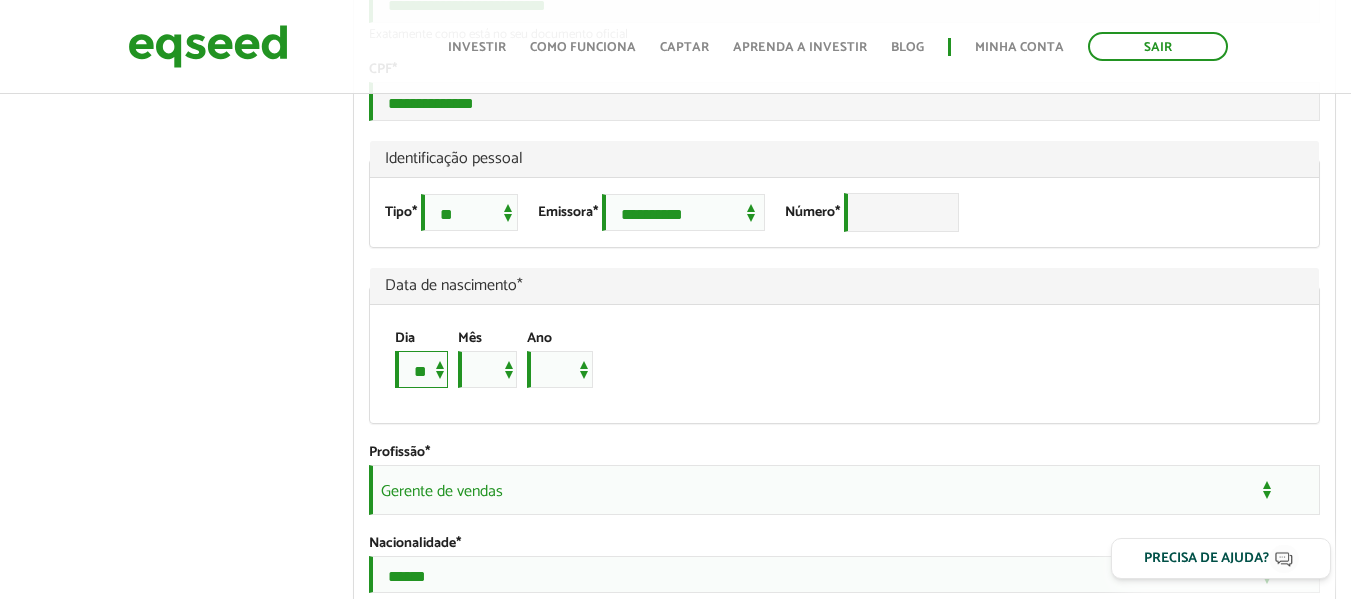click on "* * * * * * * * * ** ** ** ** ** ** ** ** ** ** ** ** ** ** ** ** ** ** ** ** ** **" at bounding box center (421, 369) 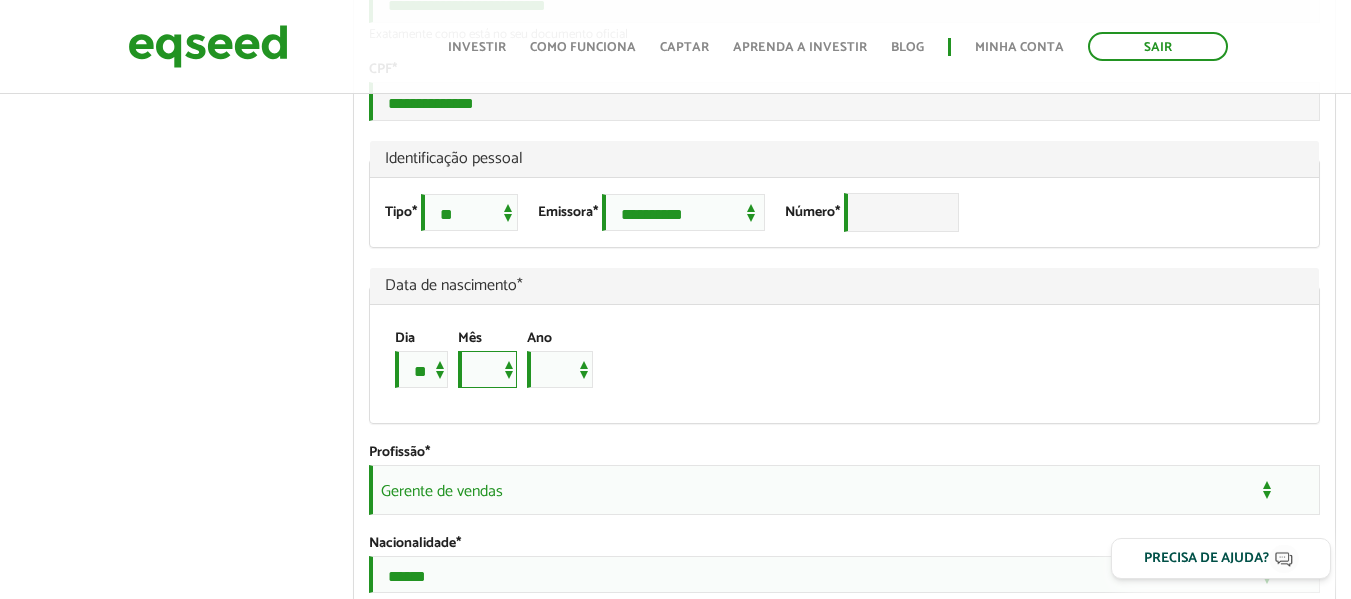 click on "*** *** *** *** *** *** *** *** *** *** *** ***" at bounding box center (487, 369) 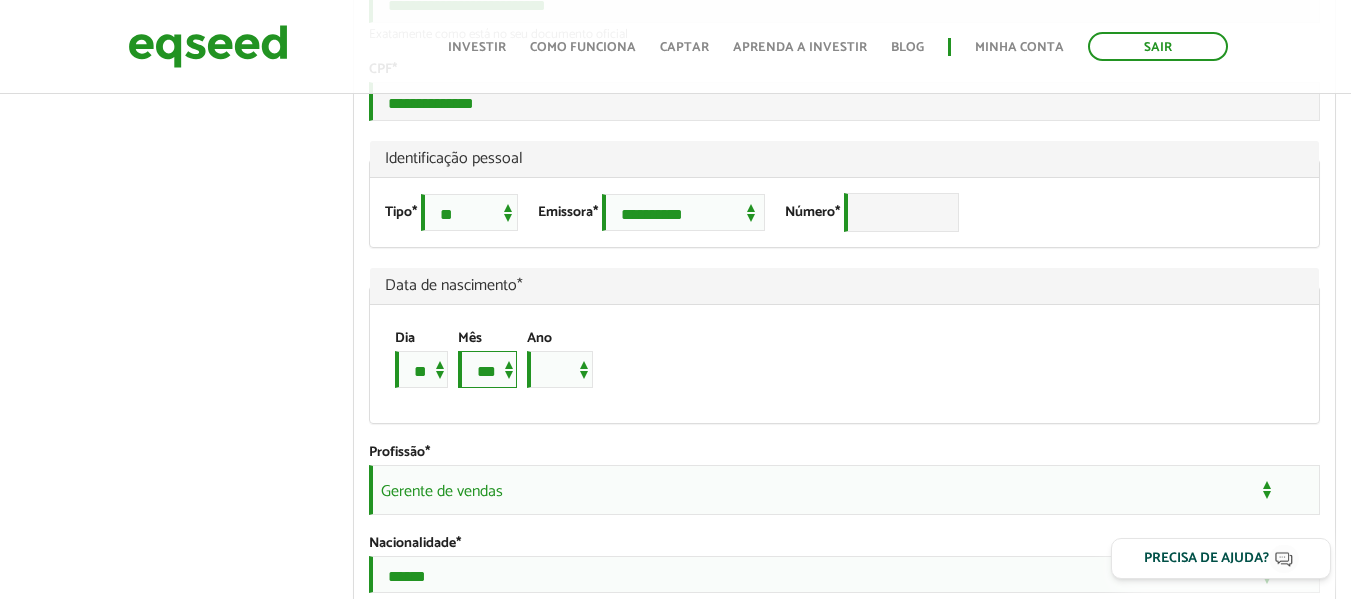 click on "*** *** *** *** *** *** *** *** *** *** *** ***" at bounding box center [487, 369] 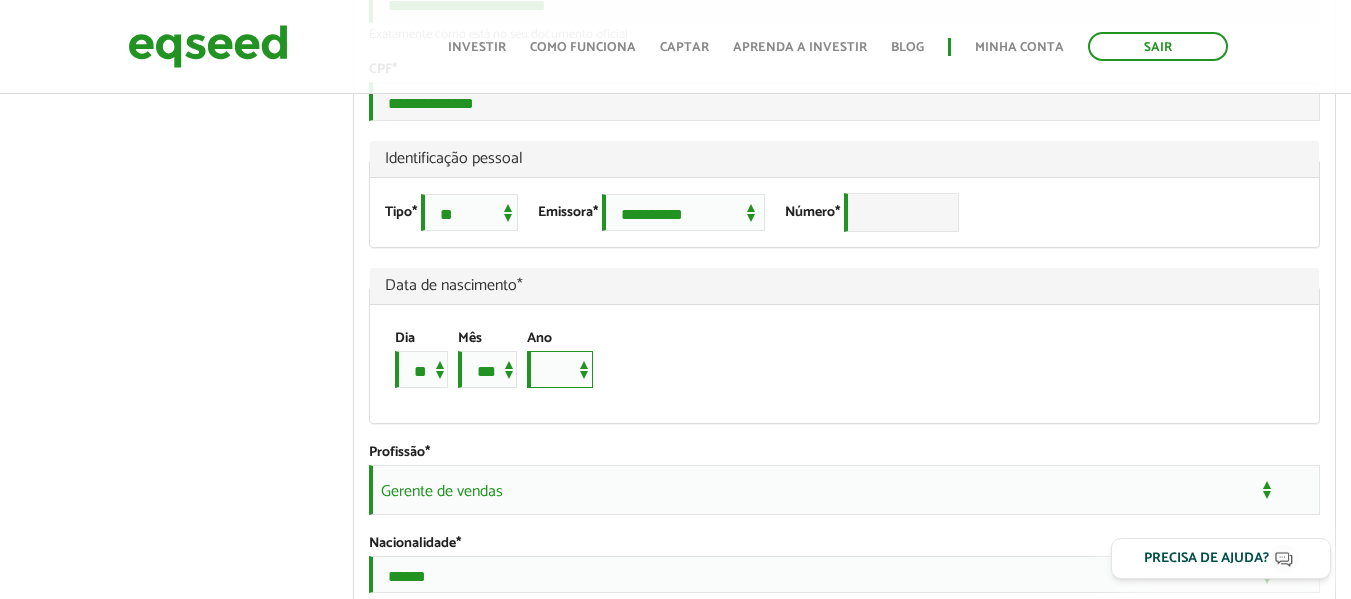 click on "**** **** **** **** **** **** **** **** **** **** **** **** **** **** **** **** **** **** **** **** **** **** **** **** **** **** **** **** **** **** **** **** **** **** **** **** **** **** **** **** **** **** **** **** **** **** **** **** **** **** **** **** **** **** **** **** **** **** **** **** **** **** **** **** **** **** **** **** **** **** **** **** **** **** **** **** **** **** **** **** **** **** **** **** **** **** **** **** **** **** **** **** **** **** **** **** **** **** **** **** **** **** **** **** **** **** **** **** **** **** **** **** **** **** **** **** **** **** **** **** **** **** **** **** **** ****" at bounding box center (560, 369) 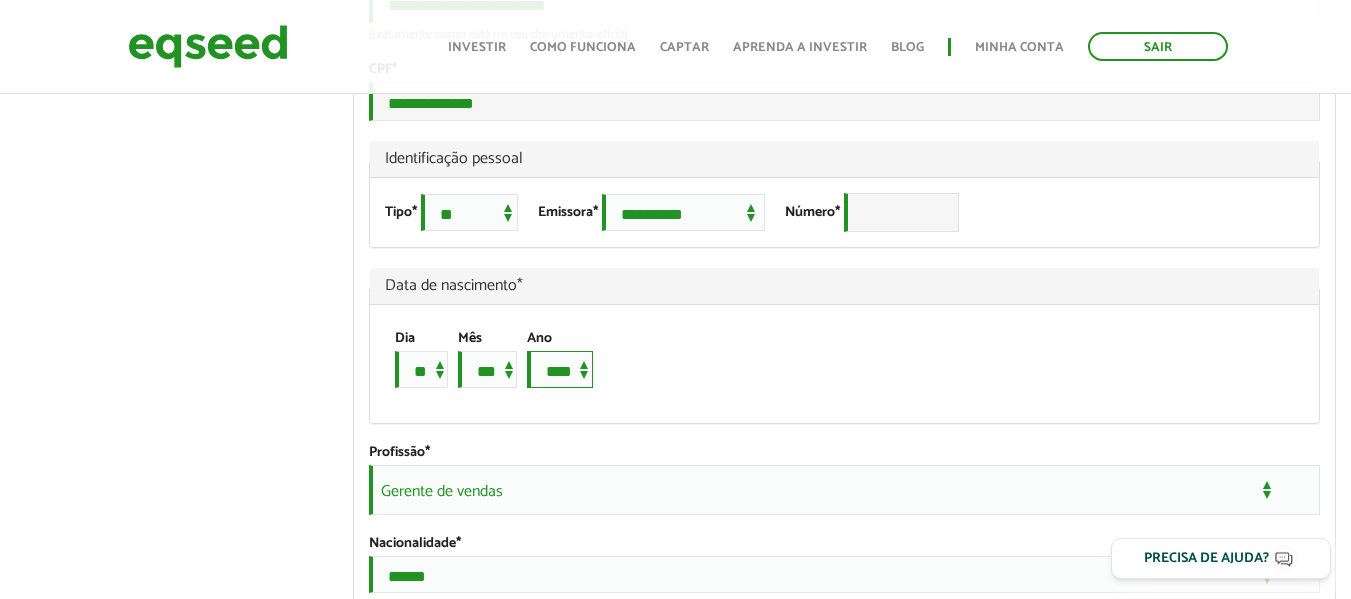 click on "**** **** **** **** **** **** **** **** **** **** **** **** **** **** **** **** **** **** **** **** **** **** **** **** **** **** **** **** **** **** **** **** **** **** **** **** **** **** **** **** **** **** **** **** **** **** **** **** **** **** **** **** **** **** **** **** **** **** **** **** **** **** **** **** **** **** **** **** **** **** **** **** **** **** **** **** **** **** **** **** **** **** **** **** **** **** **** **** **** **** **** **** **** **** **** **** **** **** **** **** **** **** **** **** **** **** **** **** **** **** **** **** **** **** **** **** **** **** **** **** **** **** **** **** **** ****" at bounding box center [560, 369] 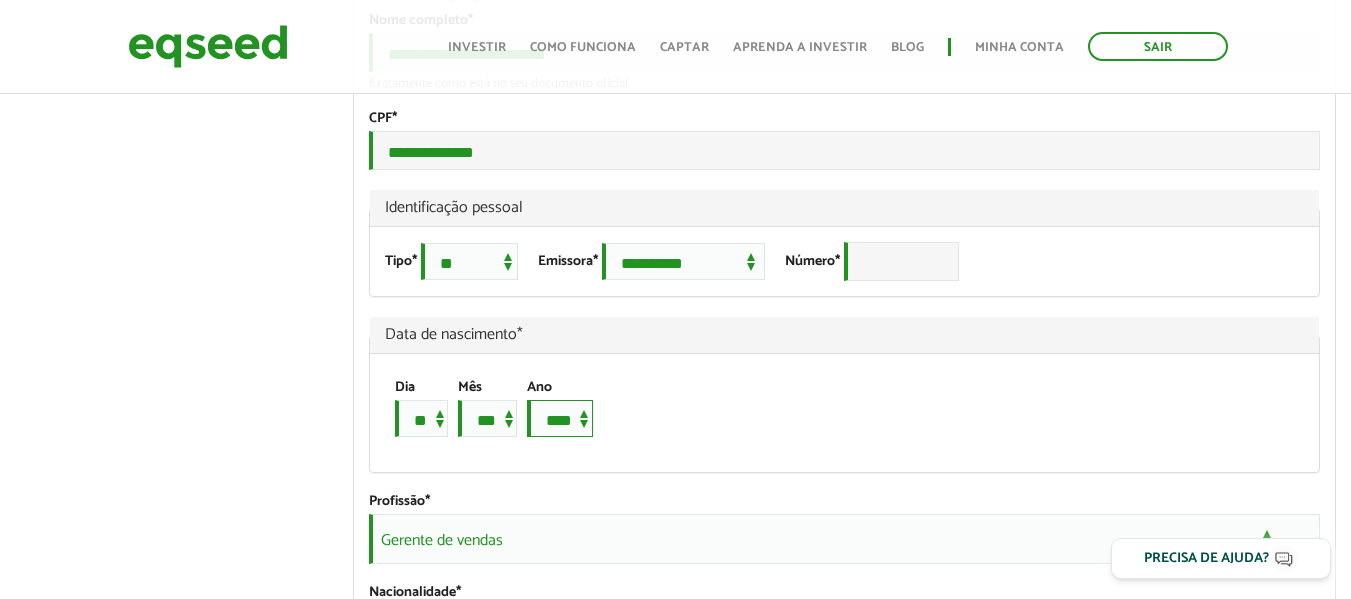 scroll, scrollTop: 1300, scrollLeft: 0, axis: vertical 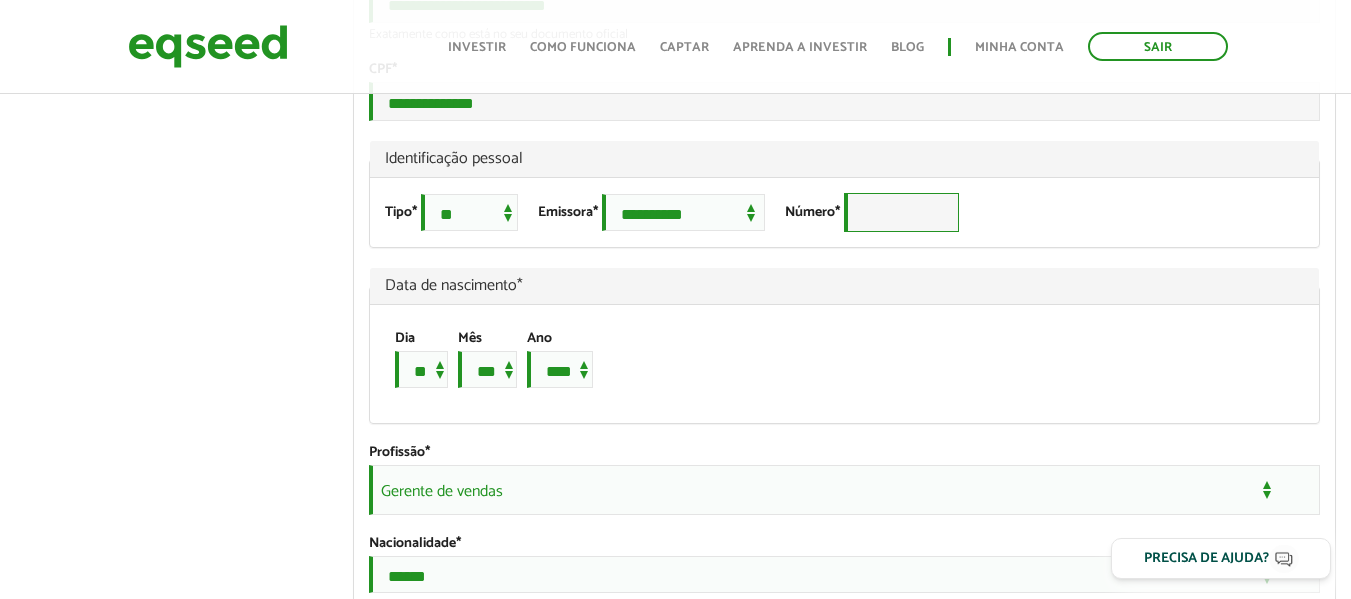 click on "Número  *" at bounding box center [901, 212] 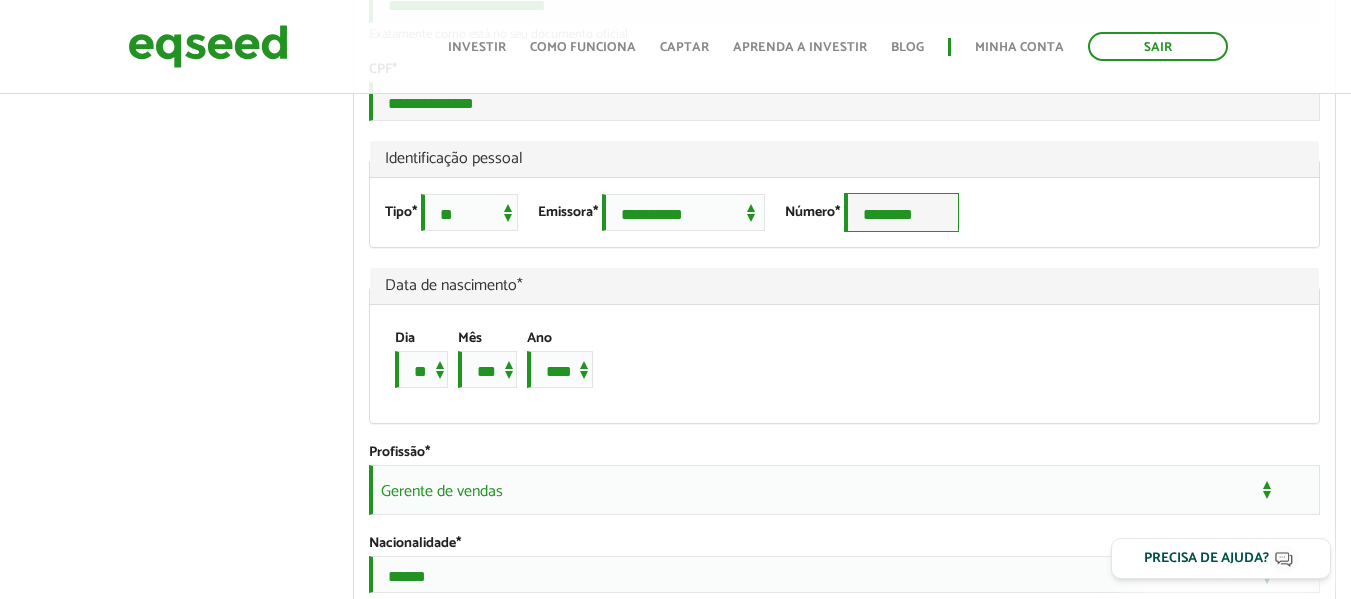 type on "********" 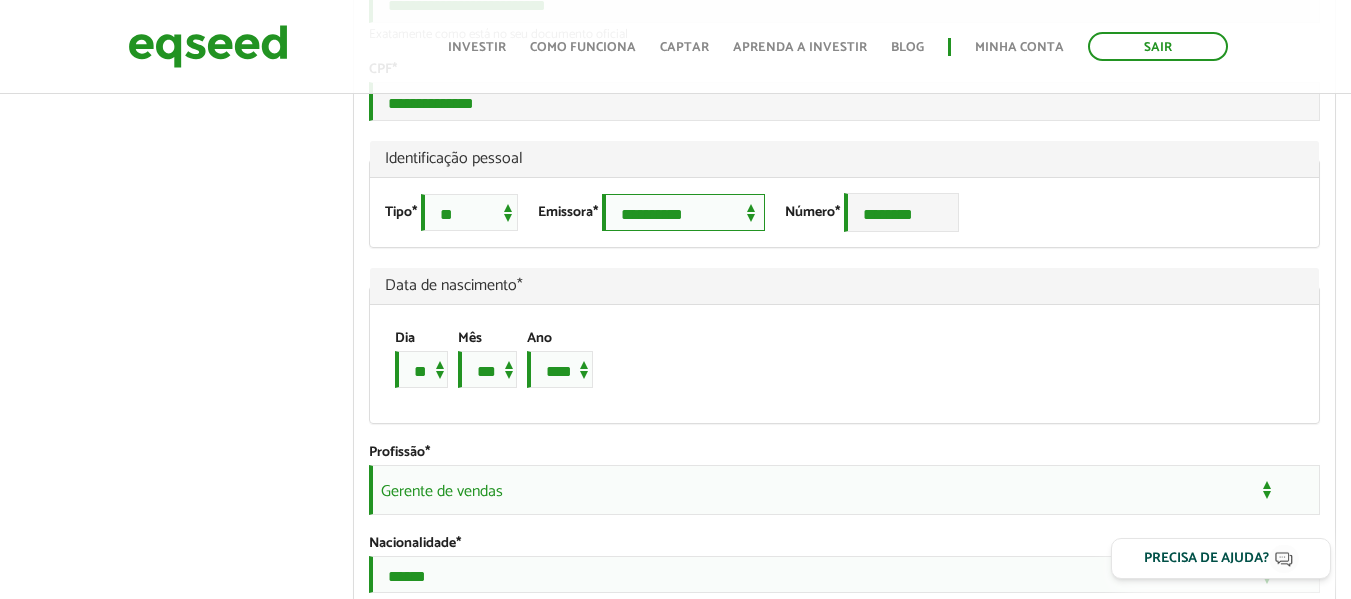 click on "**********" at bounding box center [683, 212] 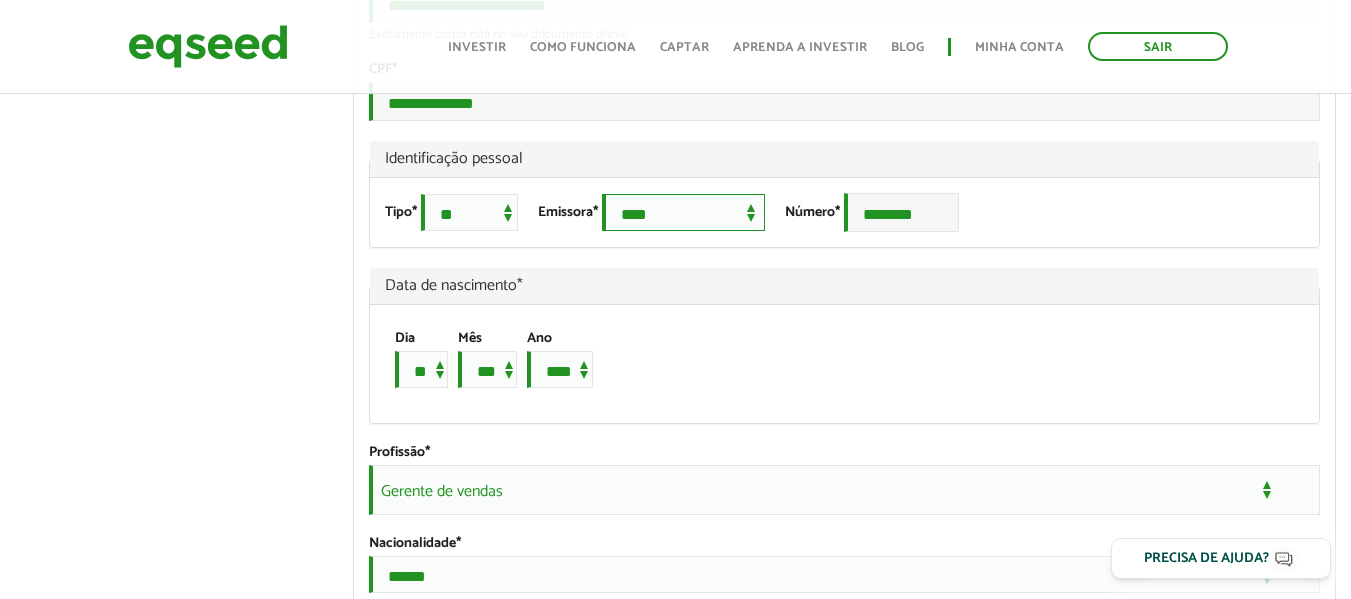 click on "**********" at bounding box center (683, 212) 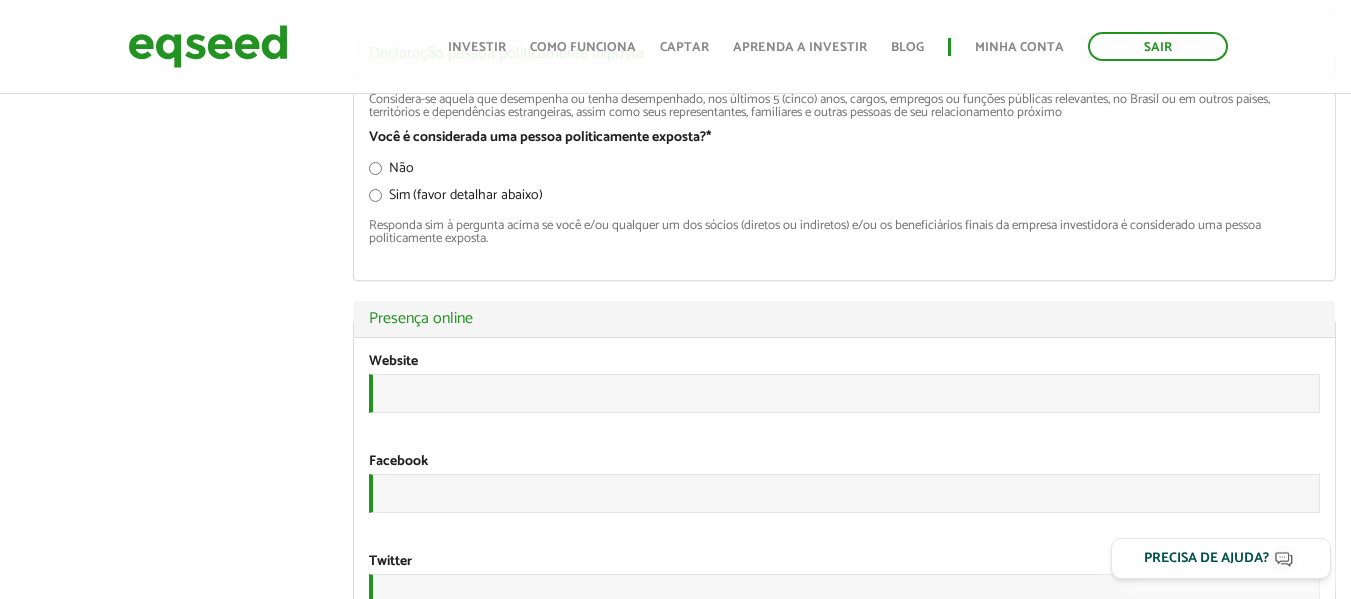 scroll, scrollTop: 2800, scrollLeft: 0, axis: vertical 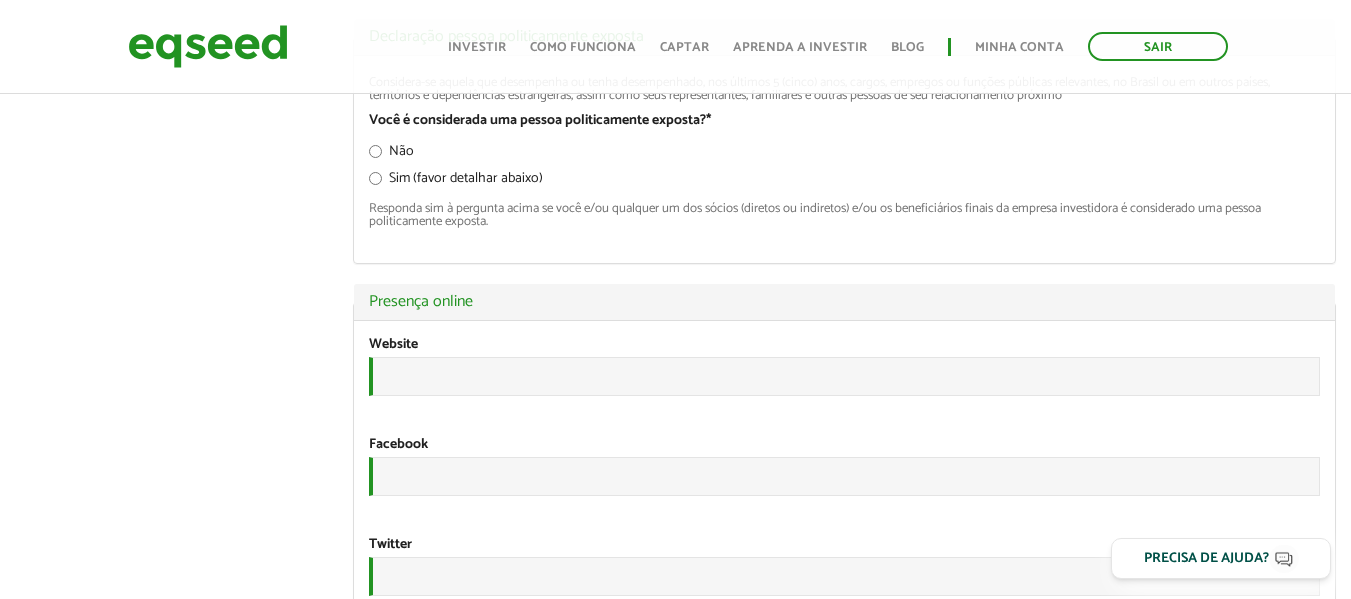 click on "Não" at bounding box center (391, 155) 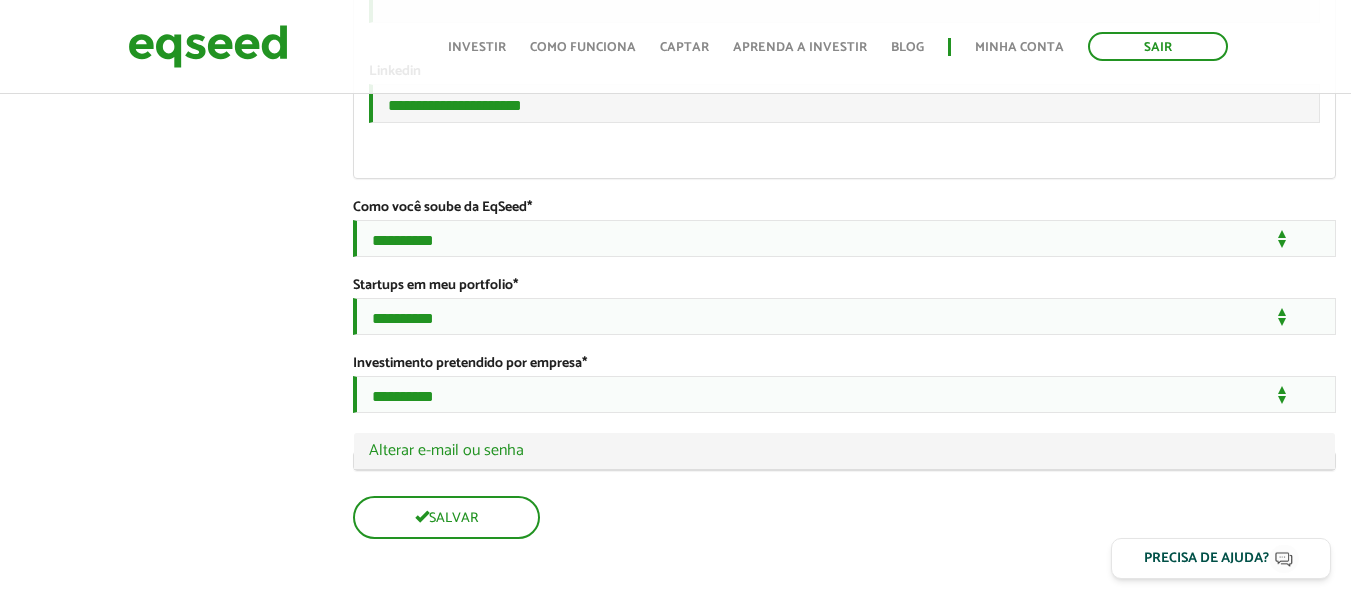 scroll, scrollTop: 3500, scrollLeft: 0, axis: vertical 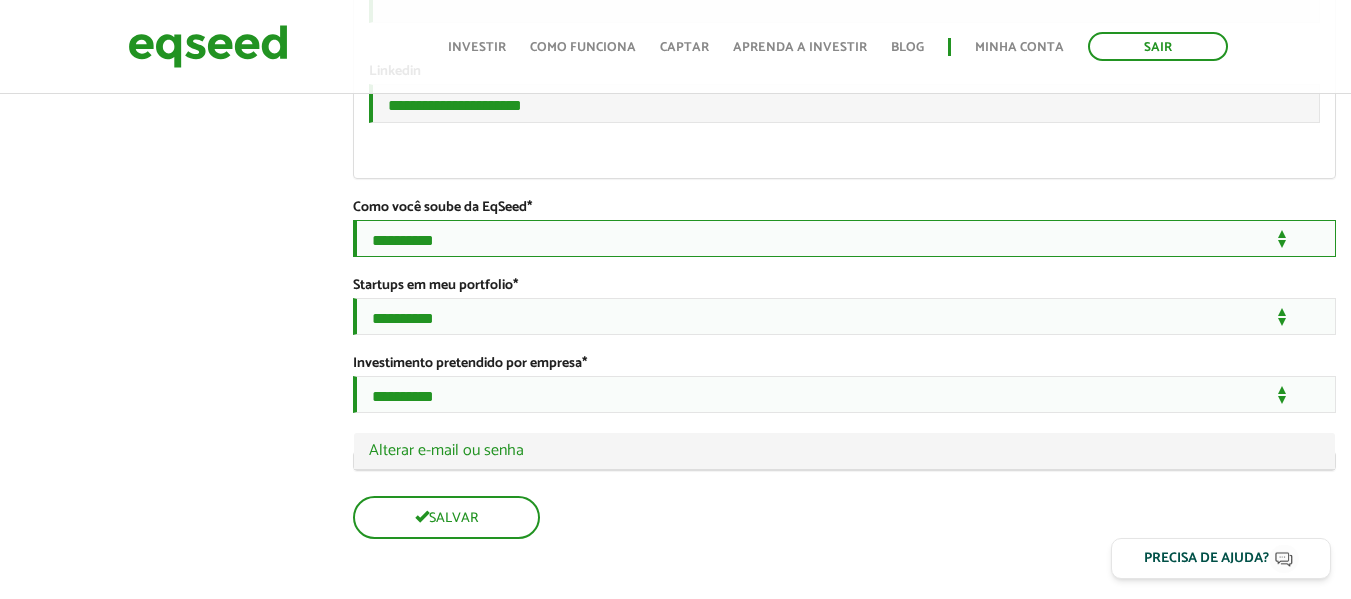 click on "**********" at bounding box center (844, 238) 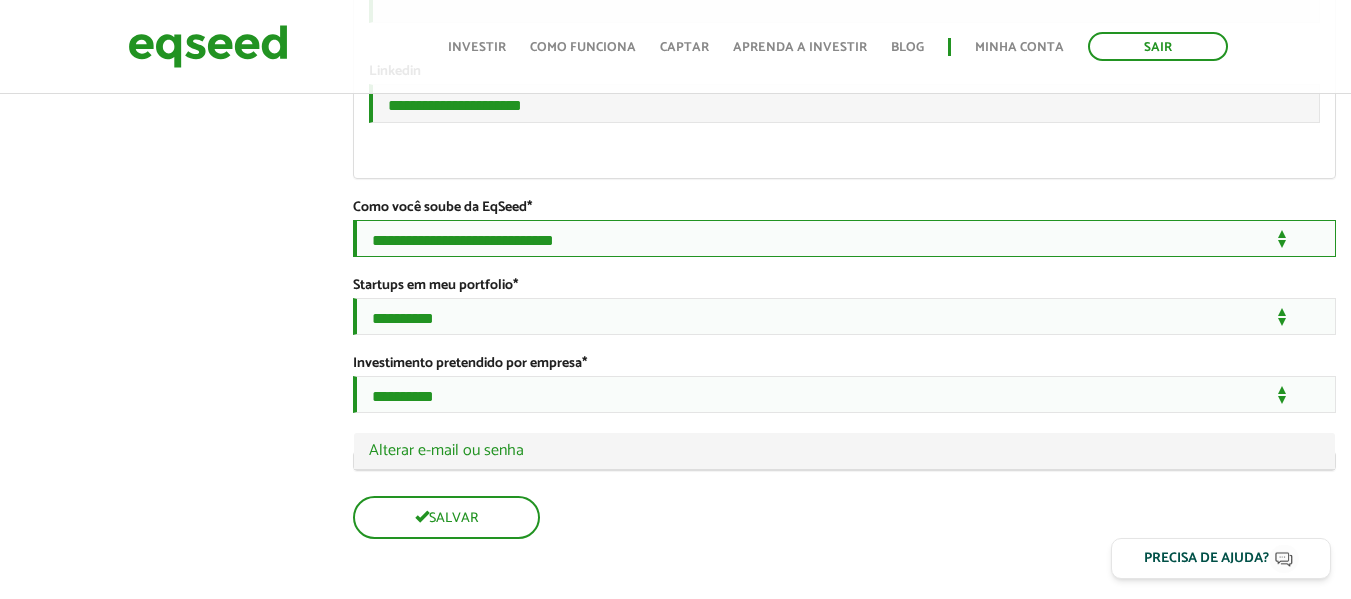click on "**********" at bounding box center [844, 238] 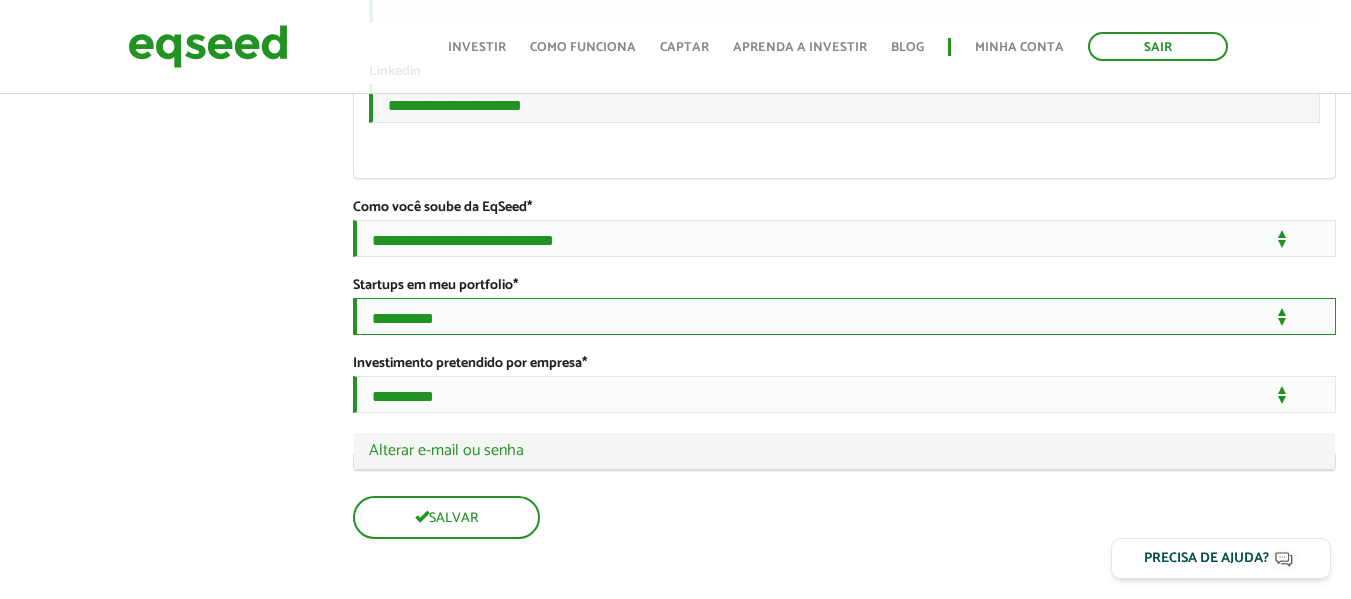 click on "**********" at bounding box center (844, 316) 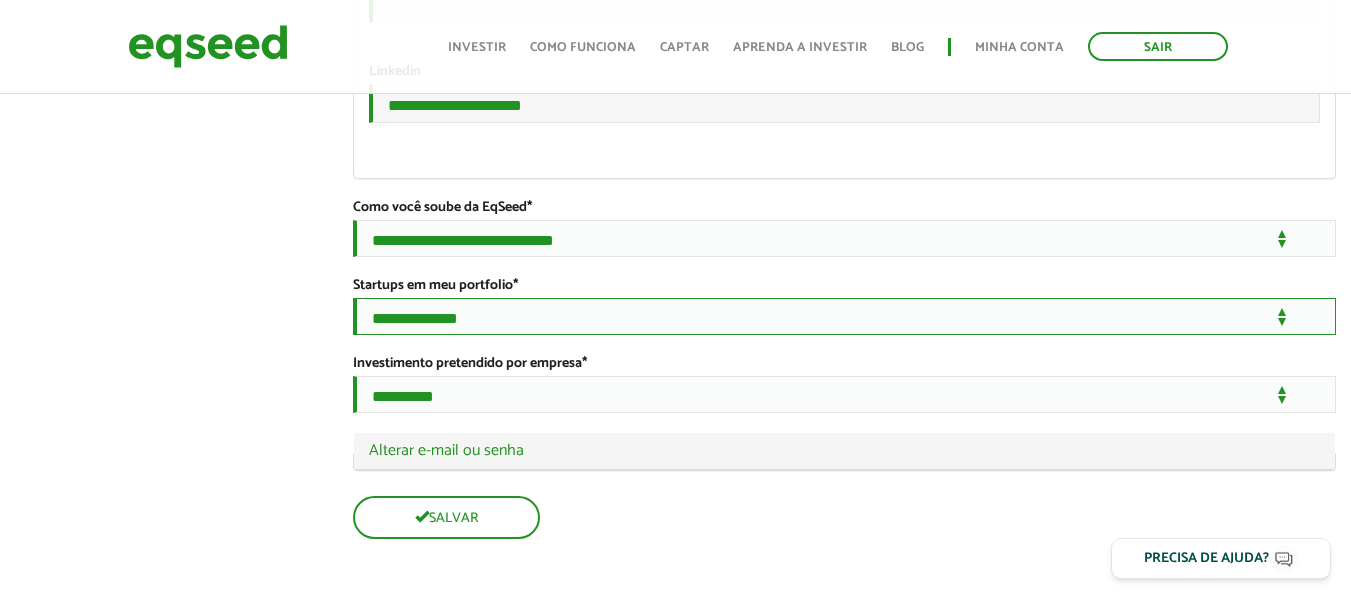 click on "**********" at bounding box center [844, 316] 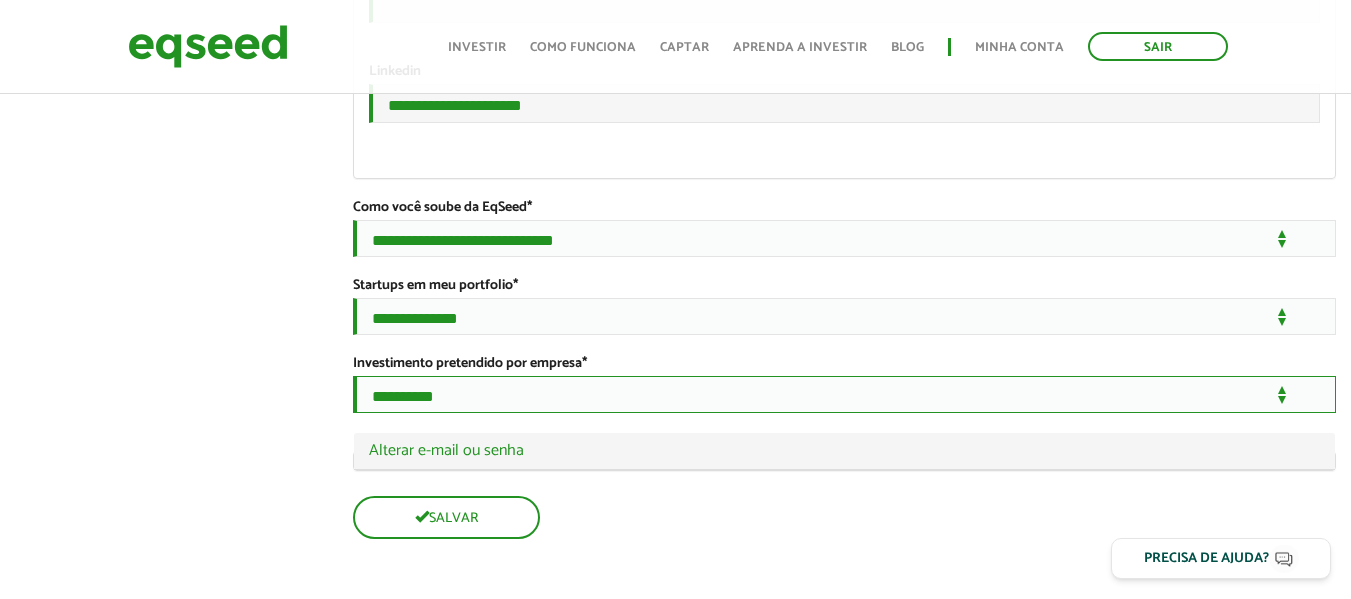 click on "**********" at bounding box center (844, 394) 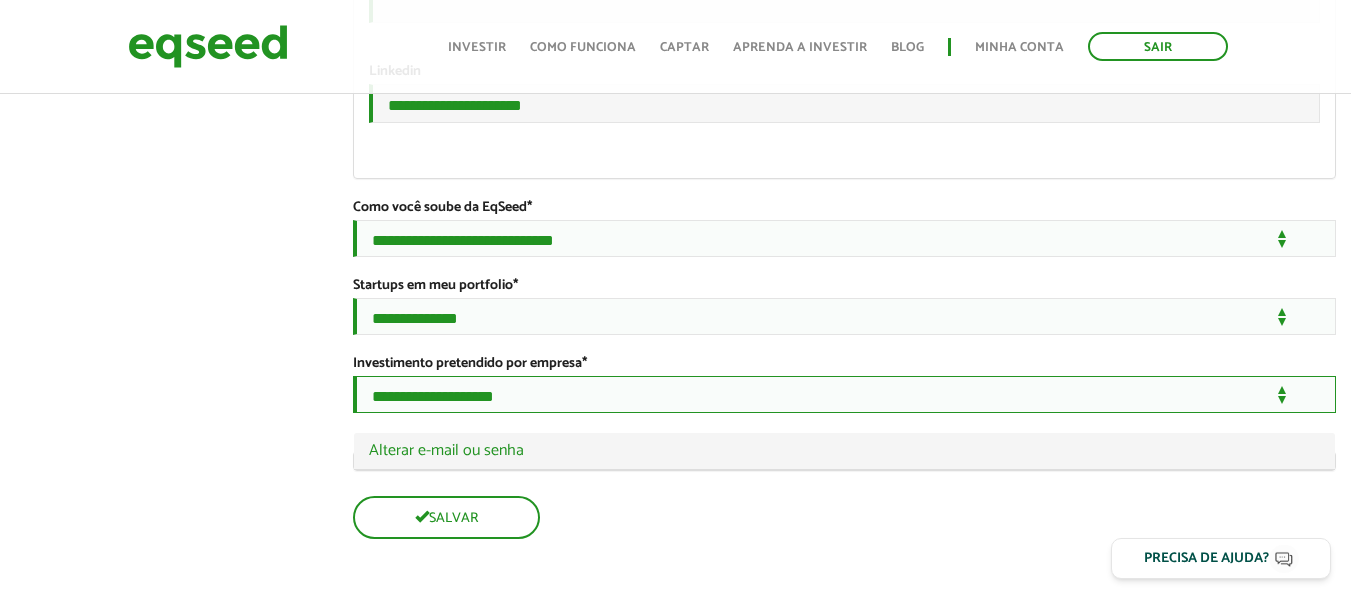 click on "**********" at bounding box center (844, 394) 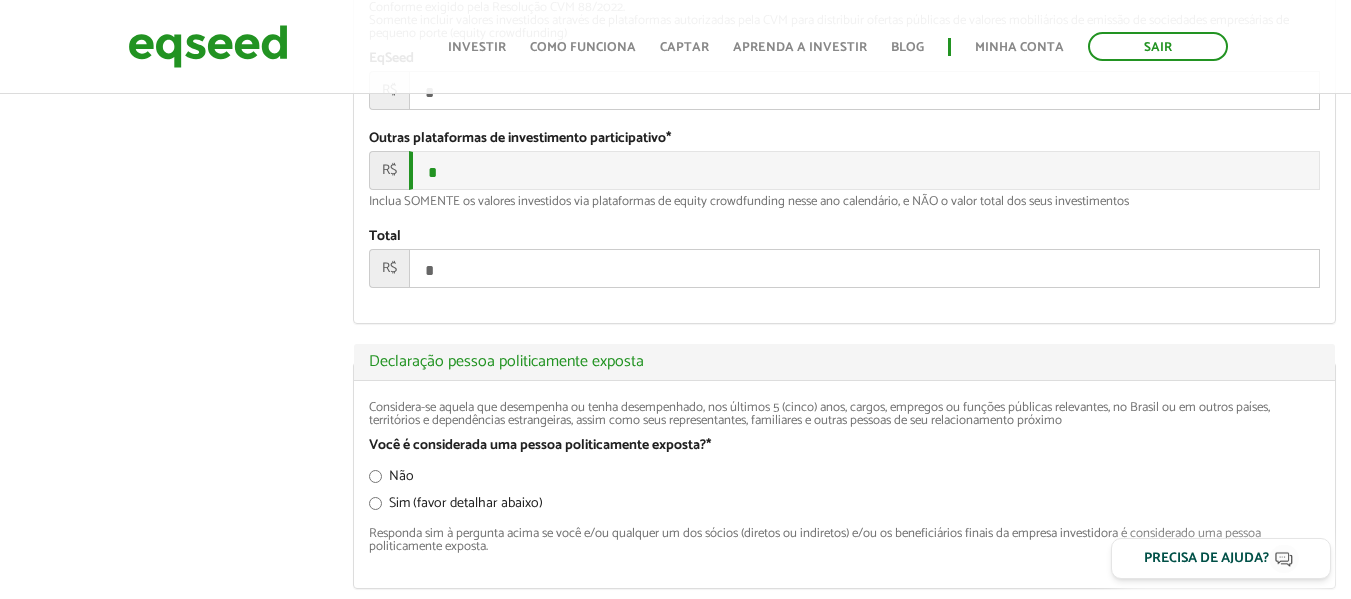 scroll, scrollTop: 2429, scrollLeft: 0, axis: vertical 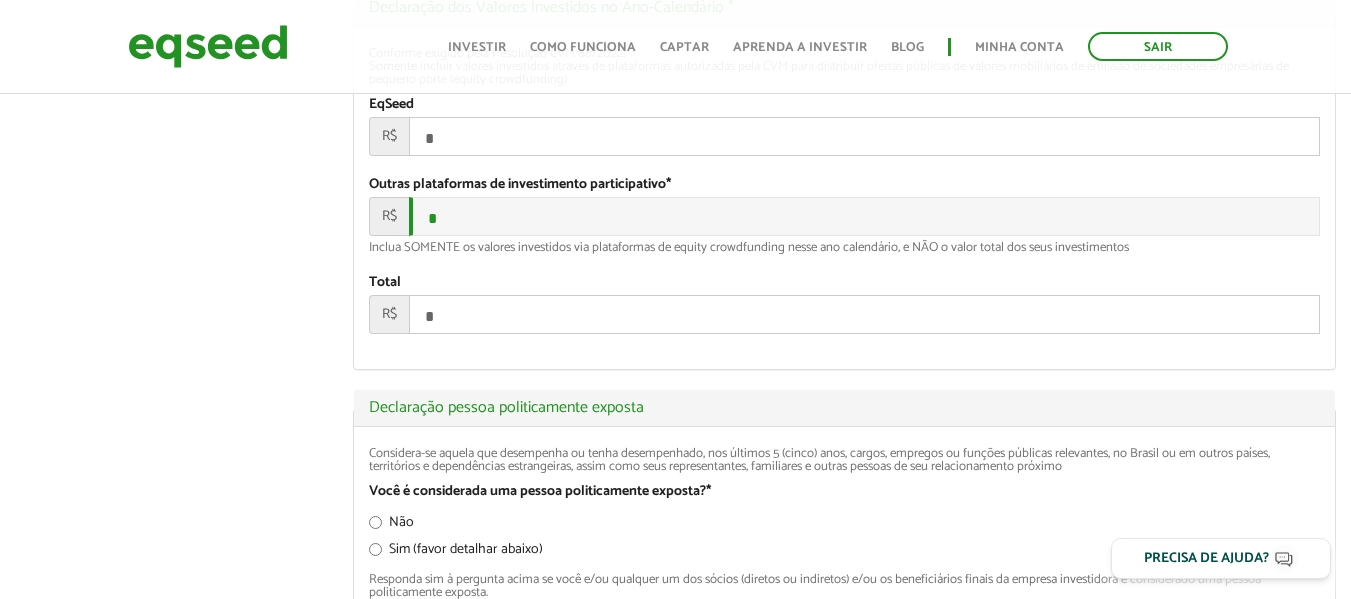 click on "*" at bounding box center (864, 136) 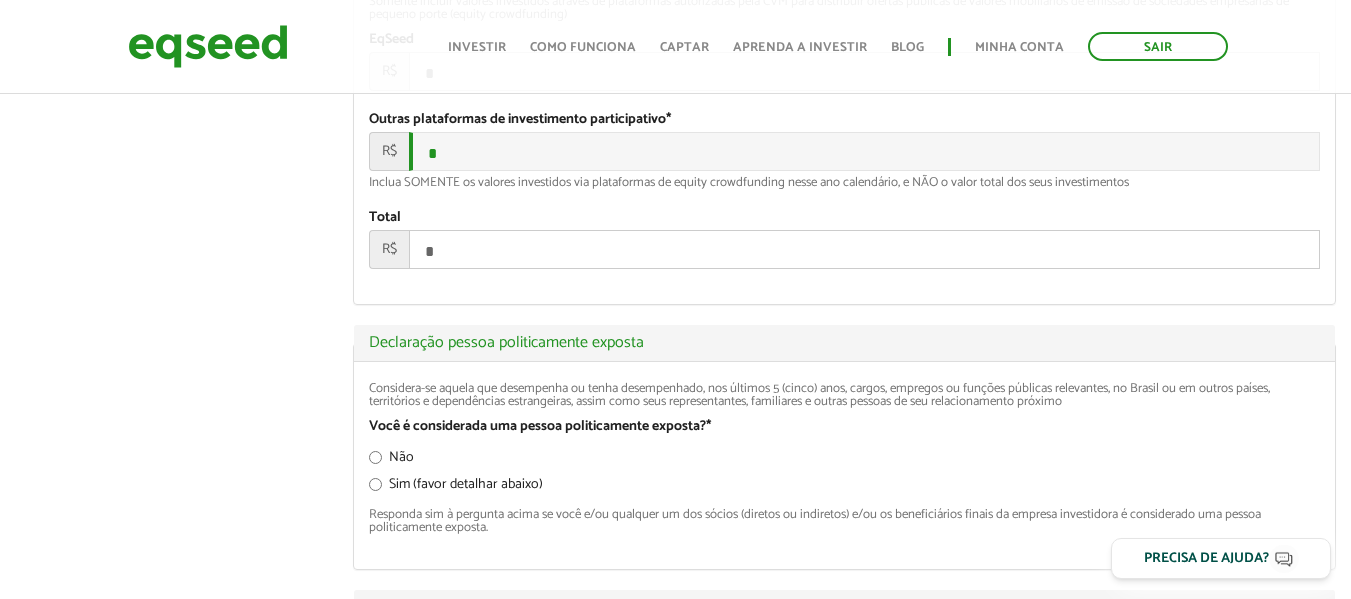 scroll, scrollTop: 2529, scrollLeft: 0, axis: vertical 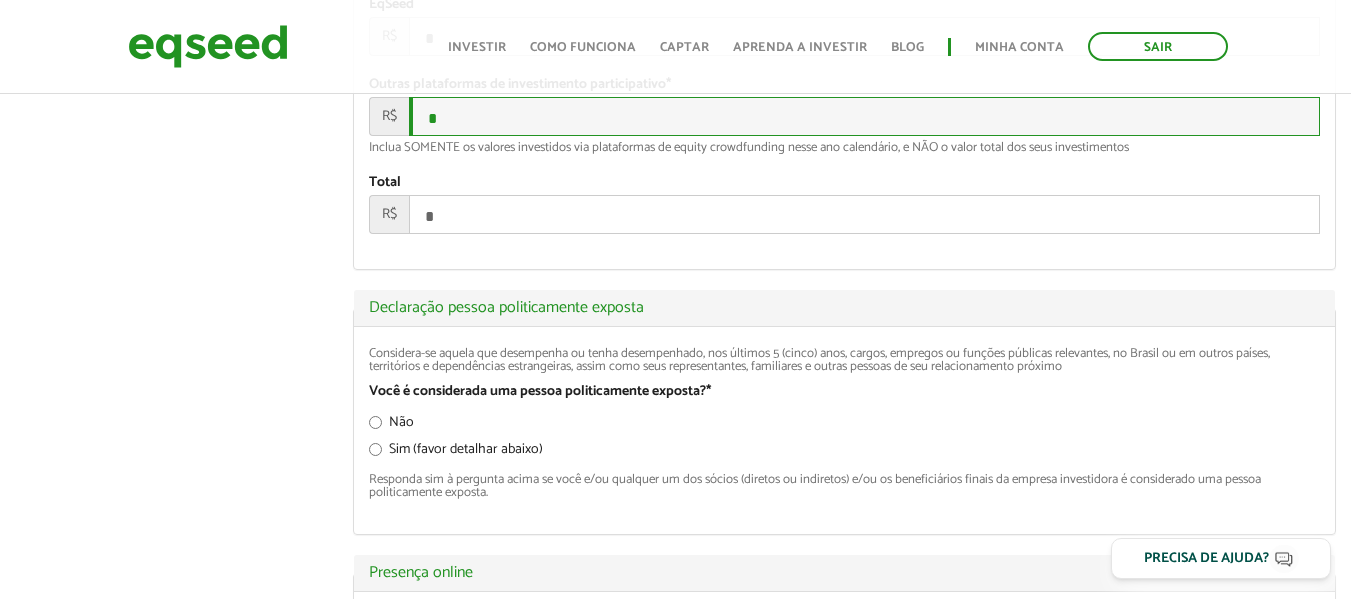 click on "*" at bounding box center (864, 116) 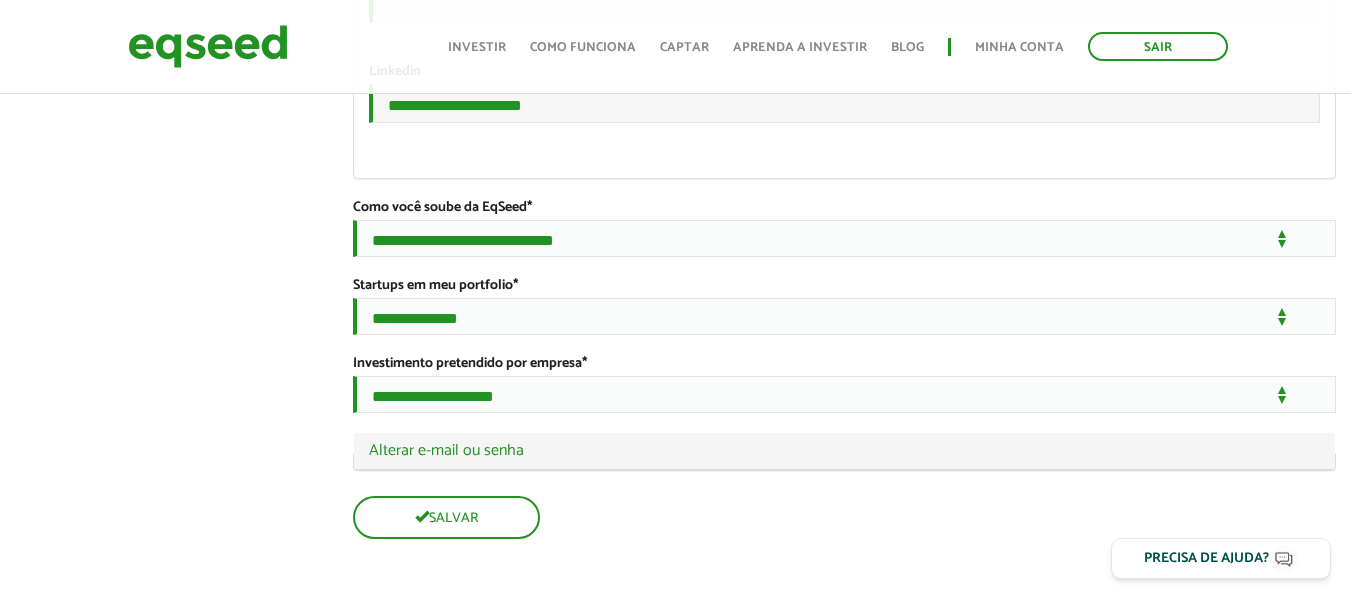 scroll, scrollTop: 3629, scrollLeft: 0, axis: vertical 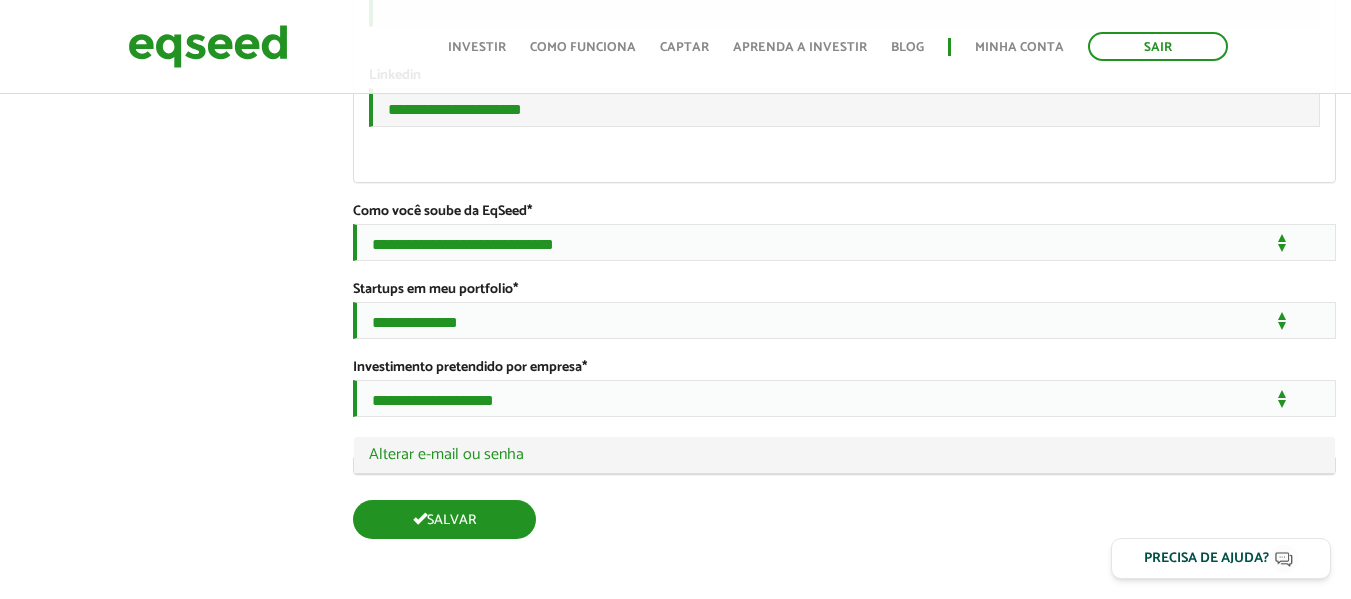 click on "Salvar" at bounding box center [444, 519] 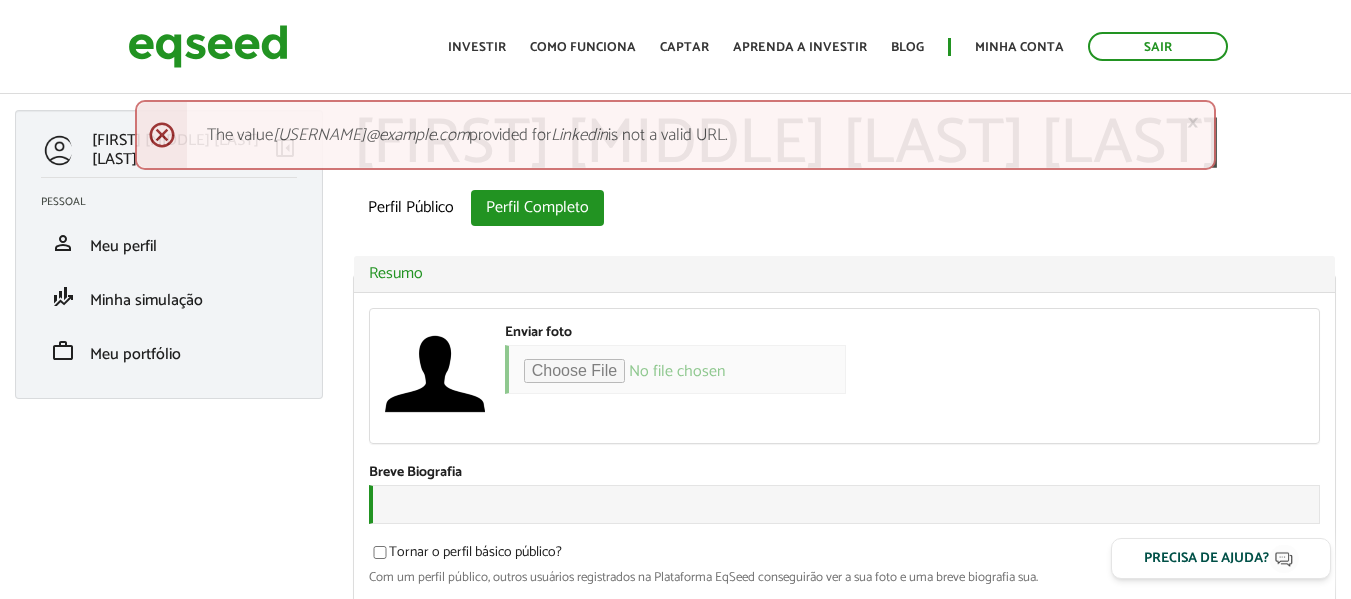 scroll, scrollTop: 0, scrollLeft: 0, axis: both 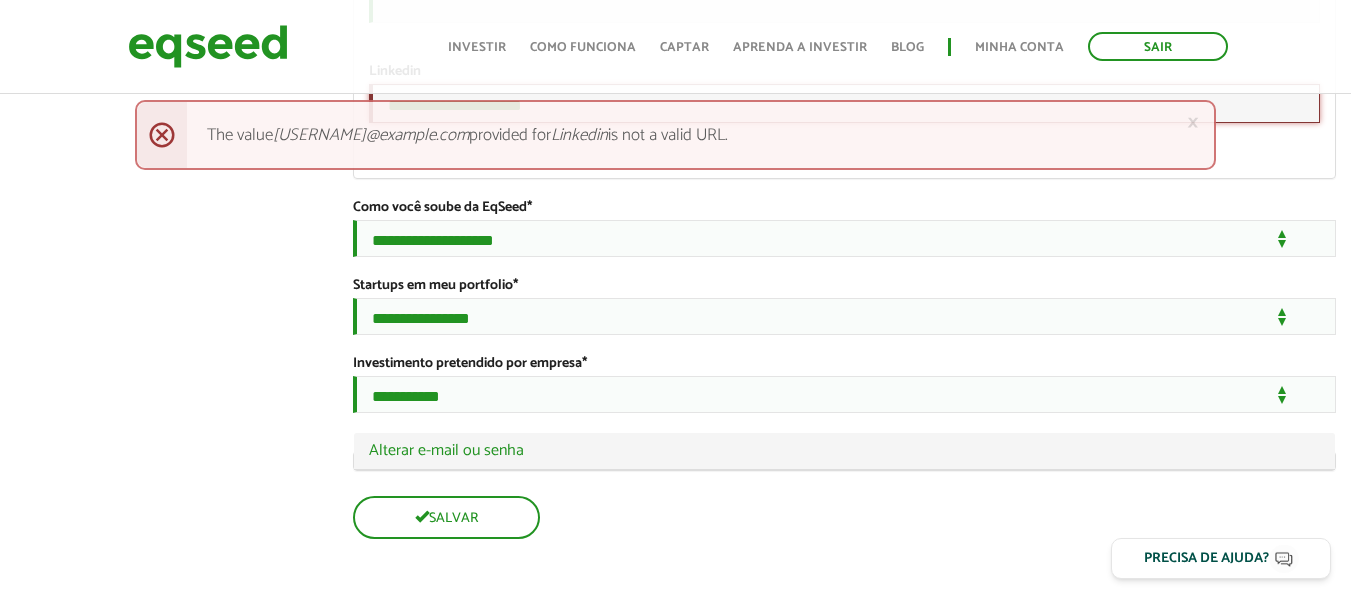 click on "**********" at bounding box center [844, 103] 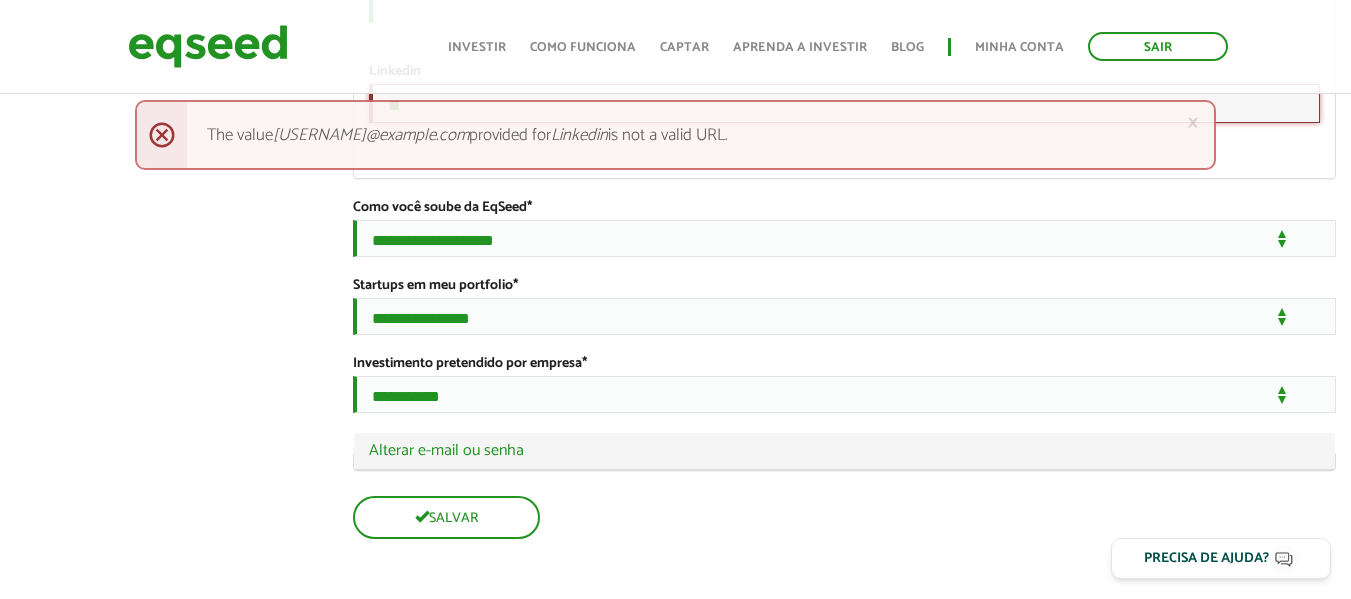 type on "*" 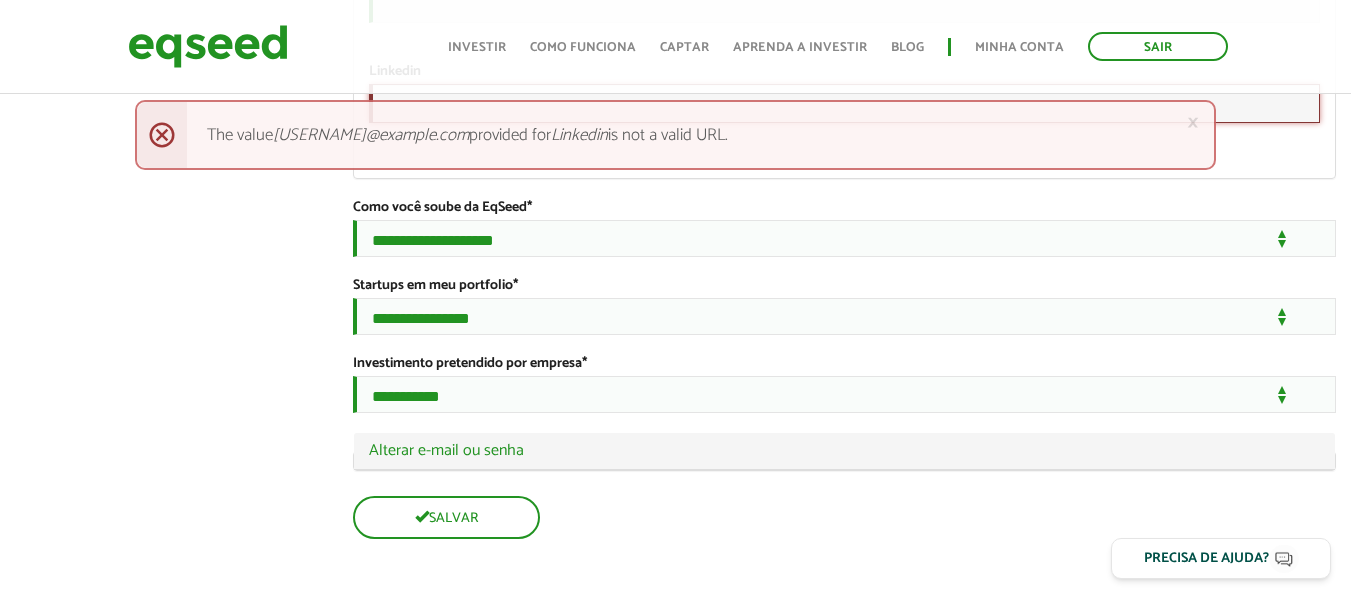 scroll, scrollTop: 3629, scrollLeft: 0, axis: vertical 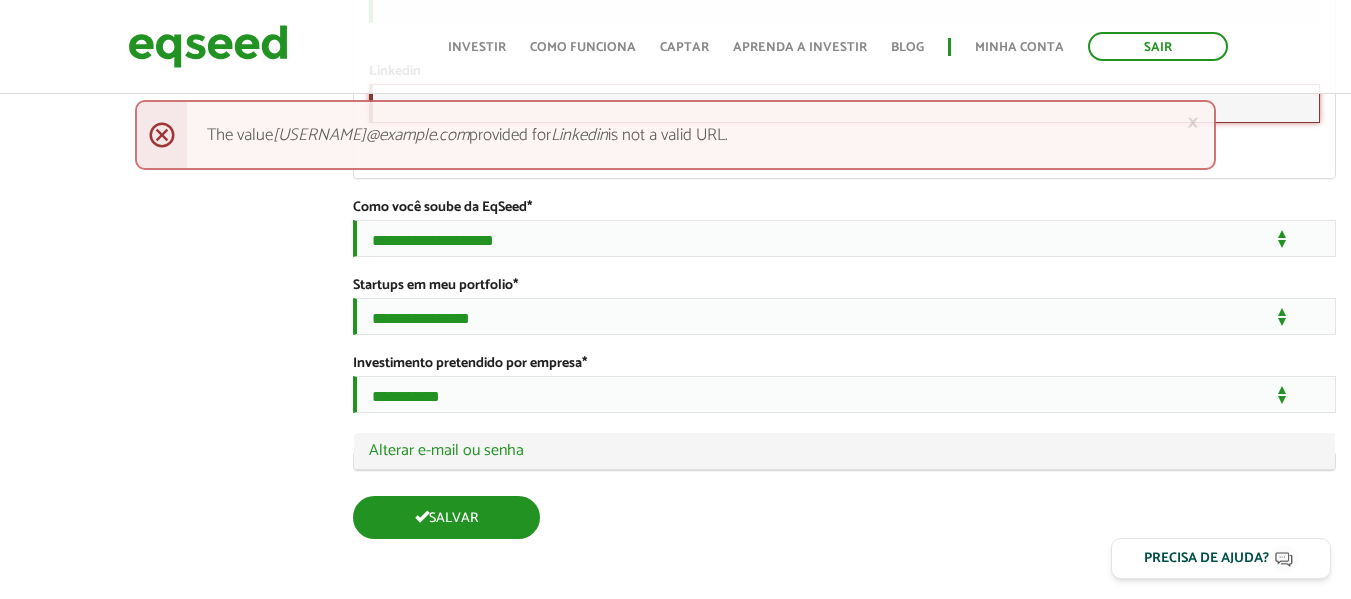 type 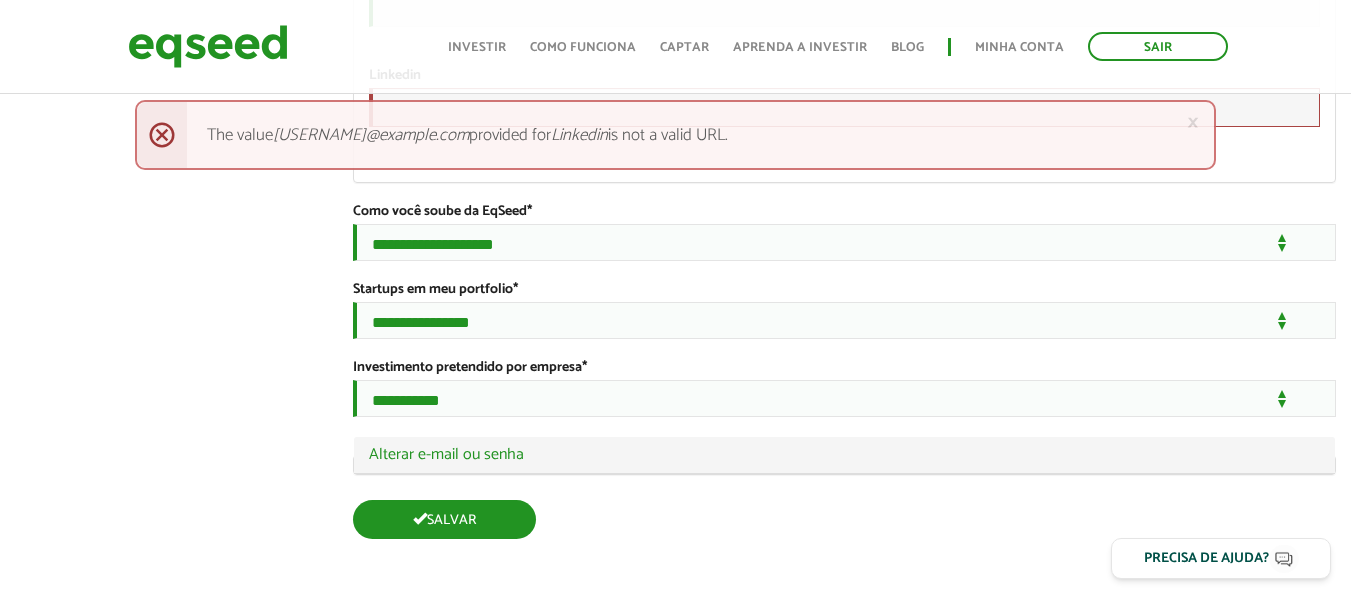 scroll, scrollTop: 3625, scrollLeft: 0, axis: vertical 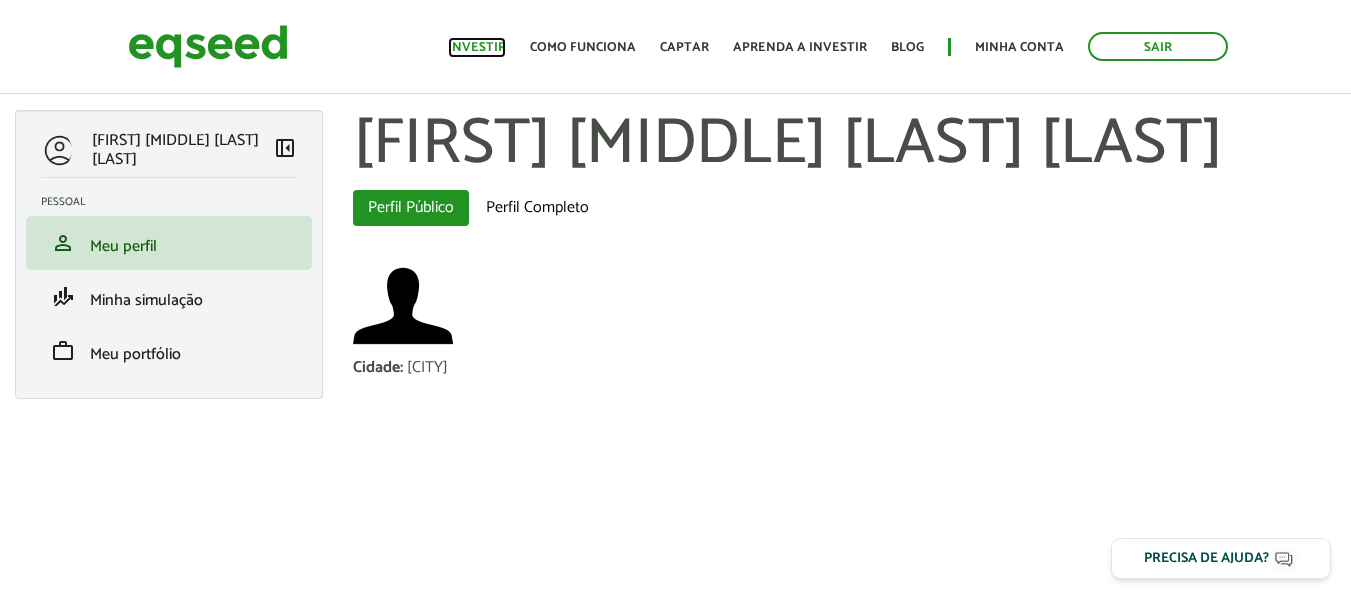 click on "Investir" at bounding box center (477, 47) 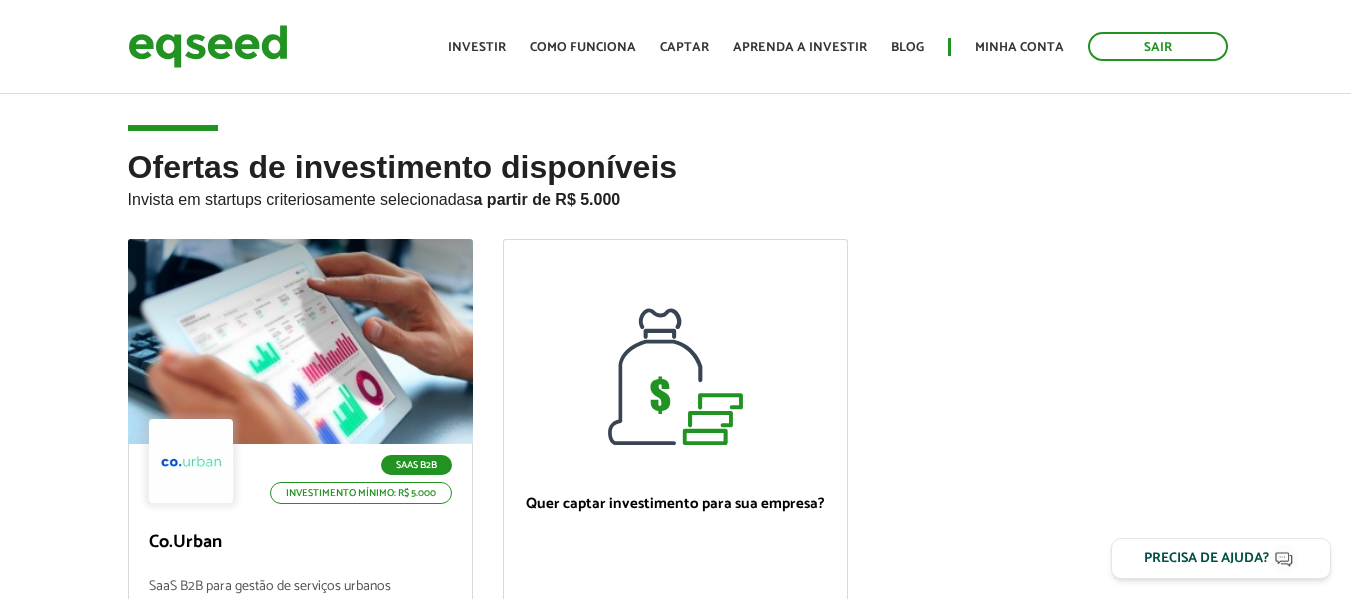 scroll, scrollTop: 0, scrollLeft: 0, axis: both 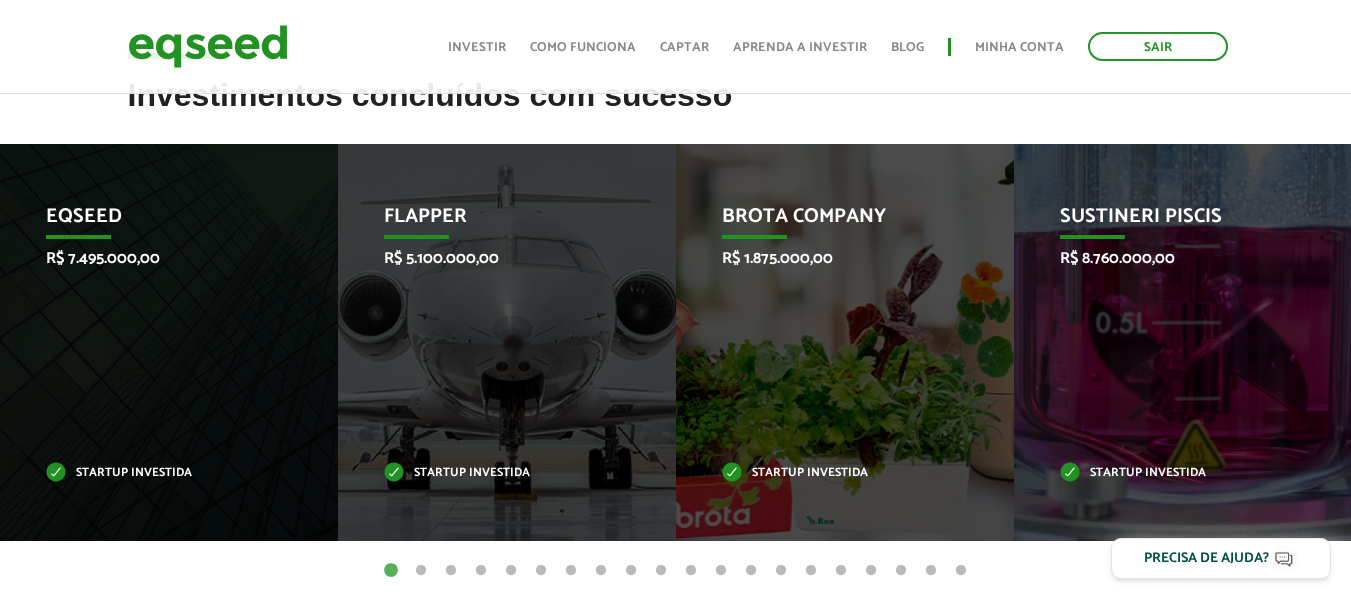 click on "2" at bounding box center [421, 571] 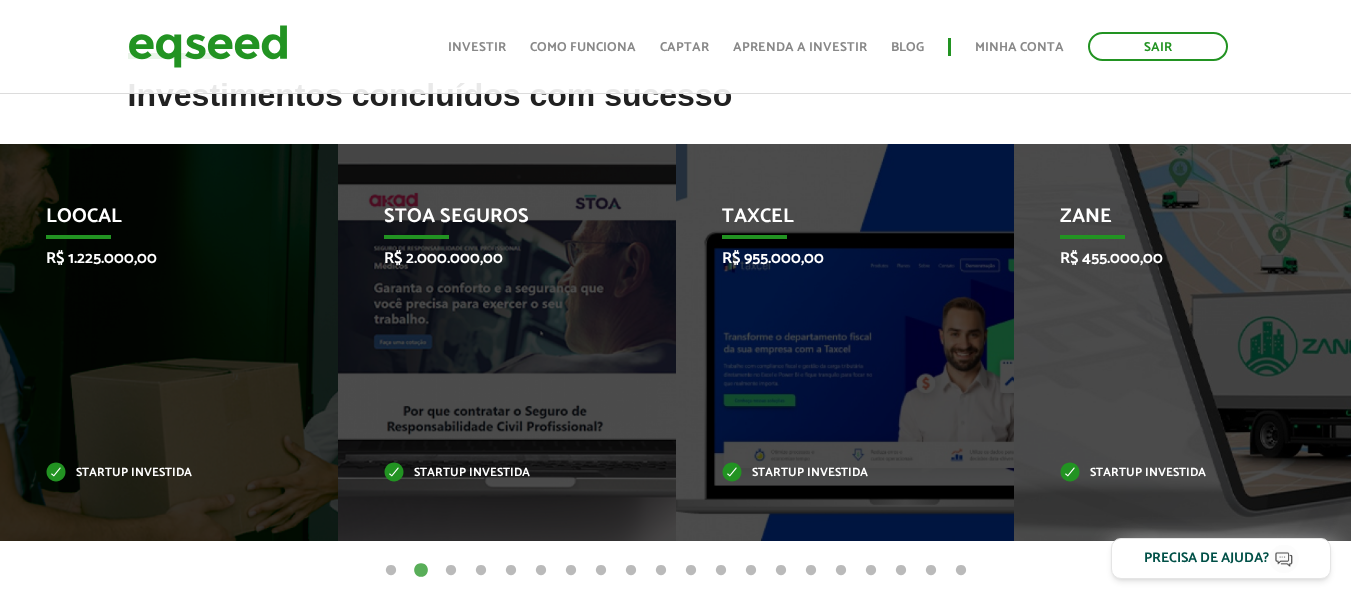 click on "3" at bounding box center [451, 571] 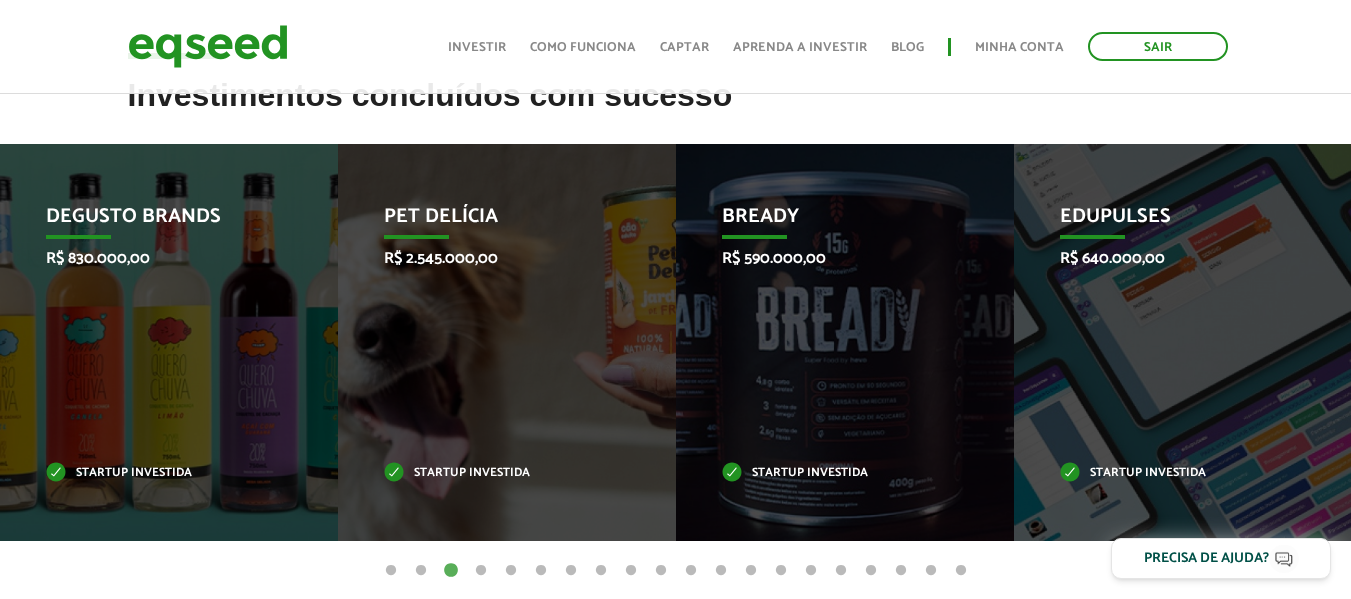 click on "4" at bounding box center [481, 571] 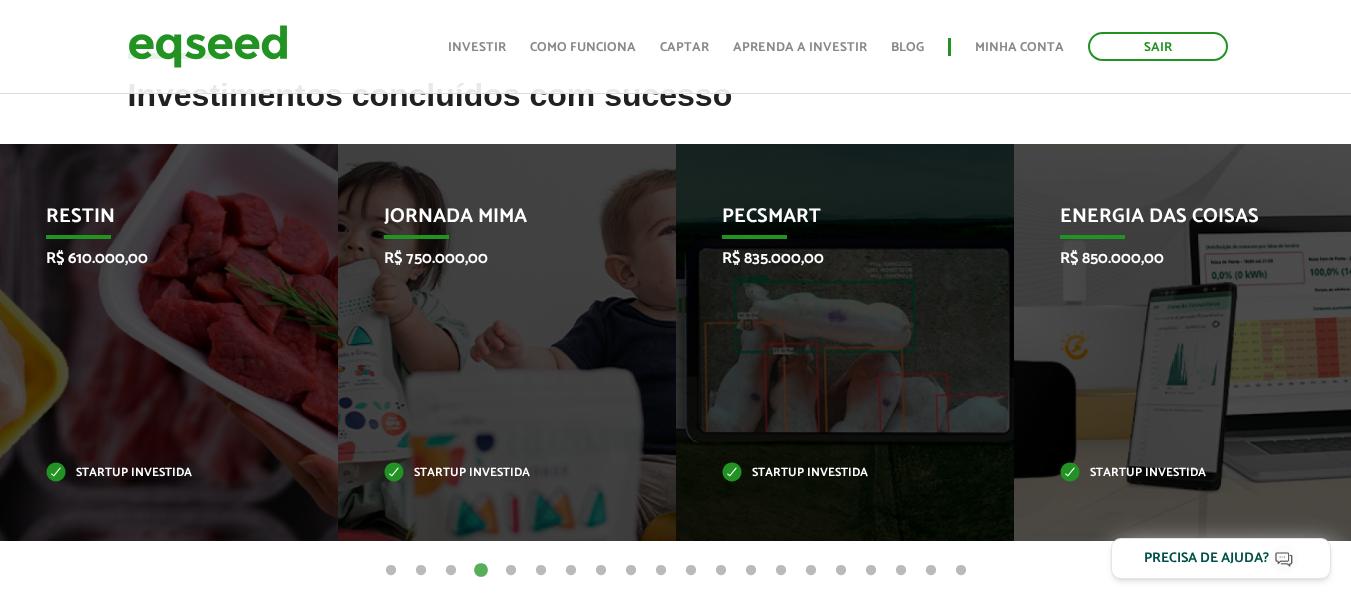 click on "5" at bounding box center (511, 571) 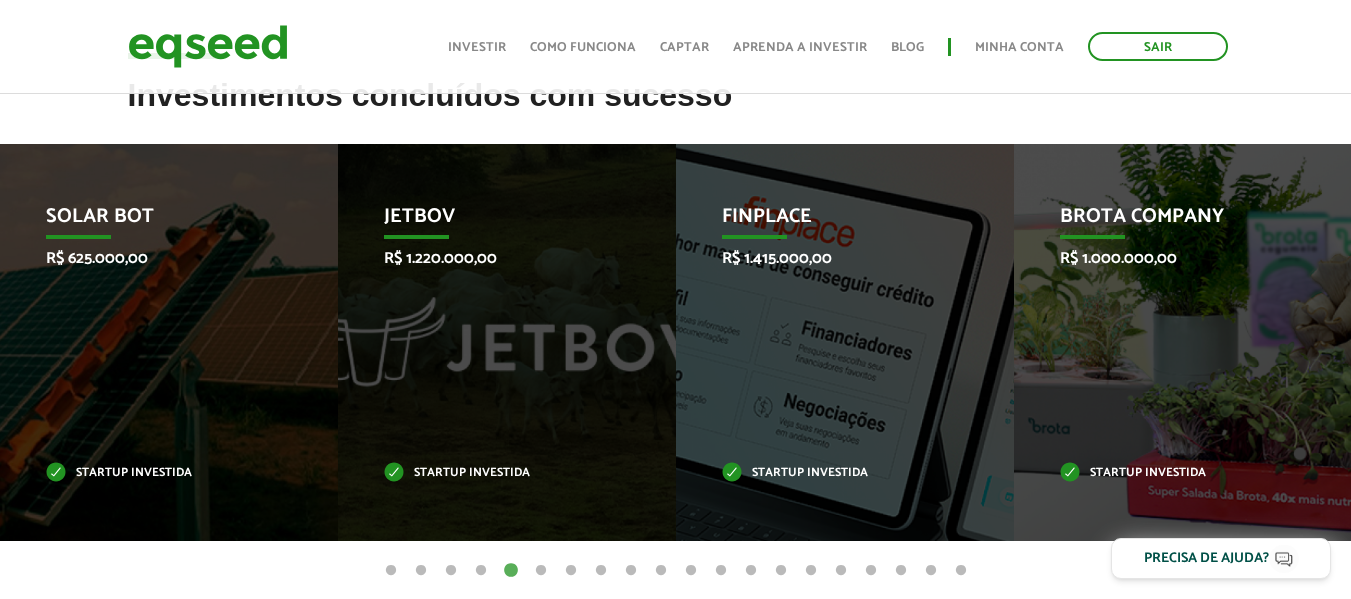 click on "6" at bounding box center (541, 571) 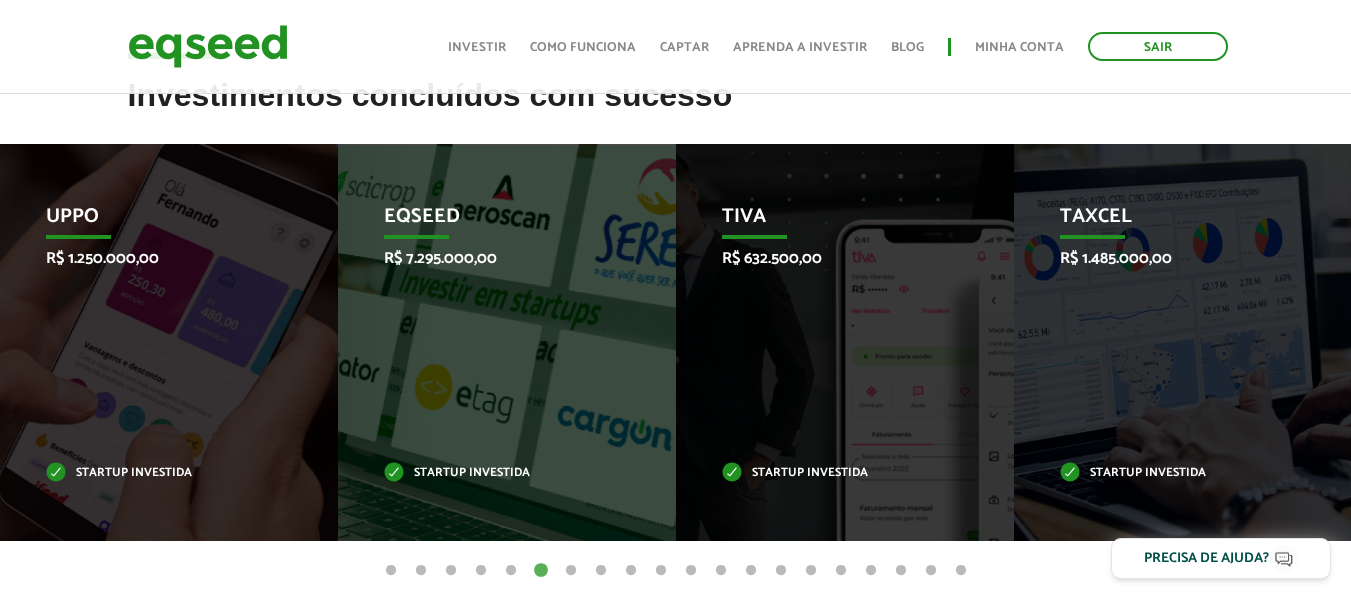 click on "7" at bounding box center (571, 571) 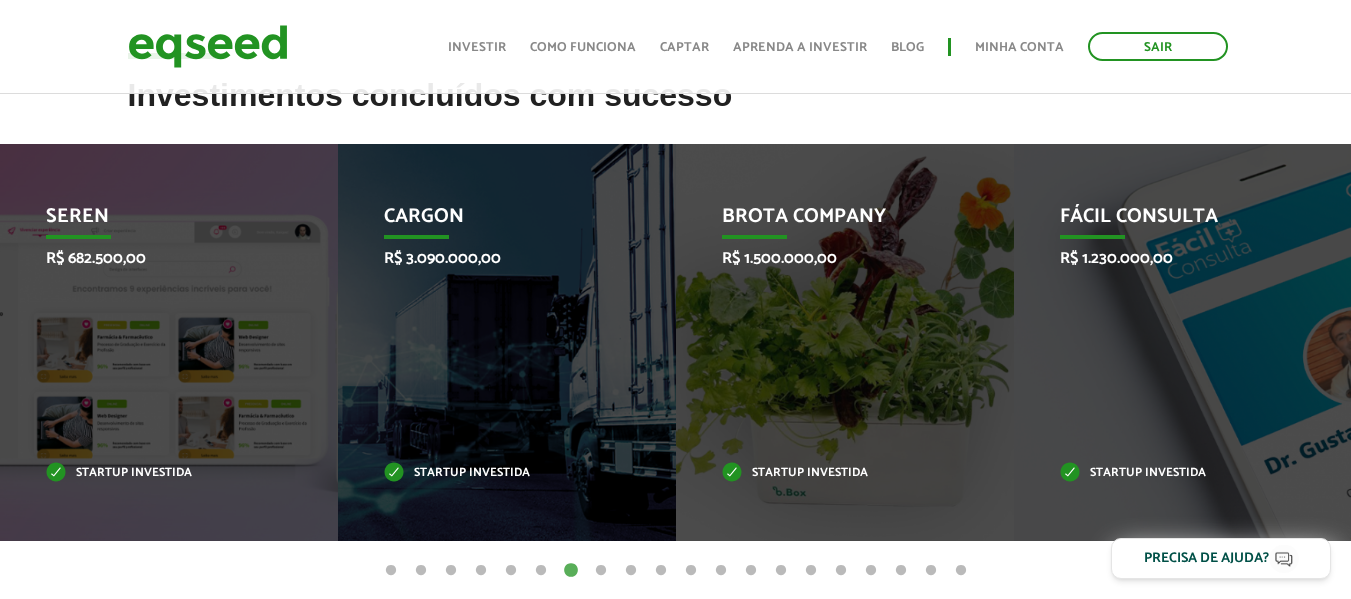 click on "8" at bounding box center [601, 571] 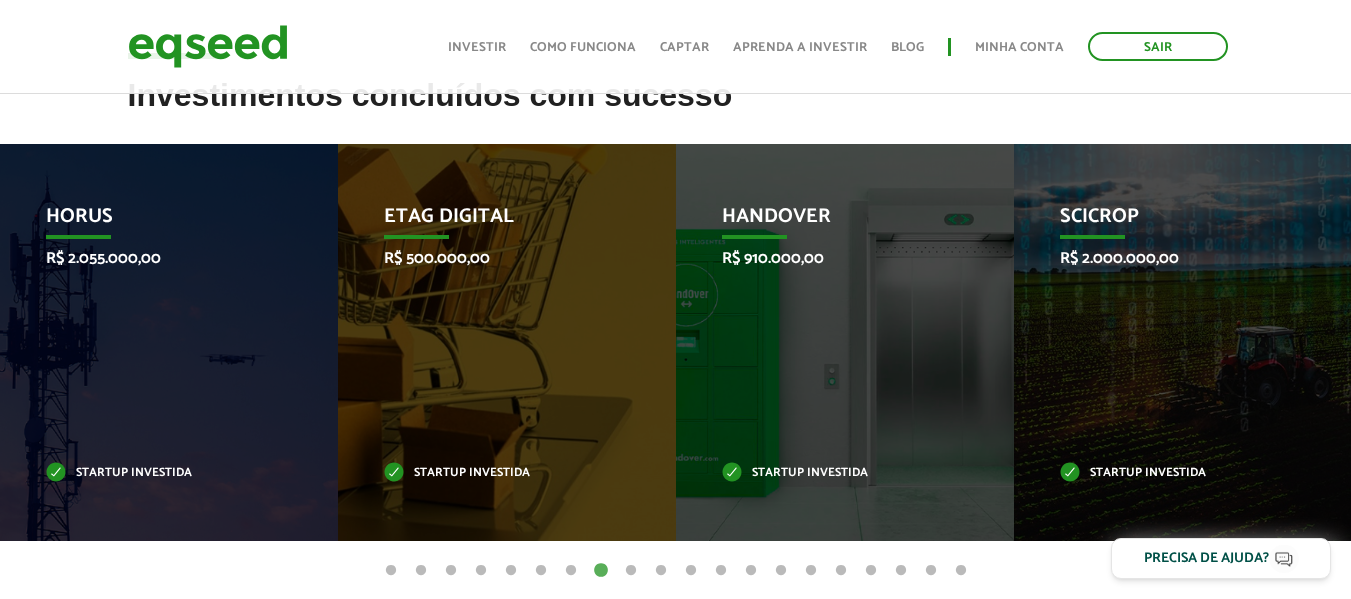 click on "9" at bounding box center [631, 571] 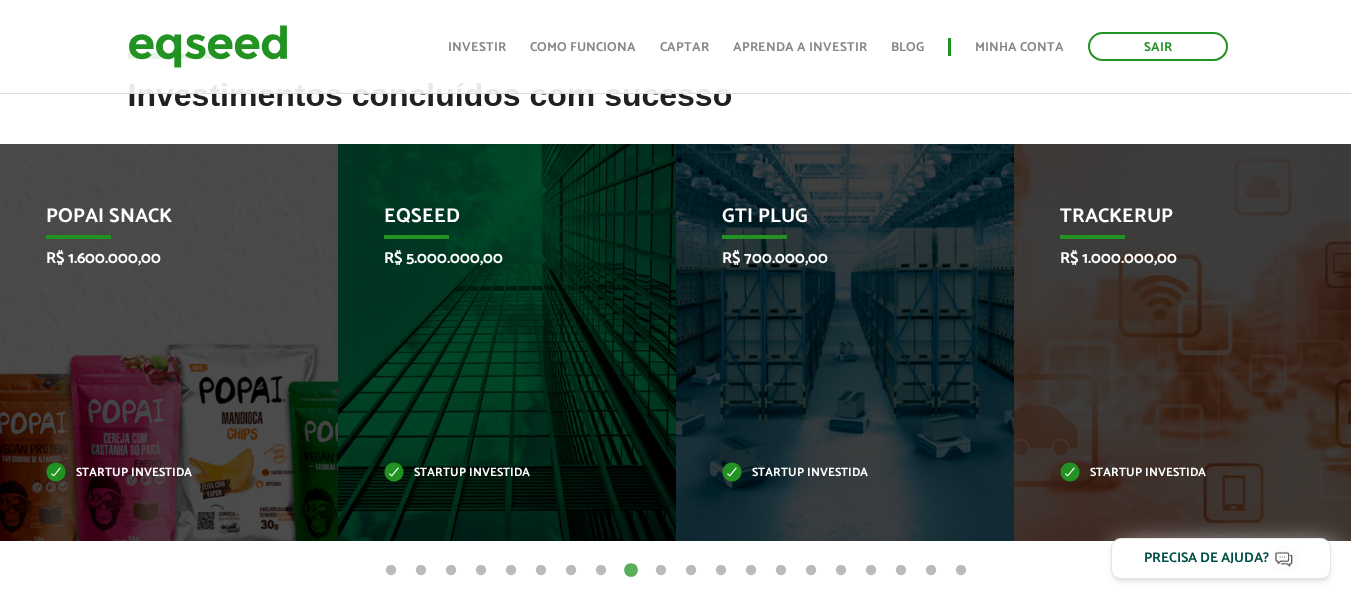 click on "10" at bounding box center (661, 571) 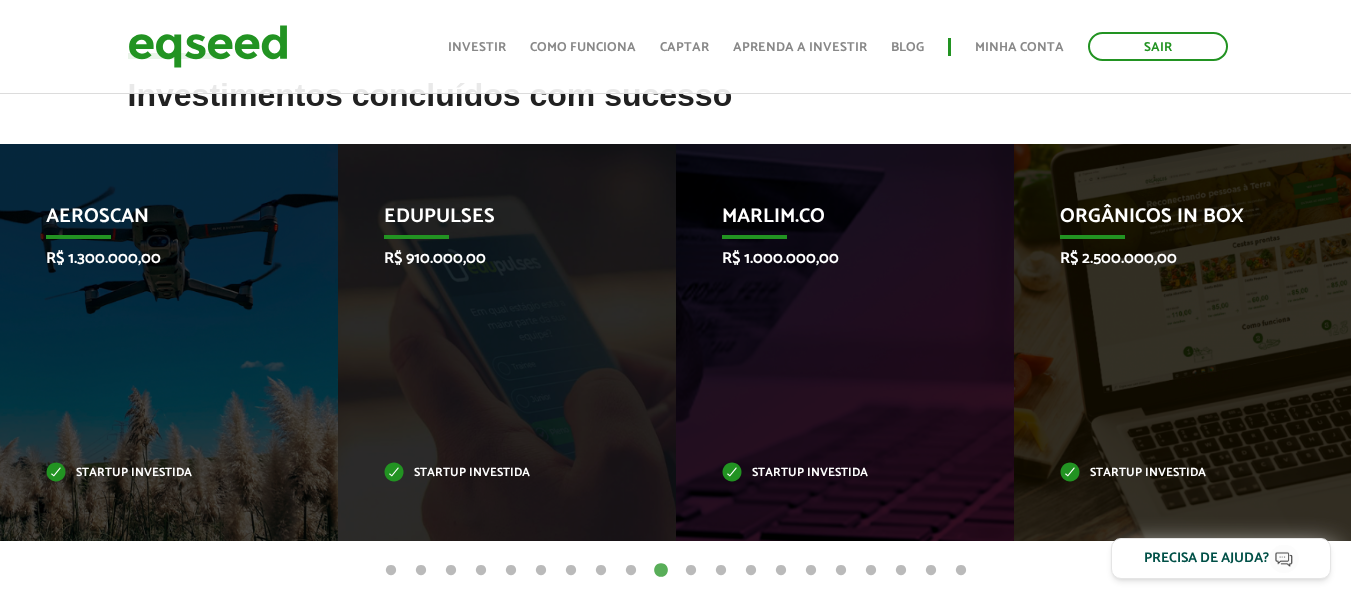 click on "11" at bounding box center [691, 571] 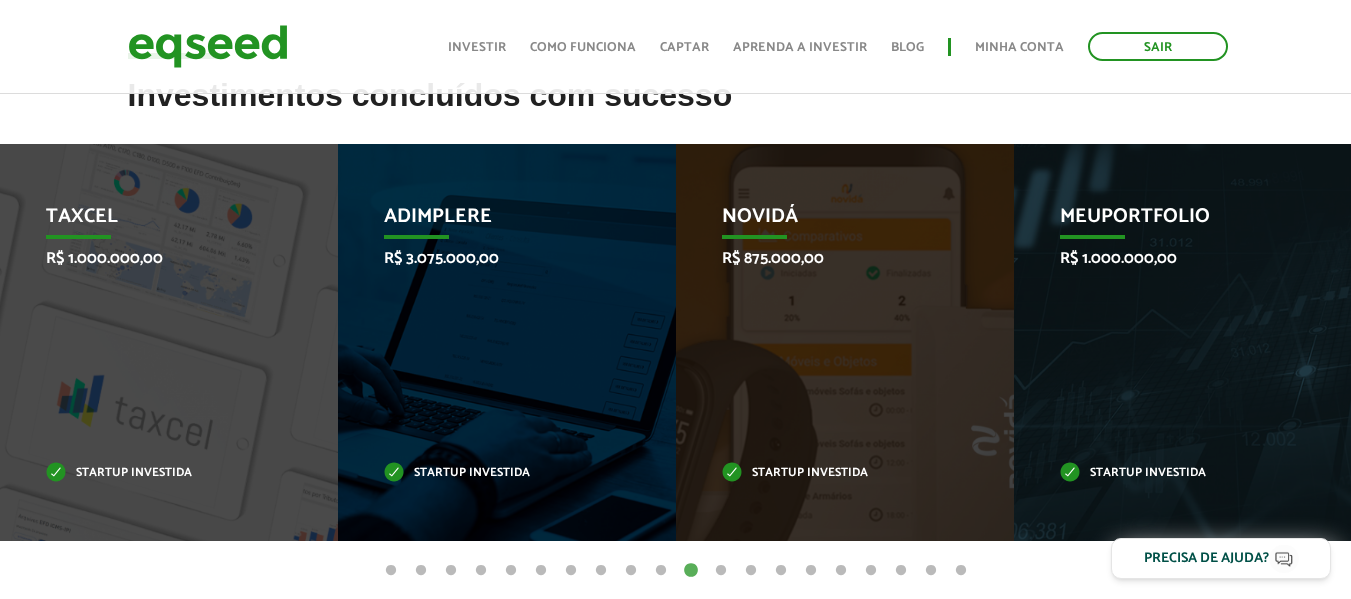 click on "12" at bounding box center (721, 571) 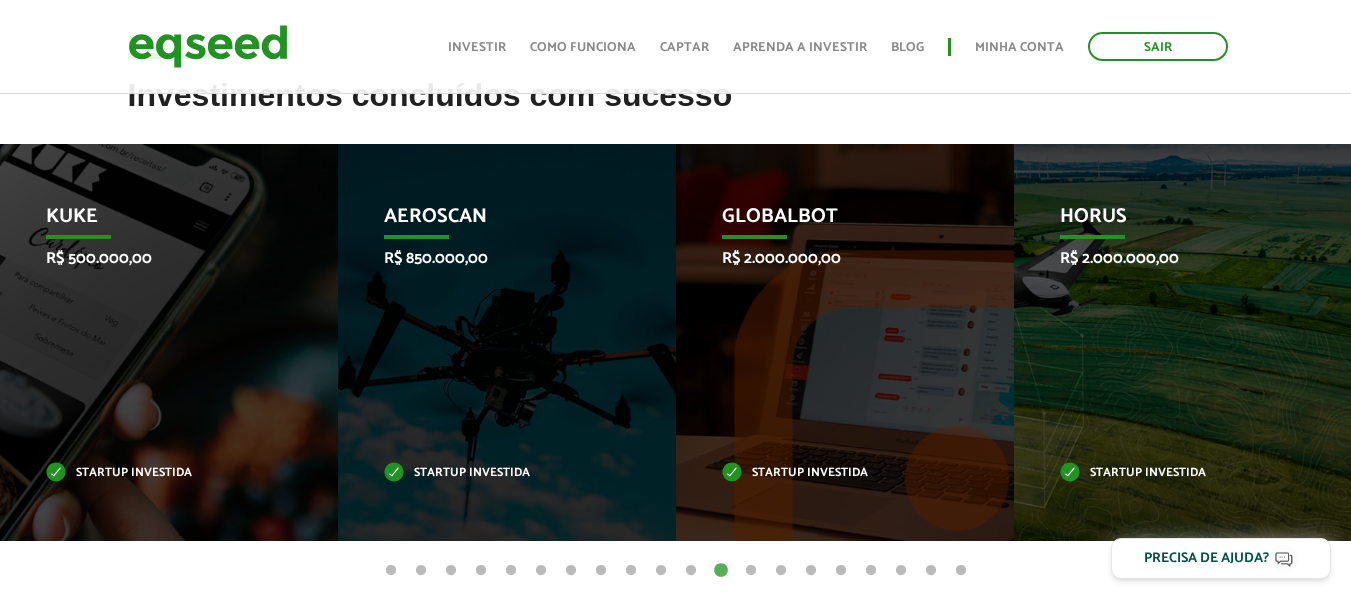 click on "13" at bounding box center [751, 571] 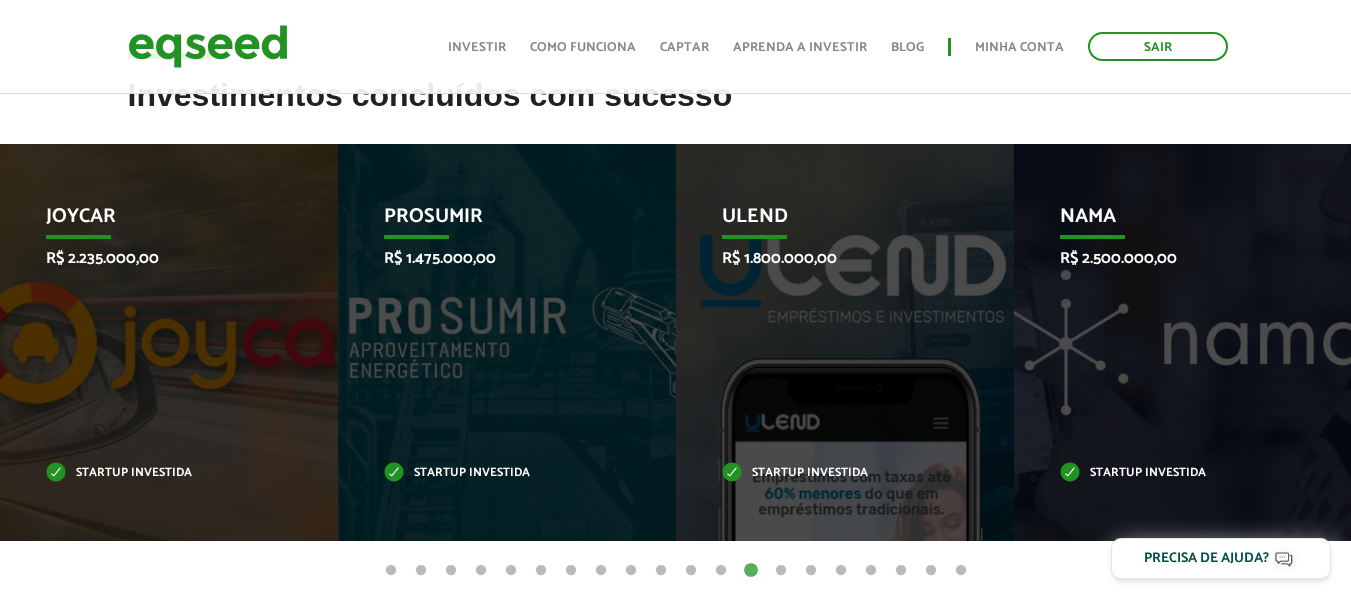 click on "14" at bounding box center (781, 571) 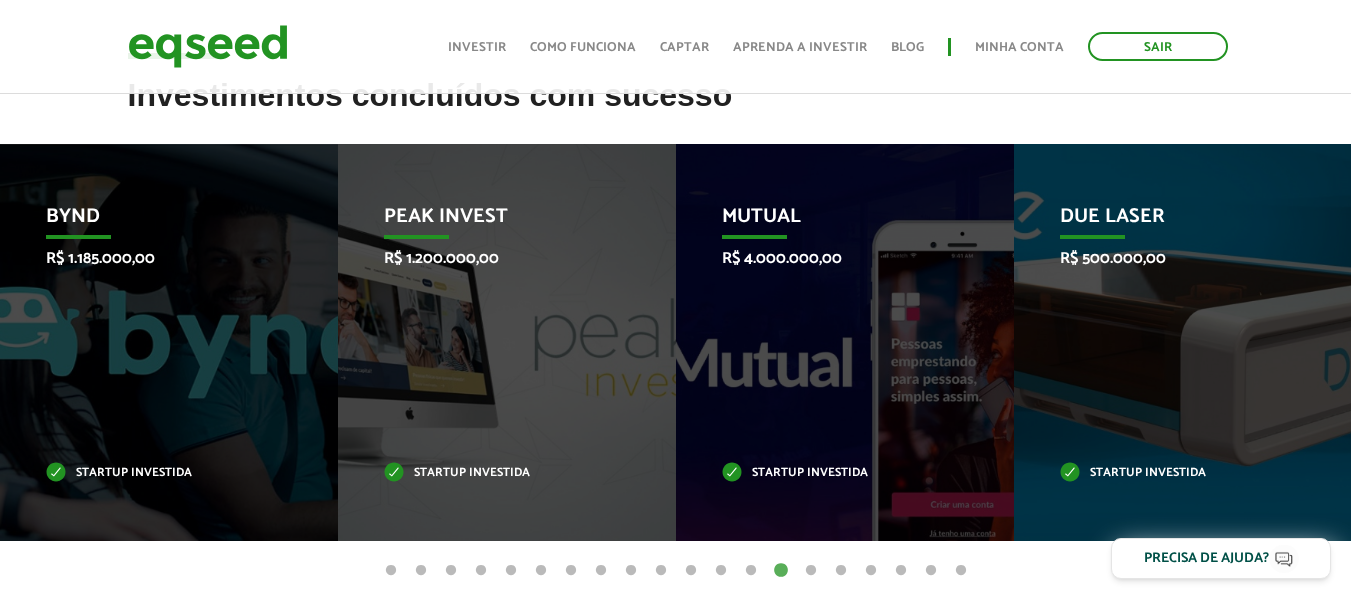 click on "15" at bounding box center (811, 571) 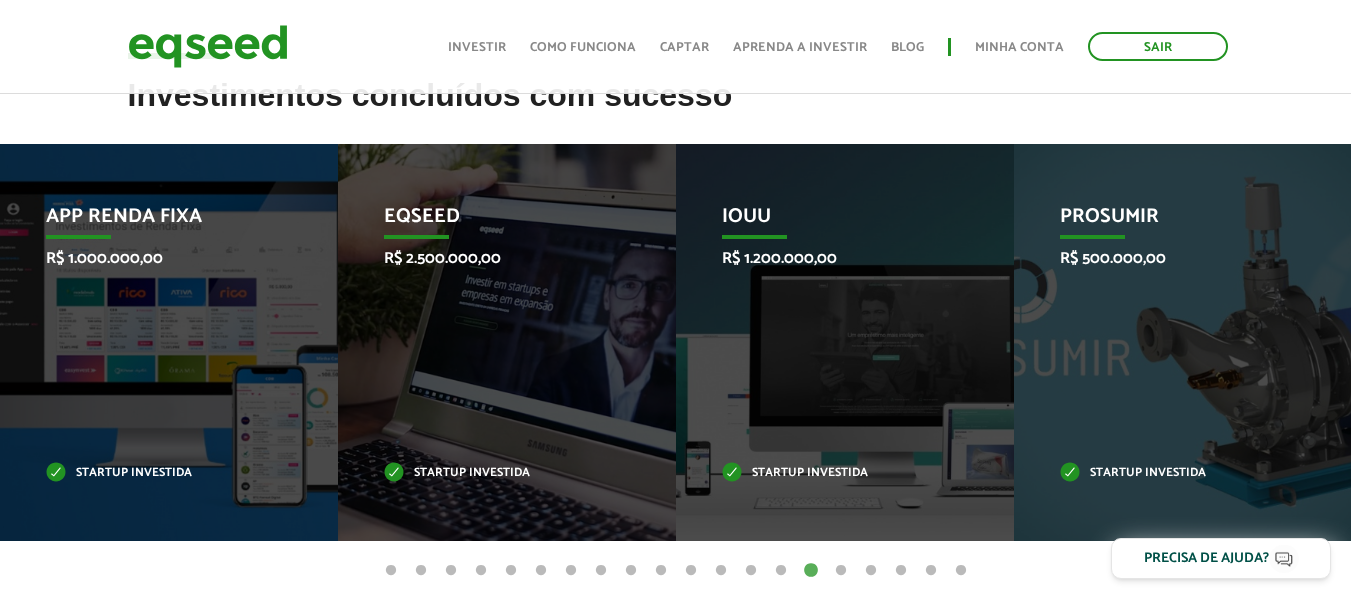 click on "16" at bounding box center [841, 571] 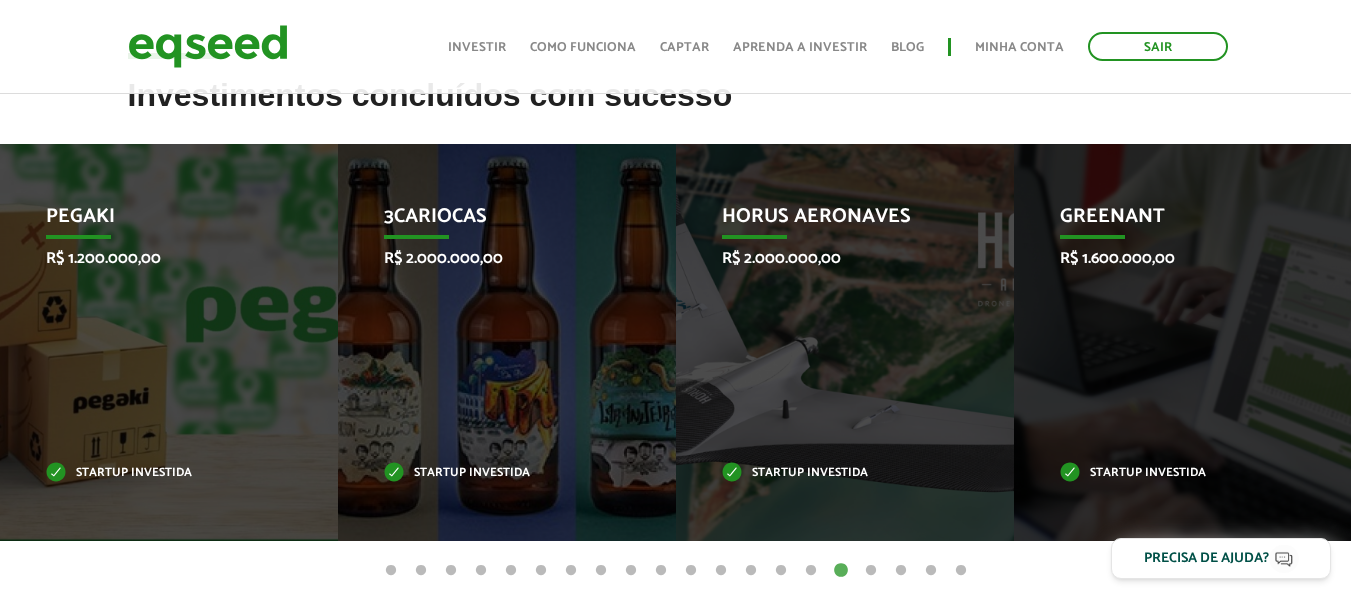 click on "17" at bounding box center (871, 571) 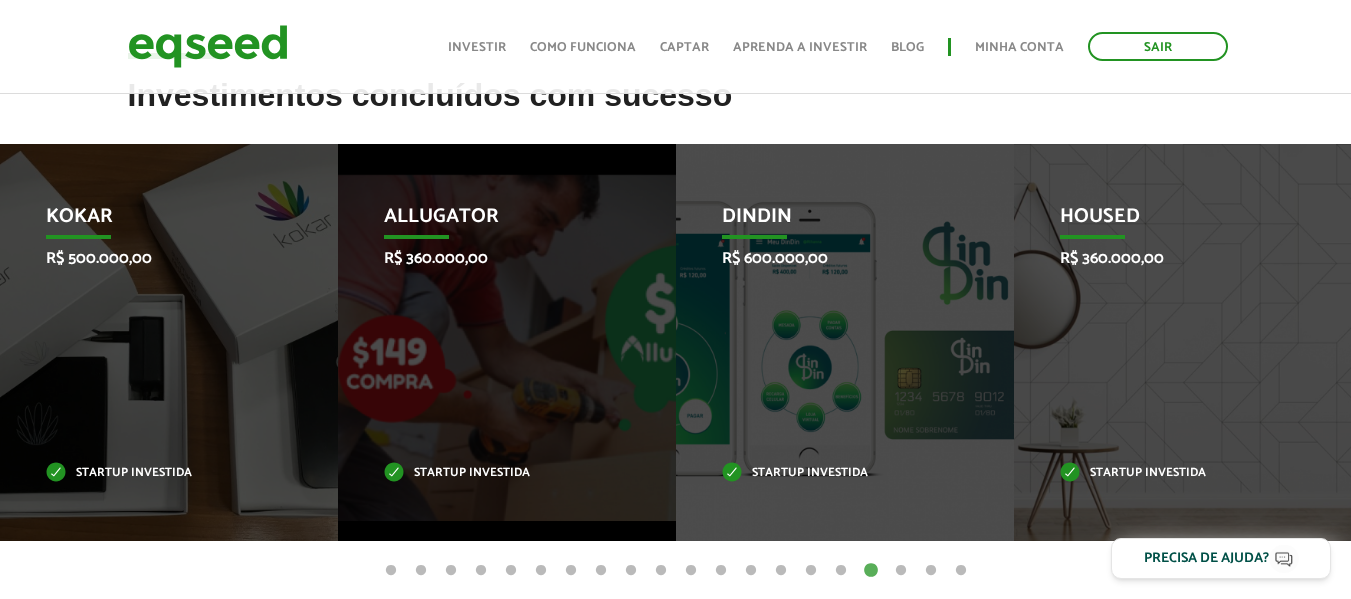 click on "18" at bounding box center [901, 571] 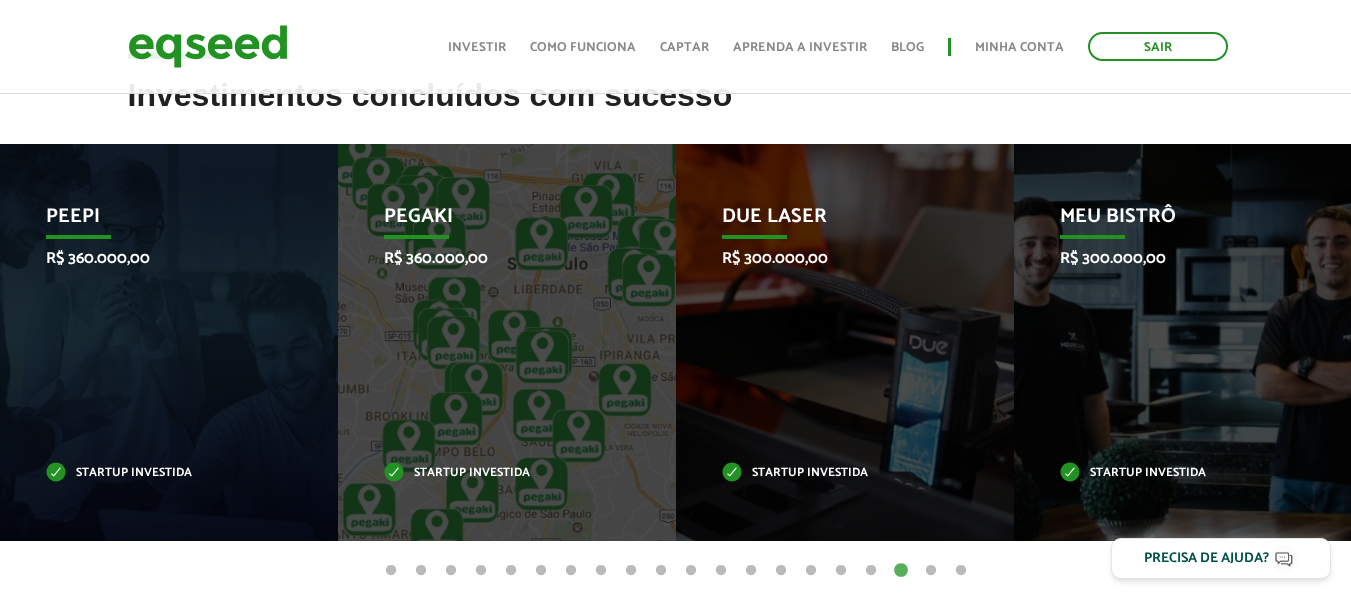 click on "19" at bounding box center [931, 571] 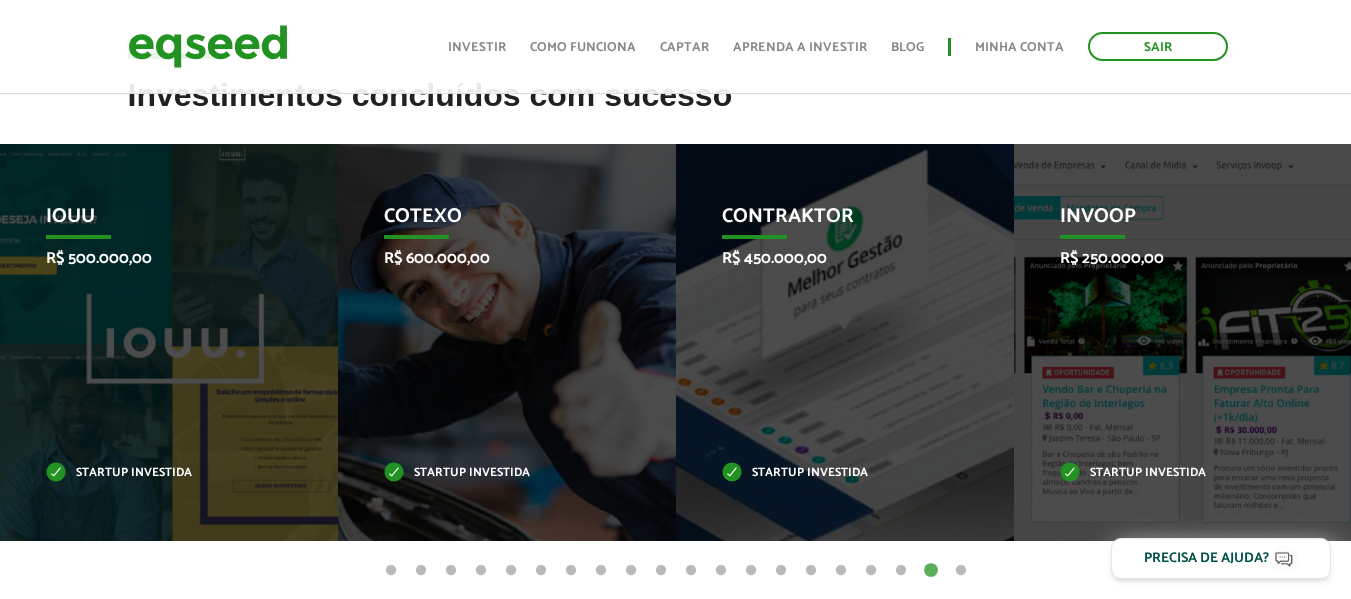 click on "20" at bounding box center (961, 571) 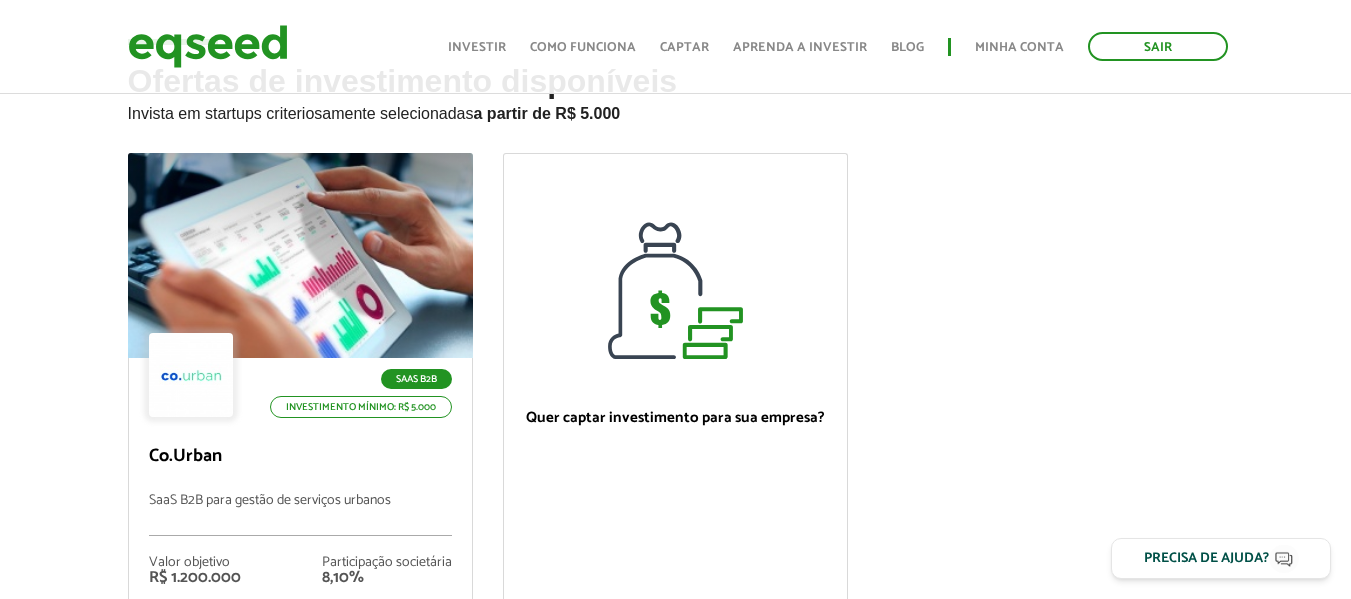 scroll, scrollTop: 0, scrollLeft: 0, axis: both 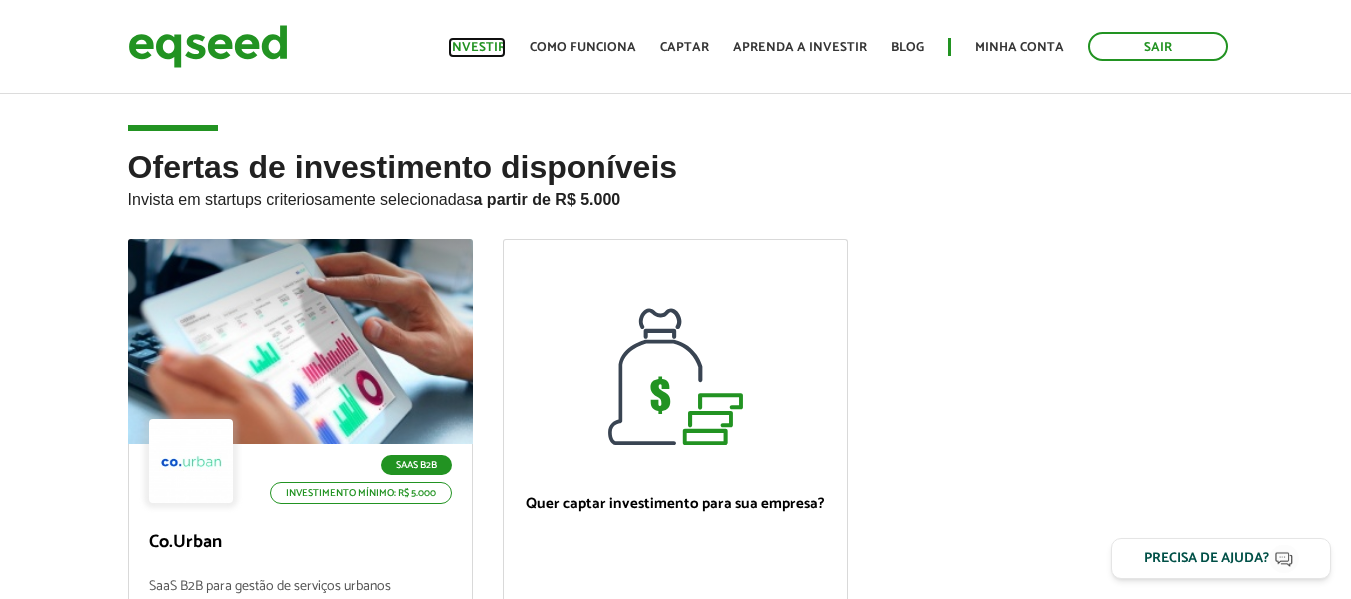 click on "Investir" at bounding box center (477, 47) 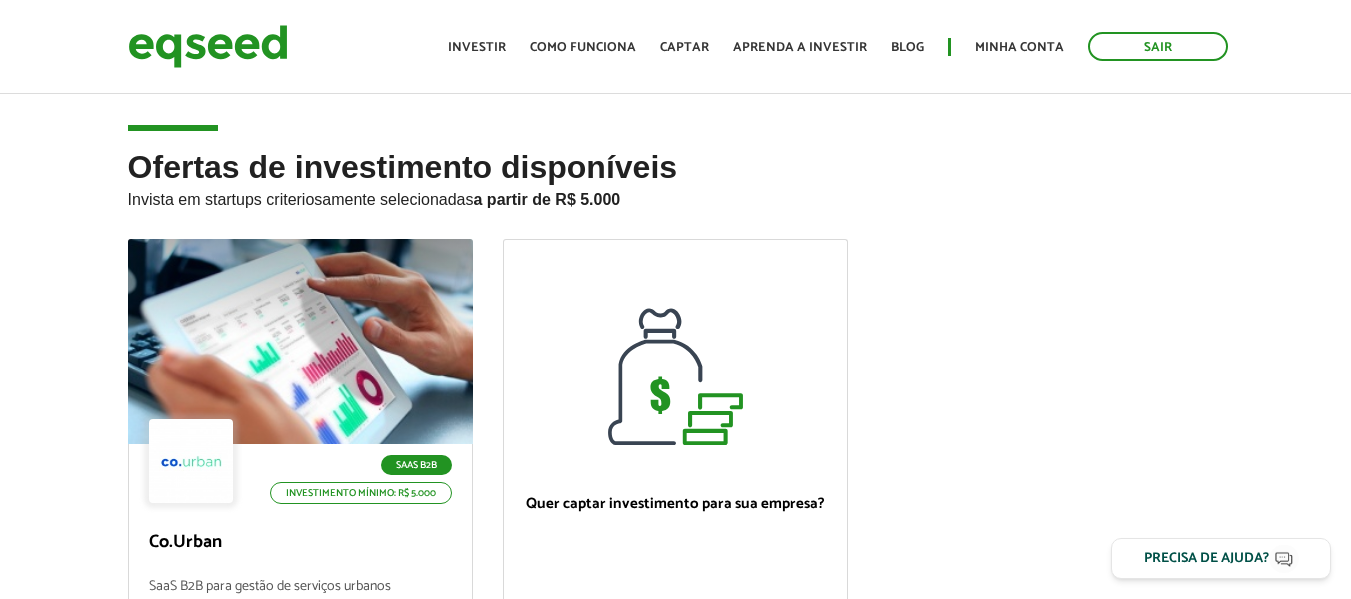 scroll, scrollTop: 0, scrollLeft: 0, axis: both 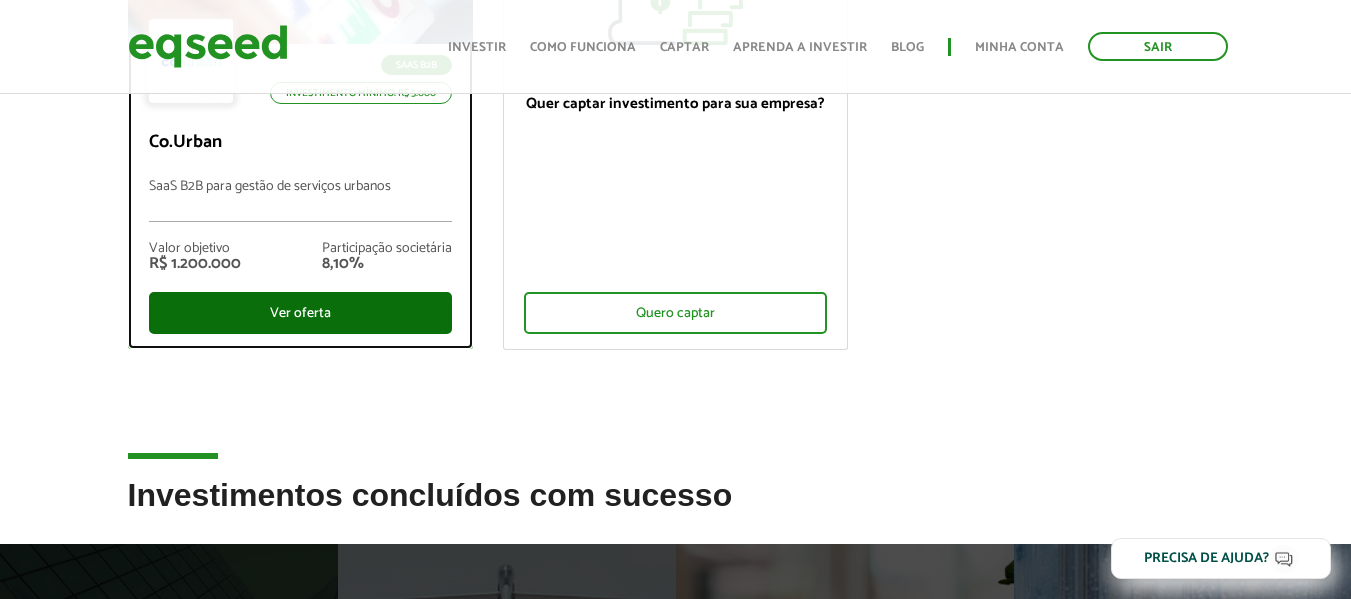 click on "Ver oferta" at bounding box center [300, 313] 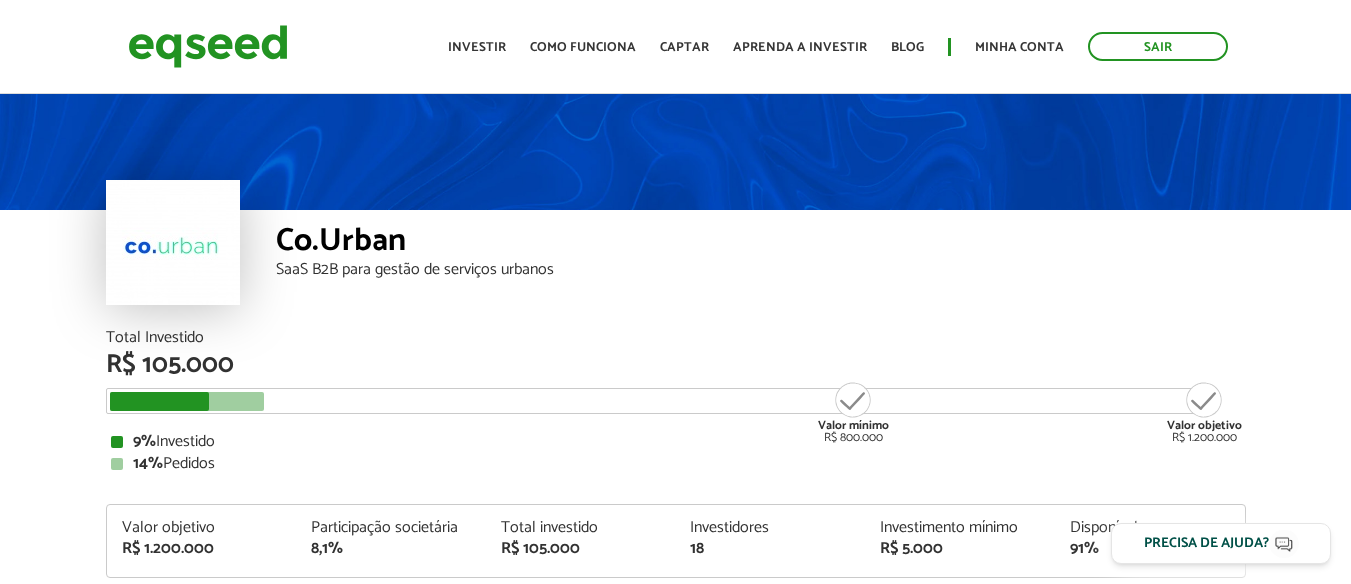 scroll, scrollTop: 0, scrollLeft: 0, axis: both 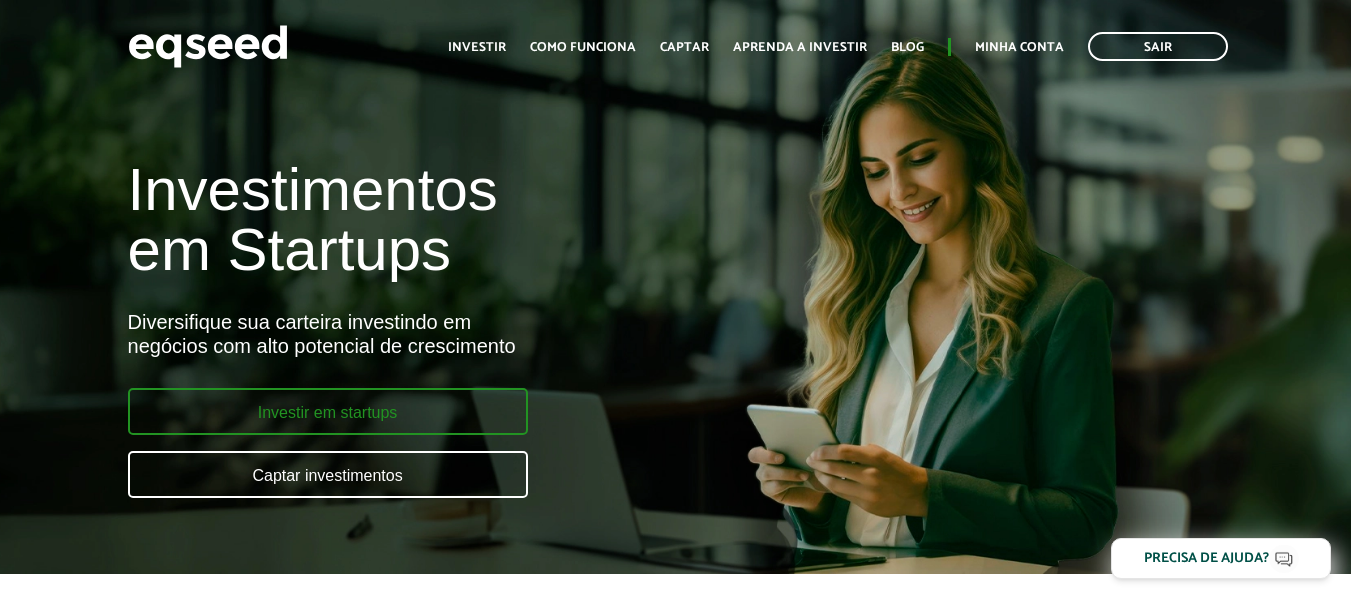 click on "Investir em startups" at bounding box center (328, 411) 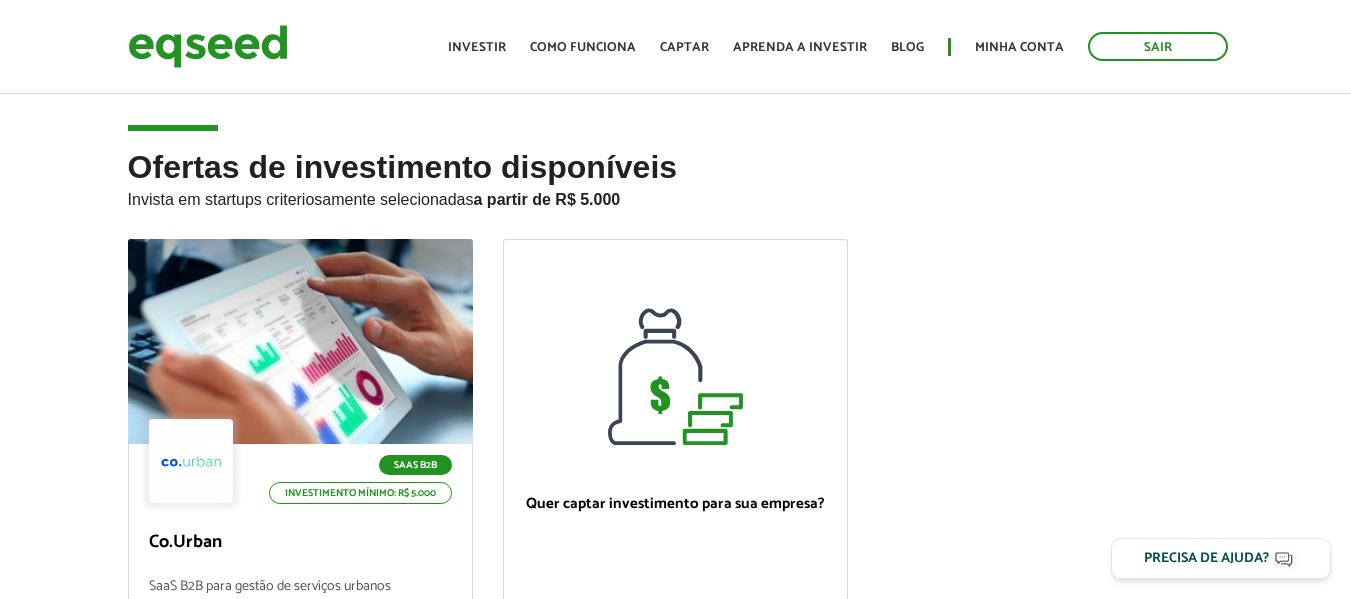scroll, scrollTop: 0, scrollLeft: 0, axis: both 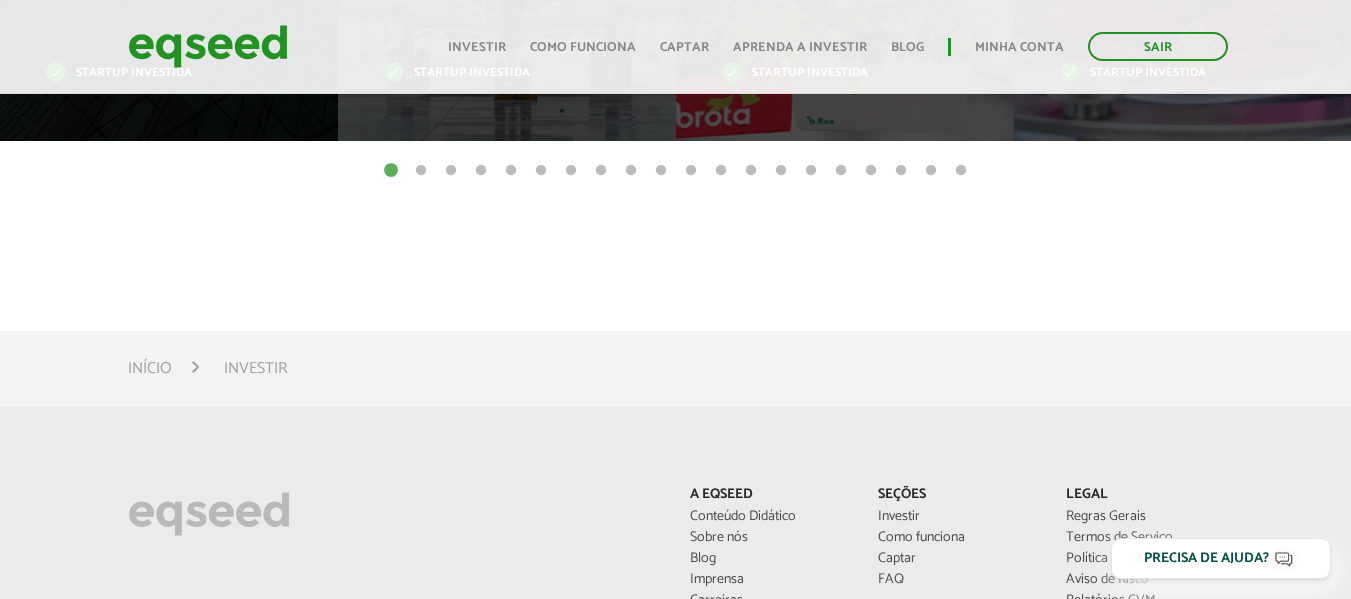 click on "Investir" at bounding box center (255, 368) 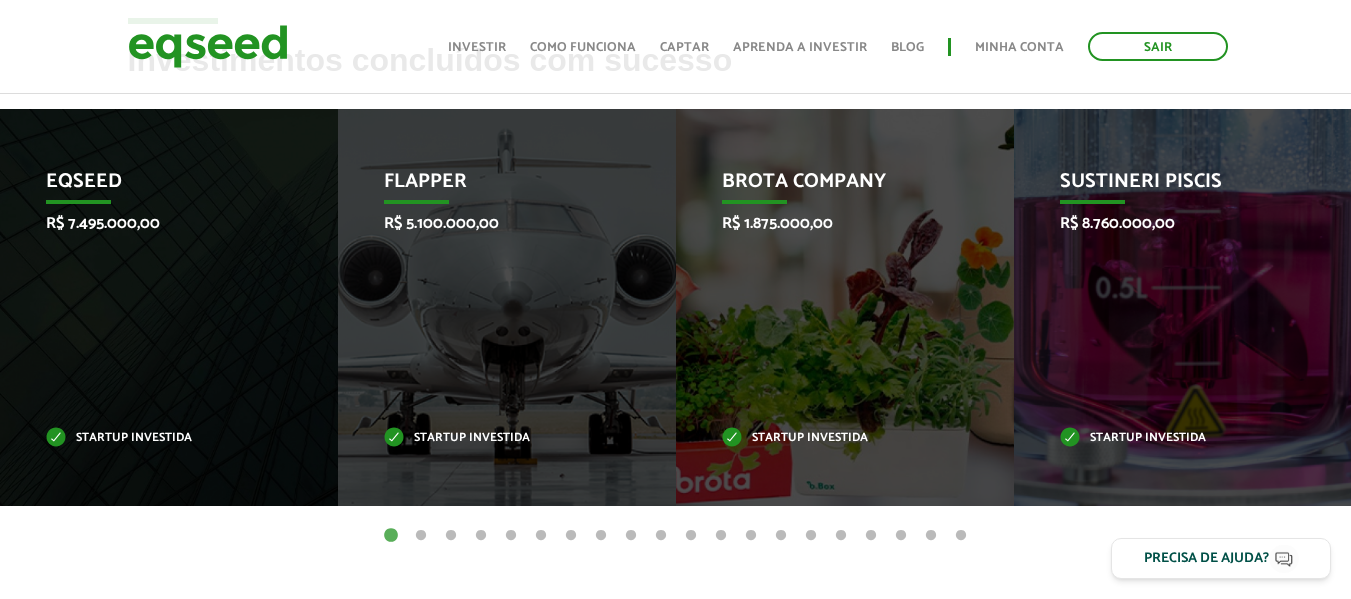 scroll, scrollTop: 722, scrollLeft: 0, axis: vertical 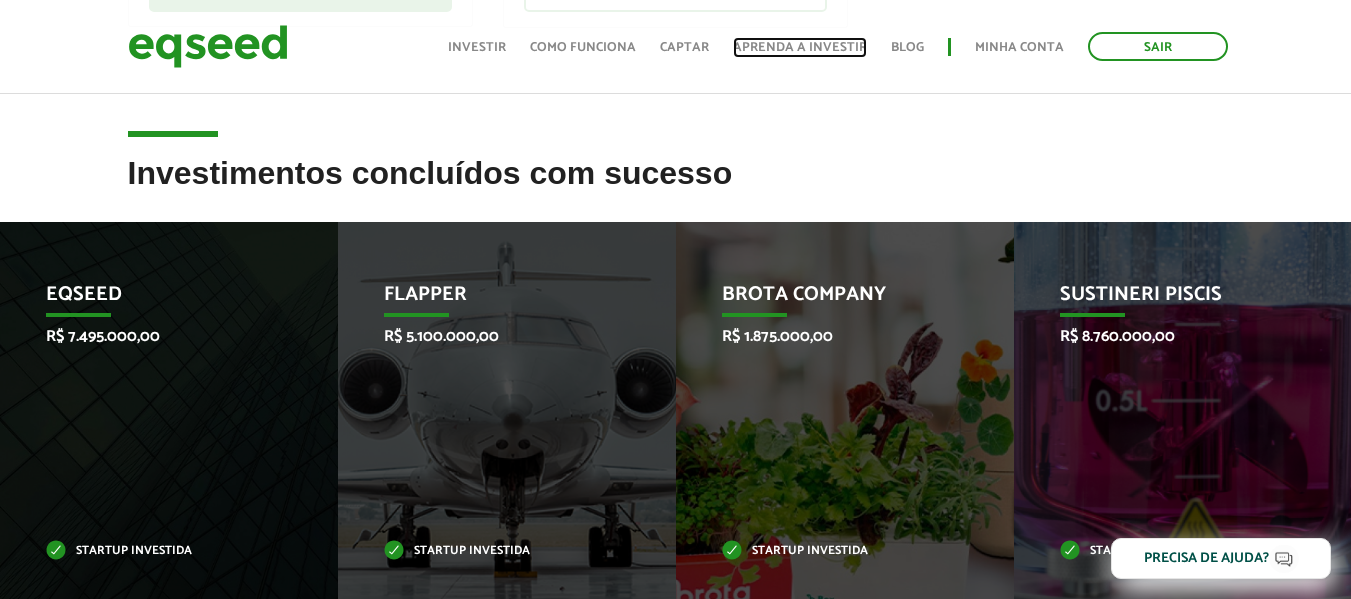 click on "Aprenda a investir" at bounding box center [800, 47] 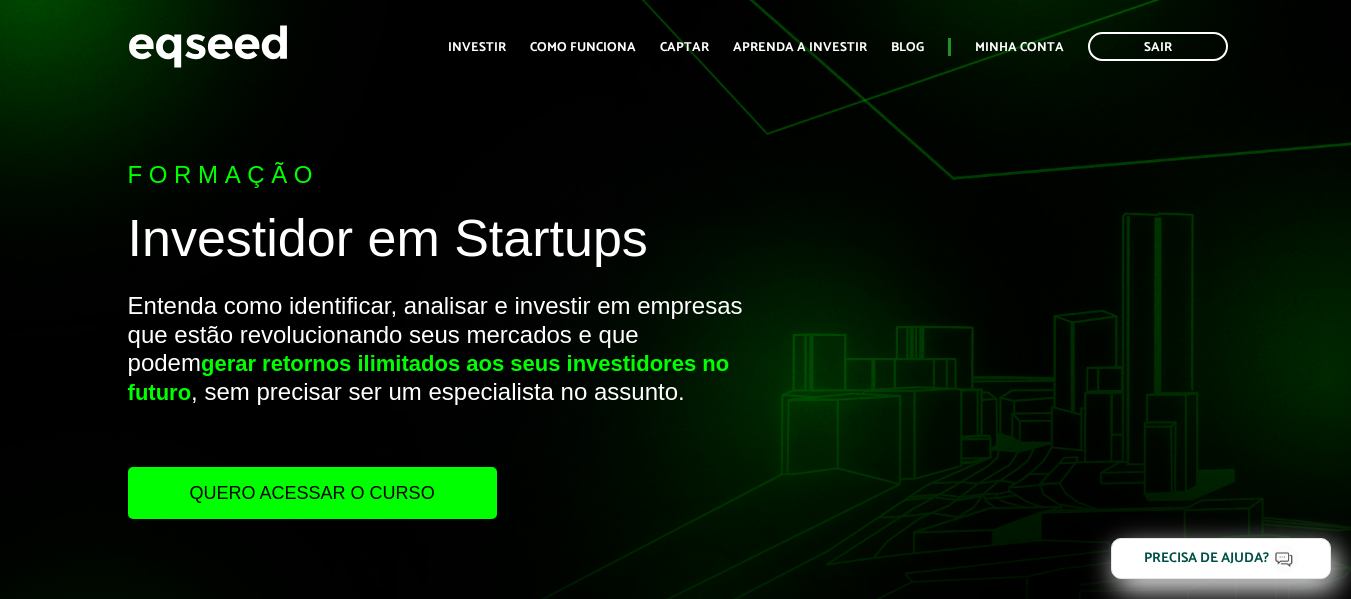 scroll, scrollTop: 0, scrollLeft: 0, axis: both 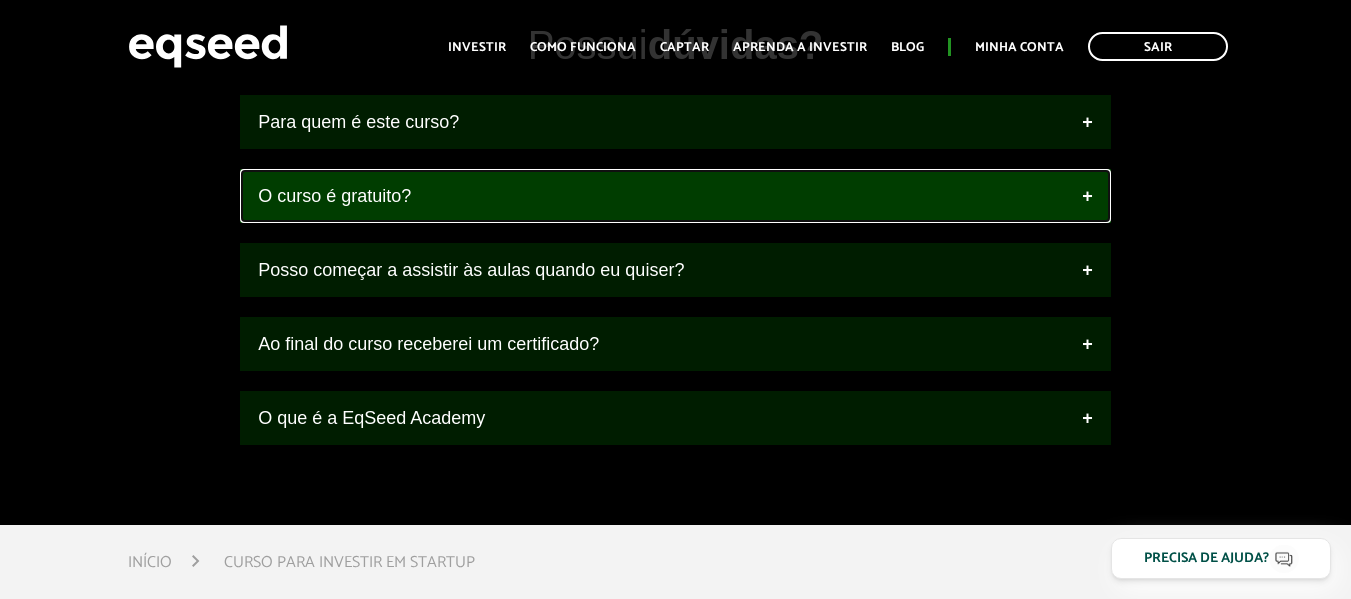 click on "O curso é gratuito?" at bounding box center (675, 196) 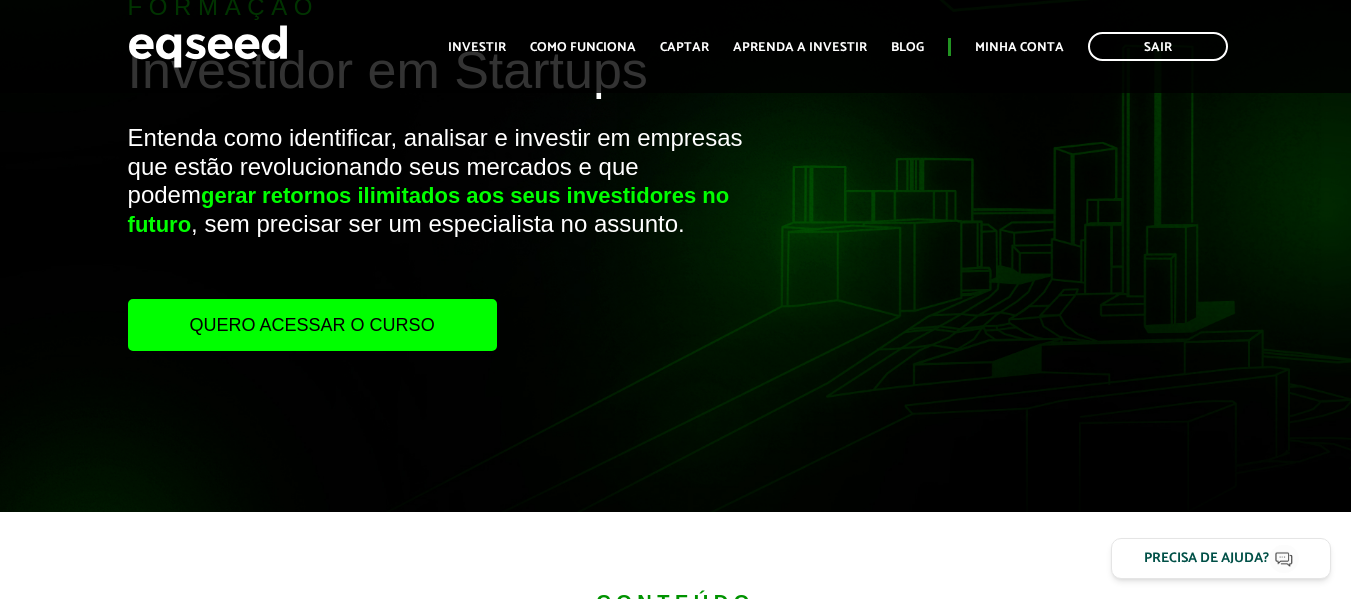 scroll, scrollTop: 0, scrollLeft: 0, axis: both 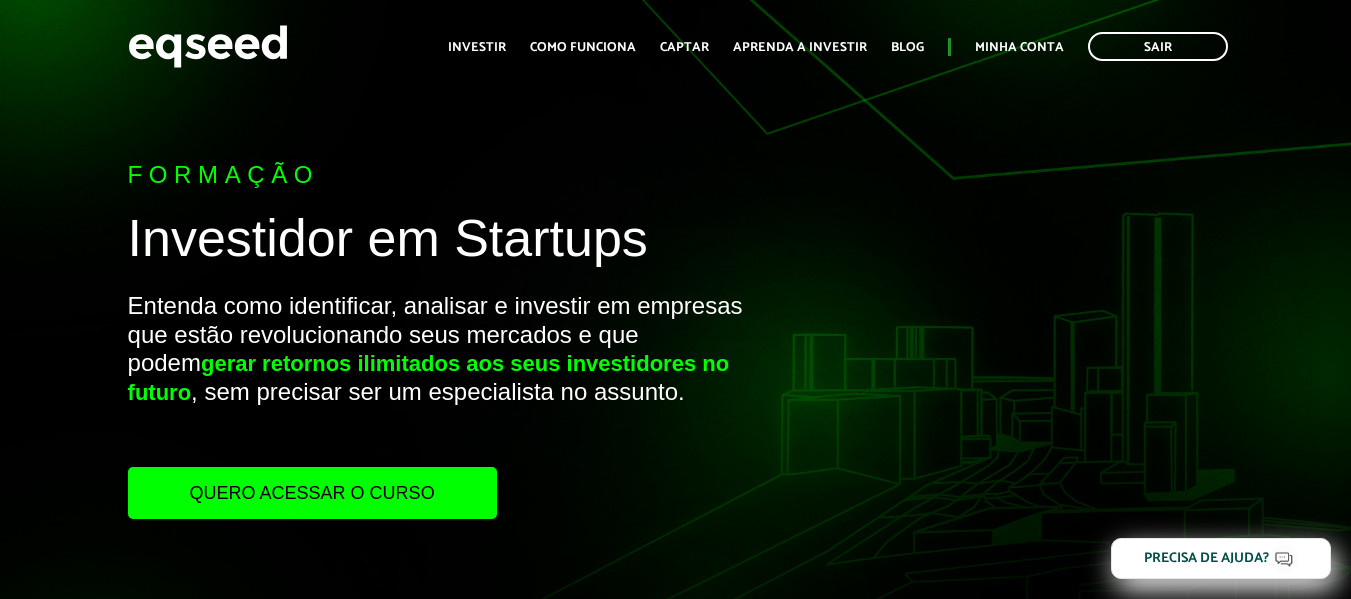click on "Quero acessar o curso" at bounding box center (312, 493) 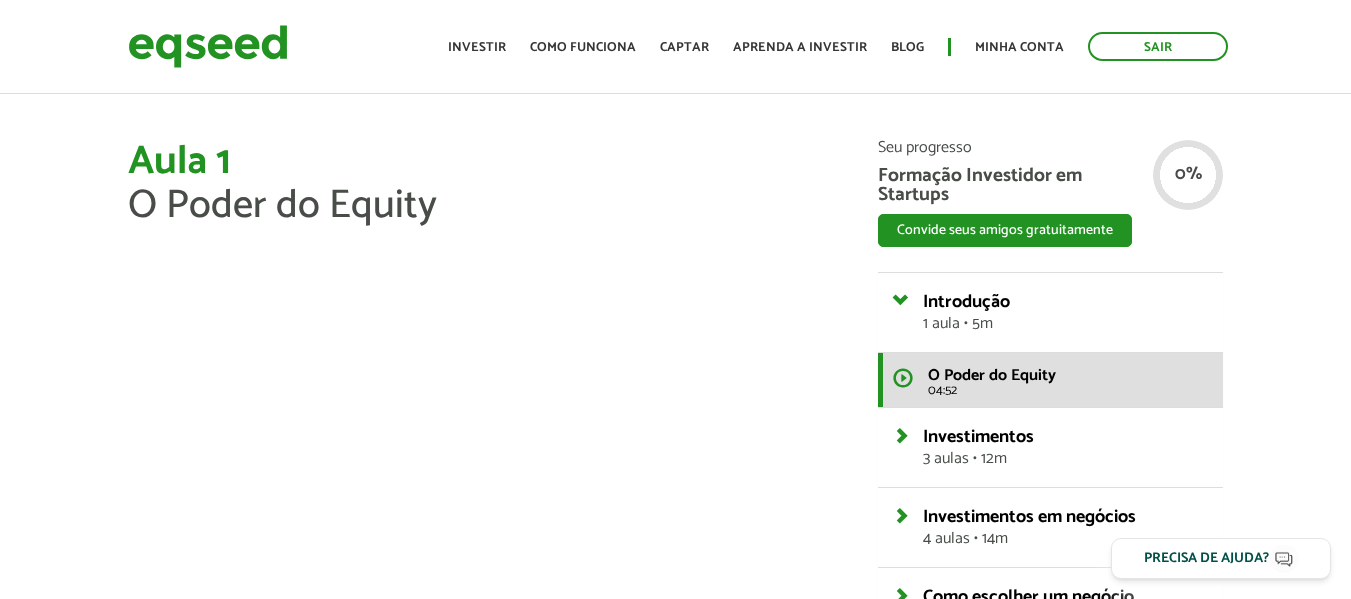 scroll, scrollTop: 0, scrollLeft: 0, axis: both 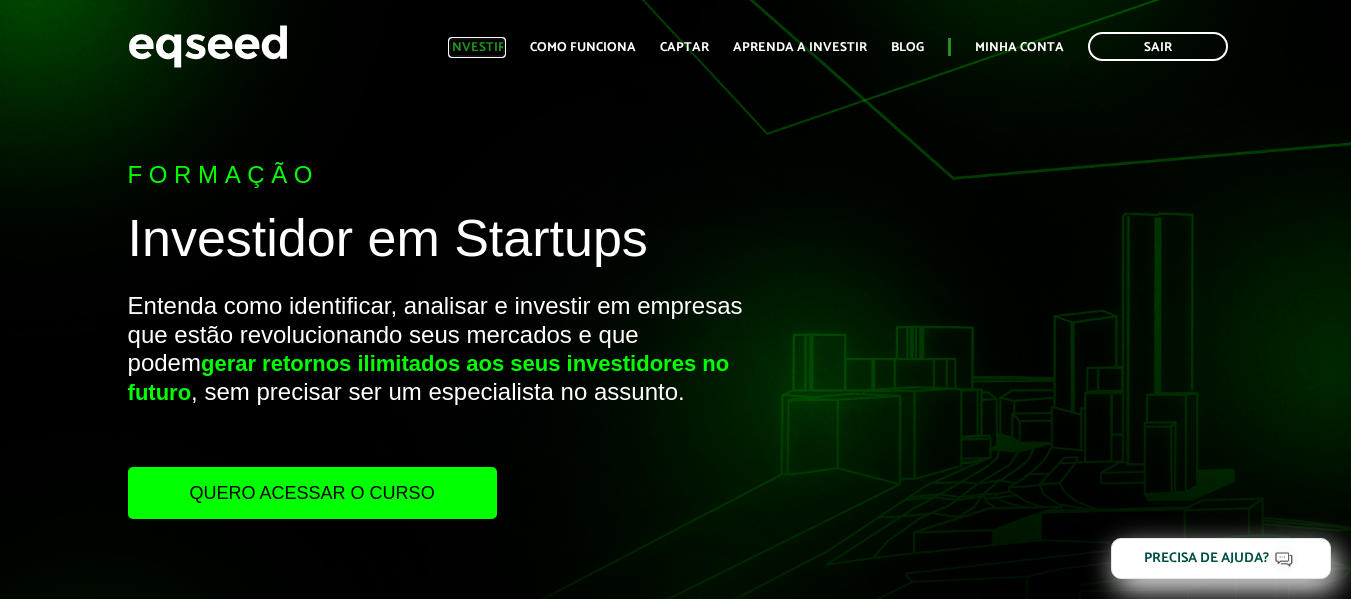 click on "Investir" at bounding box center (477, 47) 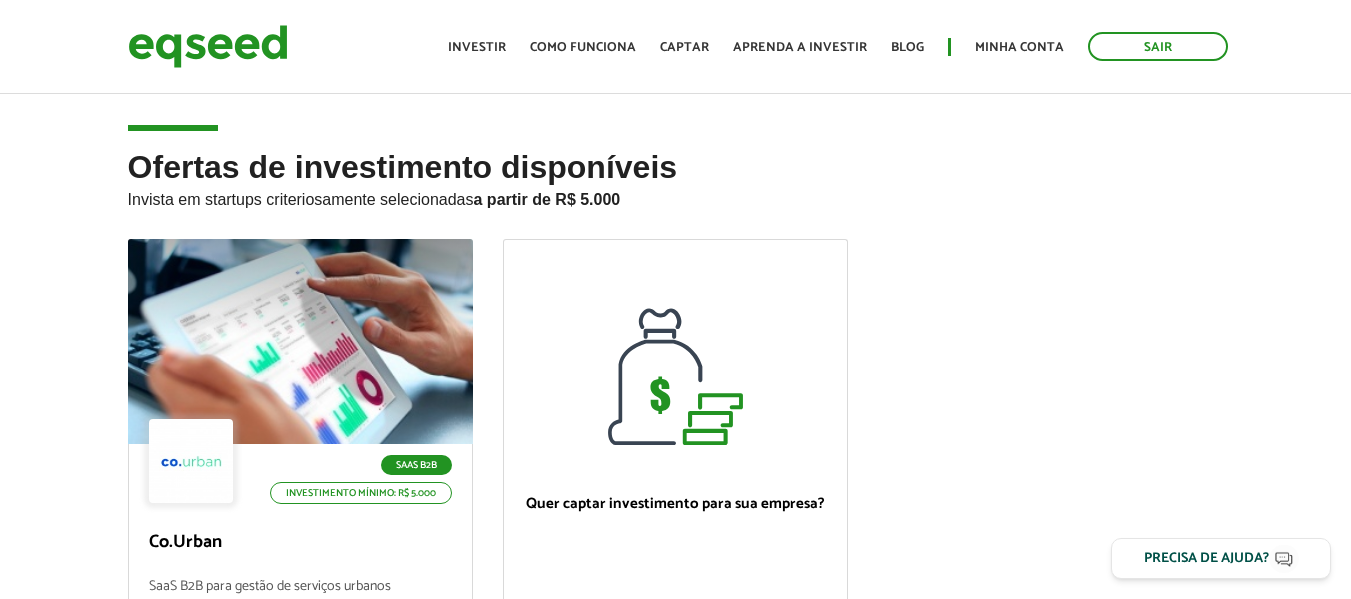 scroll, scrollTop: 0, scrollLeft: 0, axis: both 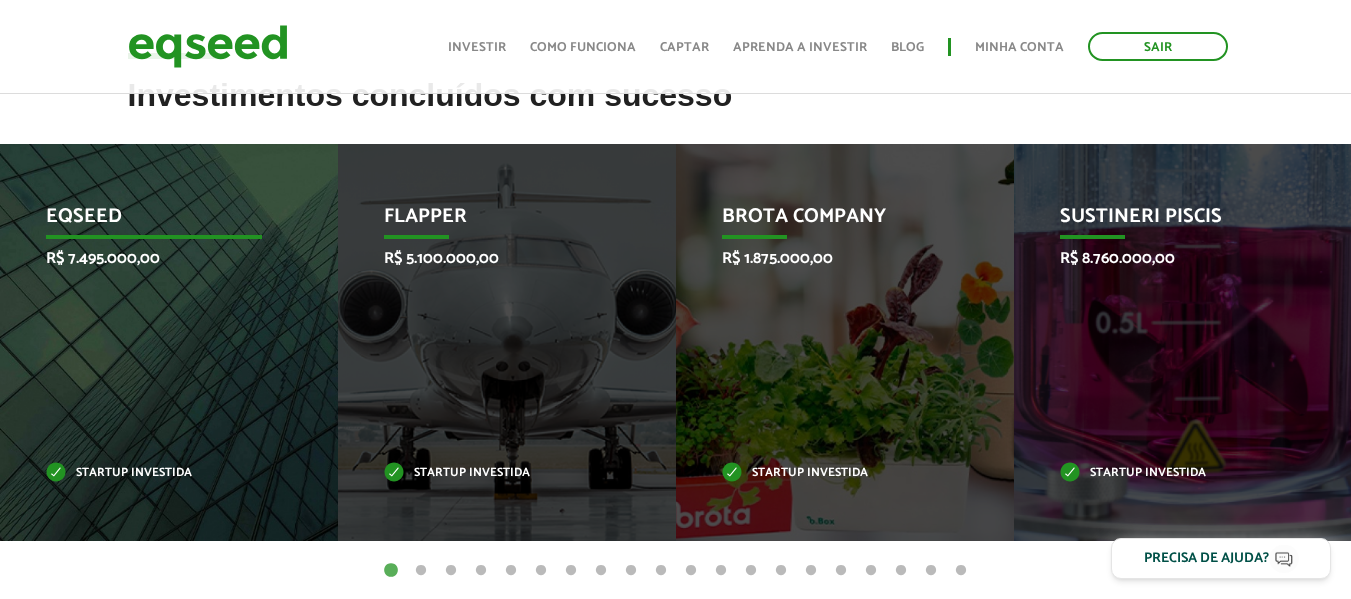 click on "EqSeed
R$ 7.495.000,00
Startup investida" at bounding box center [154, 342] 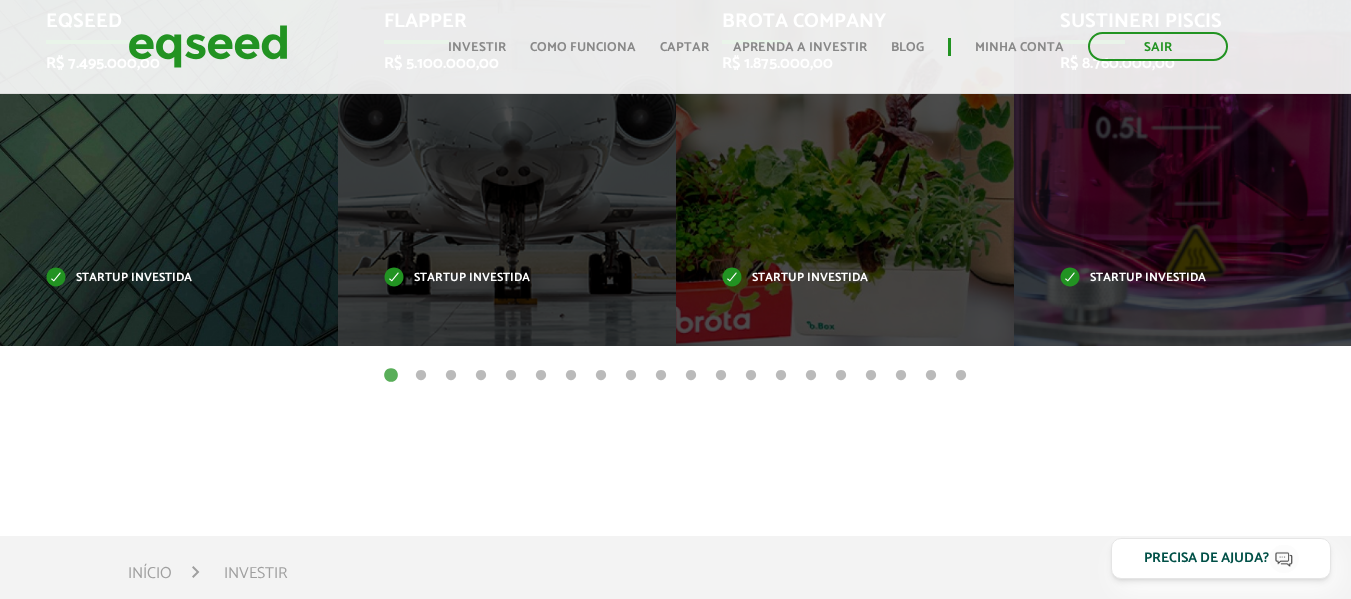 scroll, scrollTop: 1000, scrollLeft: 0, axis: vertical 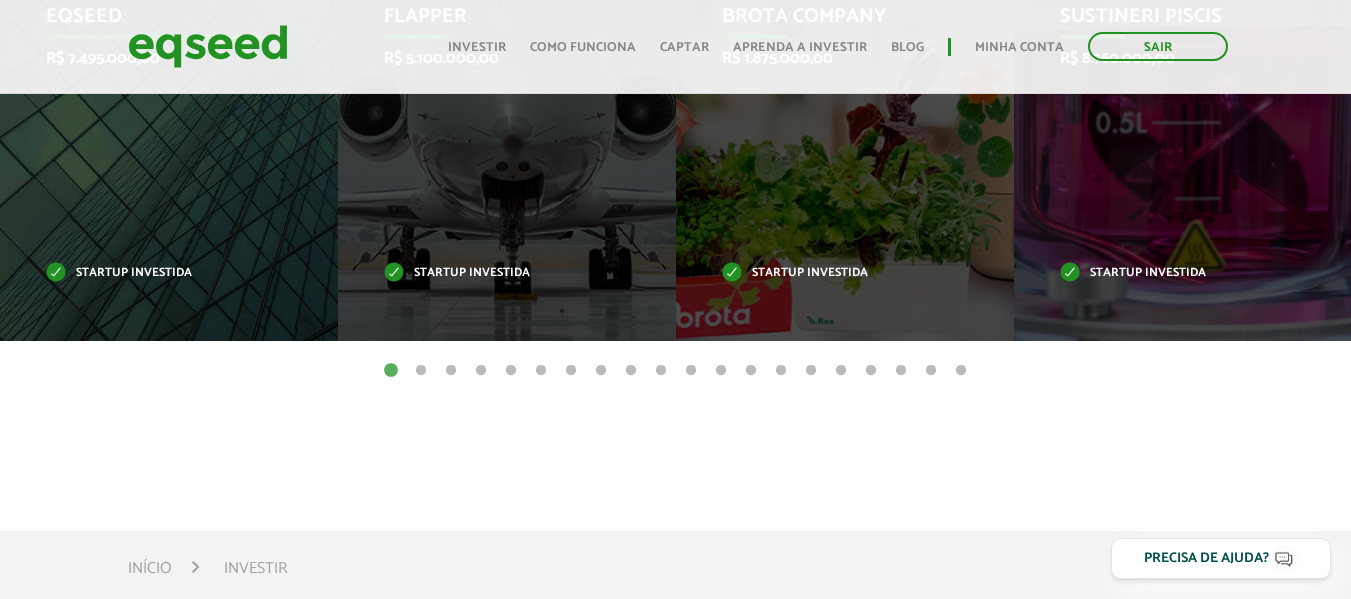 click on "EqSeed
R$ 7.495.000,00
Startup investida" at bounding box center [154, 142] 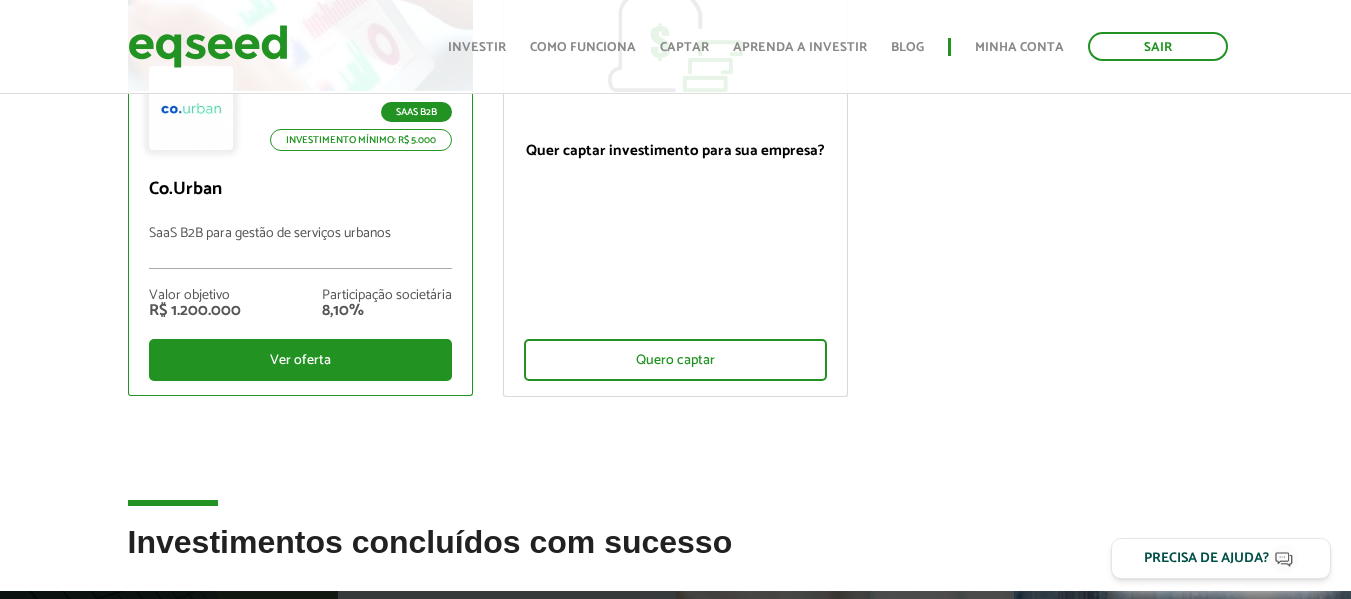 scroll, scrollTop: 400, scrollLeft: 0, axis: vertical 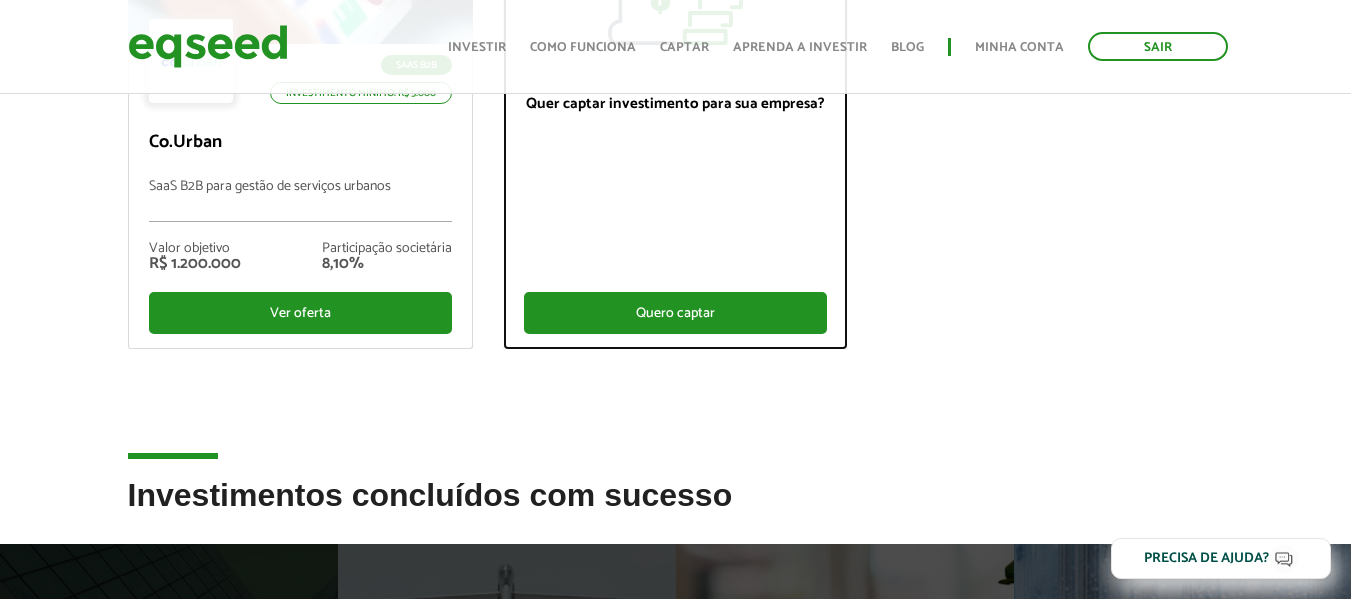 click on "Quero captar" at bounding box center [675, 313] 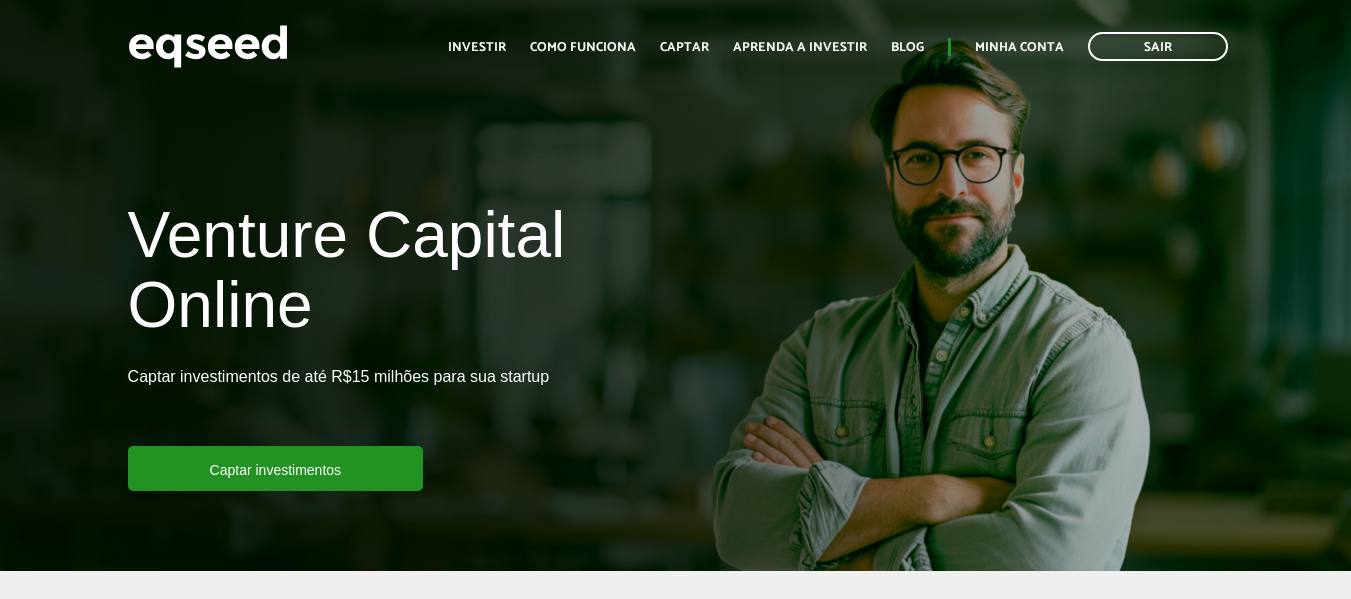 scroll, scrollTop: 0, scrollLeft: 0, axis: both 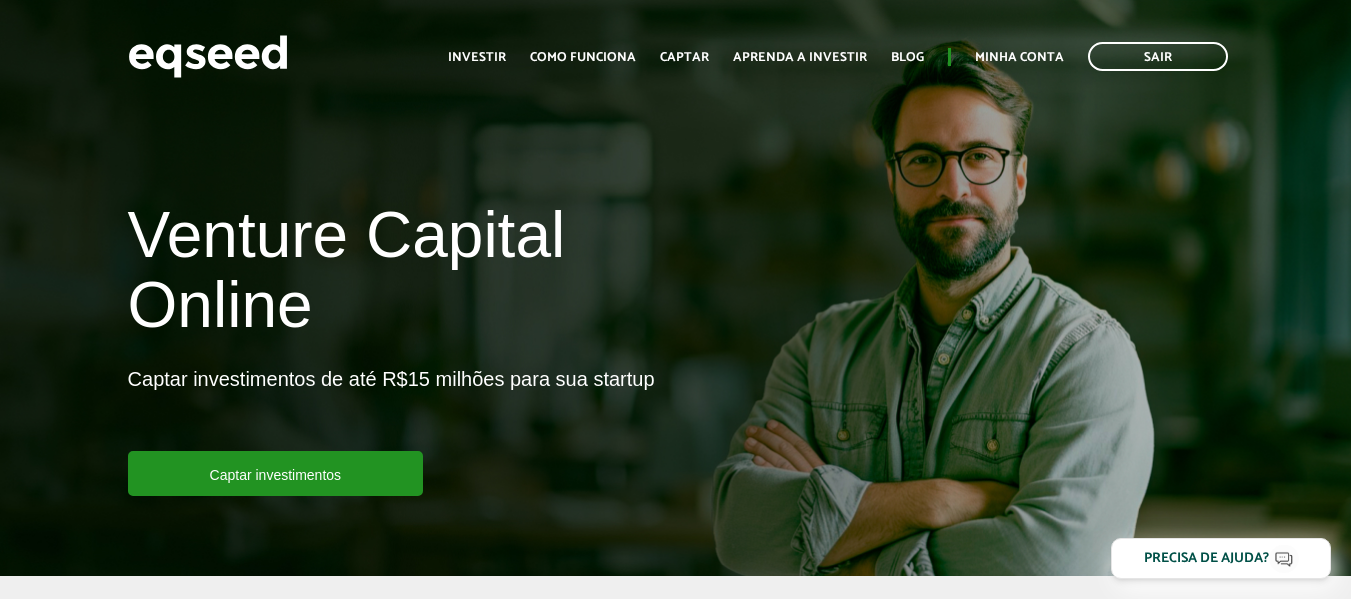 drag, startPoint x: 492, startPoint y: 78, endPoint x: 493, endPoint y: 68, distance: 10.049875 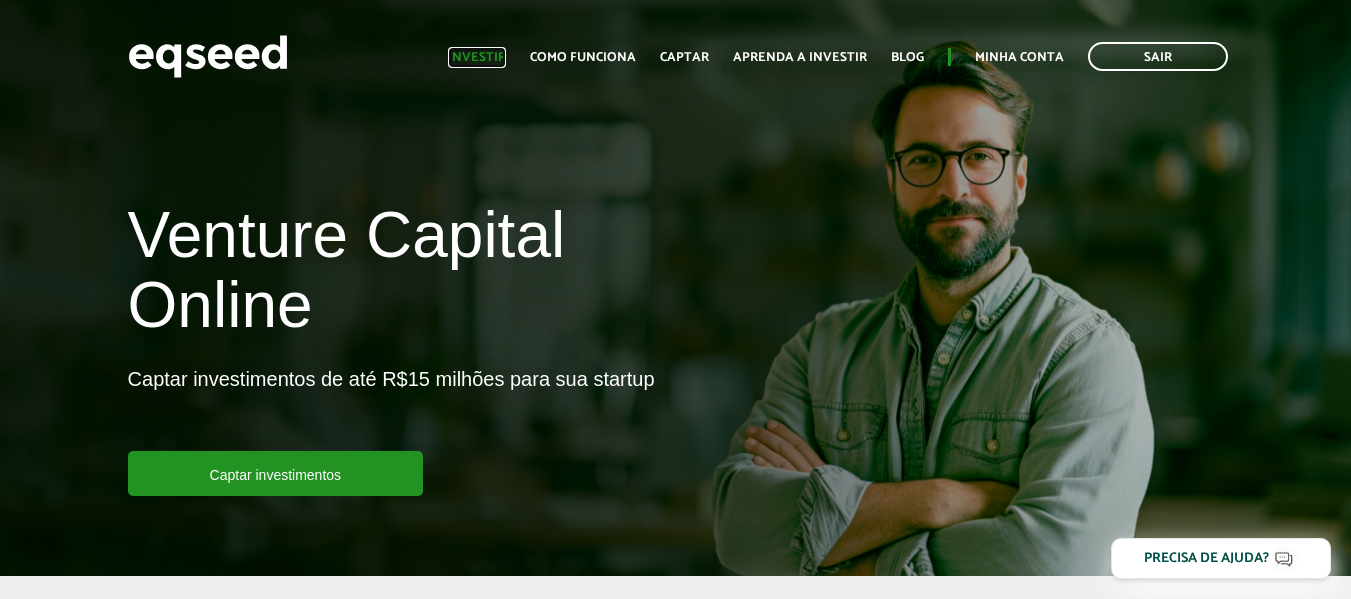 click on "Investir" at bounding box center [477, 57] 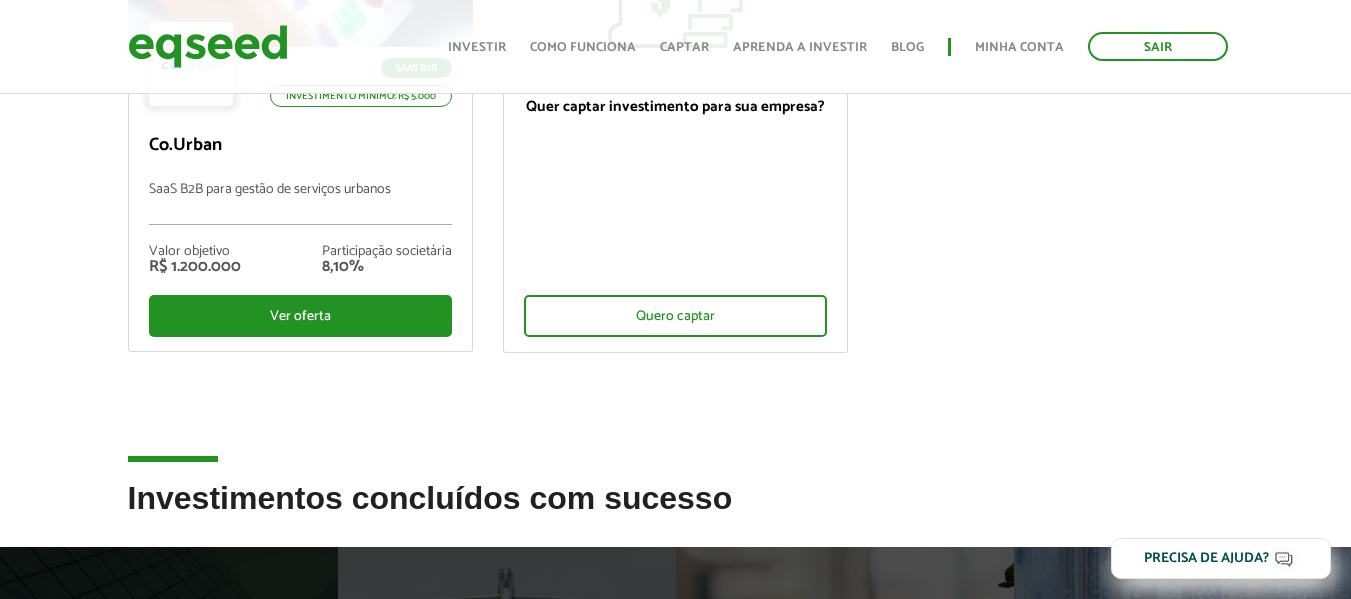 scroll, scrollTop: 500, scrollLeft: 0, axis: vertical 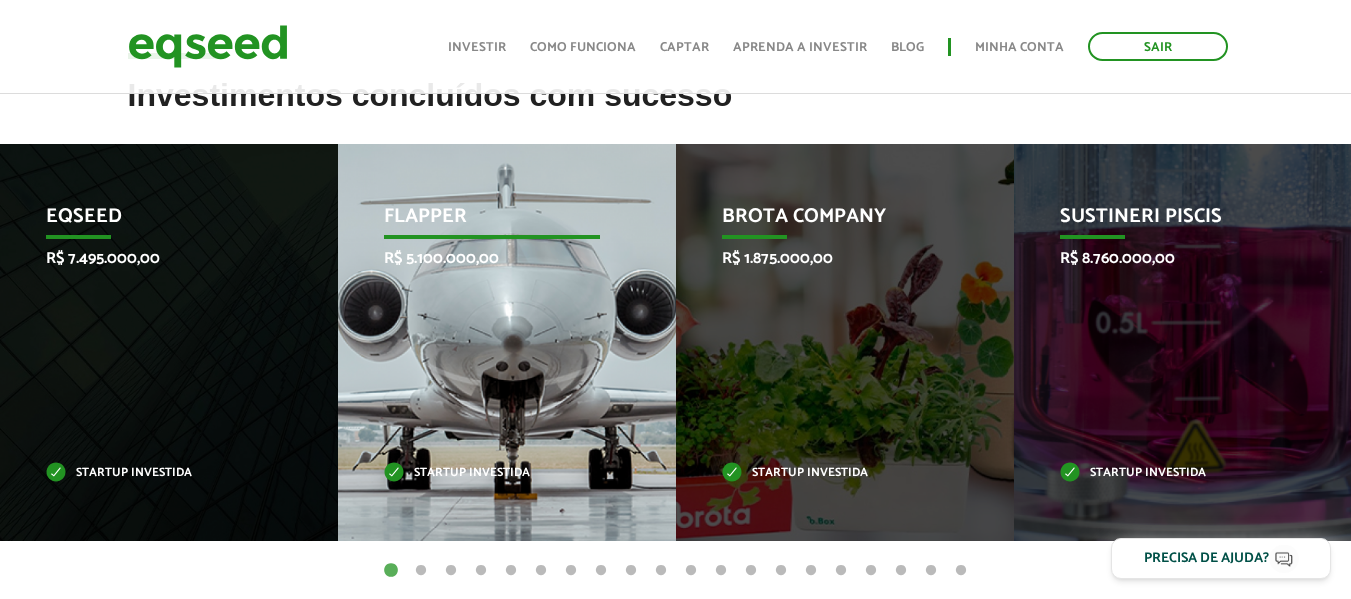 click on "Flapper
R$ 5.100.000,00
Startup investida" at bounding box center (492, 342) 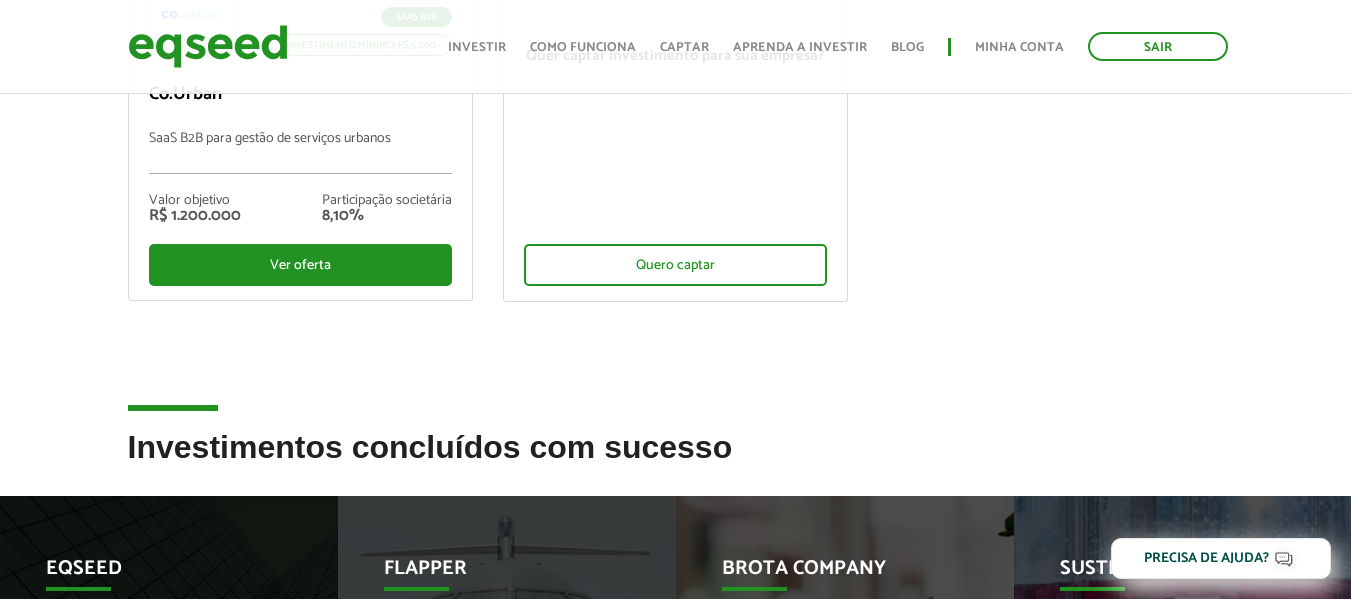 scroll, scrollTop: 500, scrollLeft: 0, axis: vertical 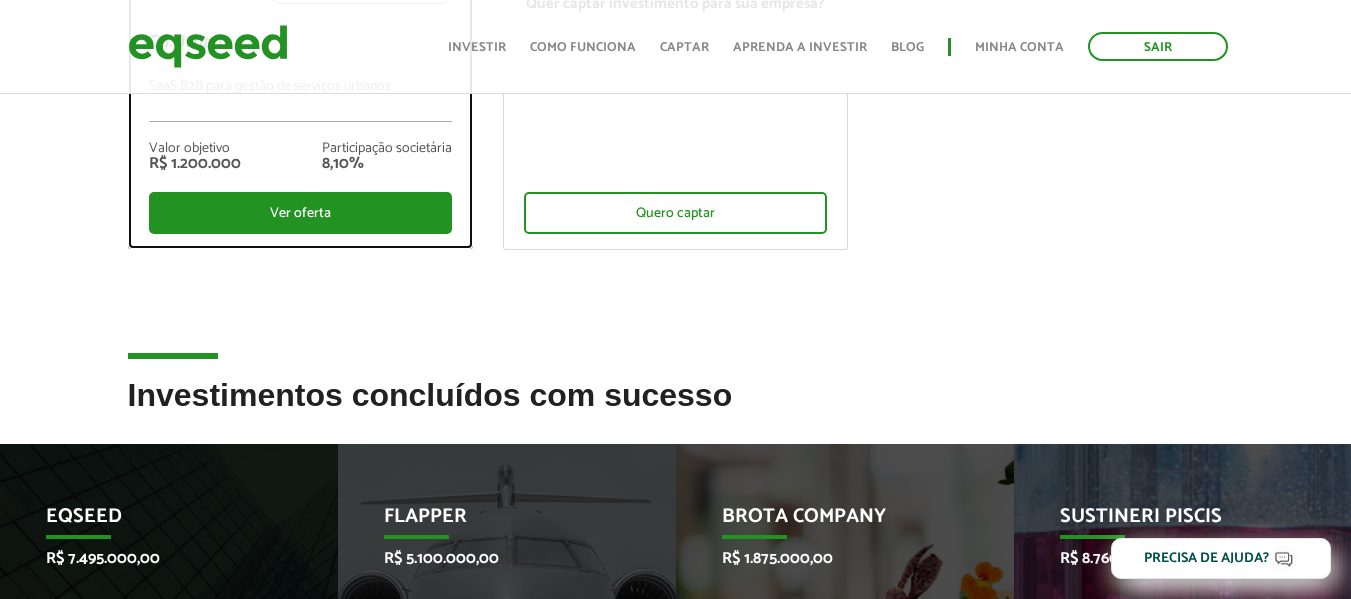 click on "SaaS B2B
Investimento mínimo: R$ 5.000
Co.Urban
SaaS B2B para gestão de serviços urbanos
Valor objetivo
R$ 1.200.000
Participação societária
8,10%
Ver oferta" at bounding box center (300, 96) 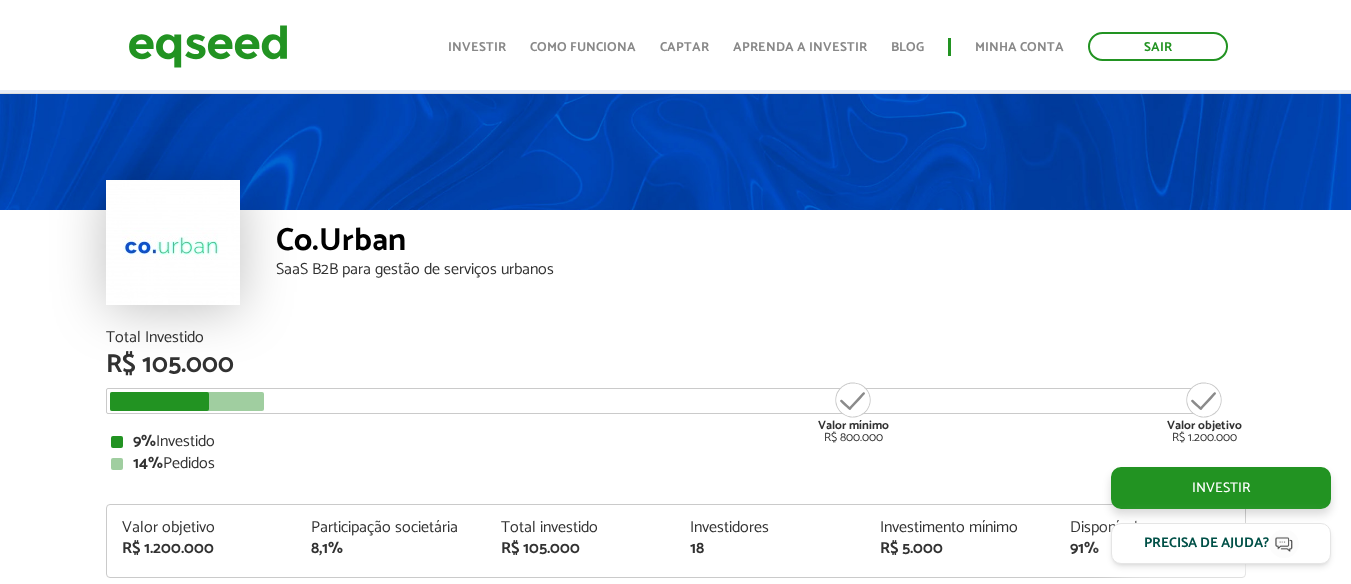 scroll, scrollTop: 1906, scrollLeft: 0, axis: vertical 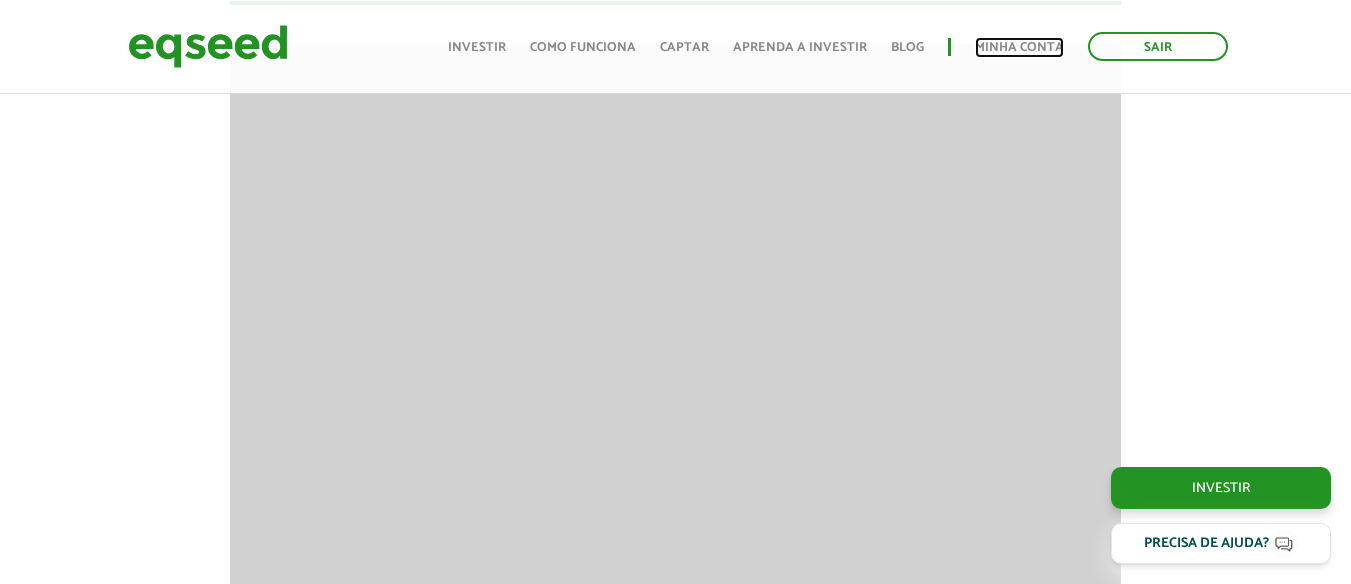 click on "Minha conta" at bounding box center [1019, 47] 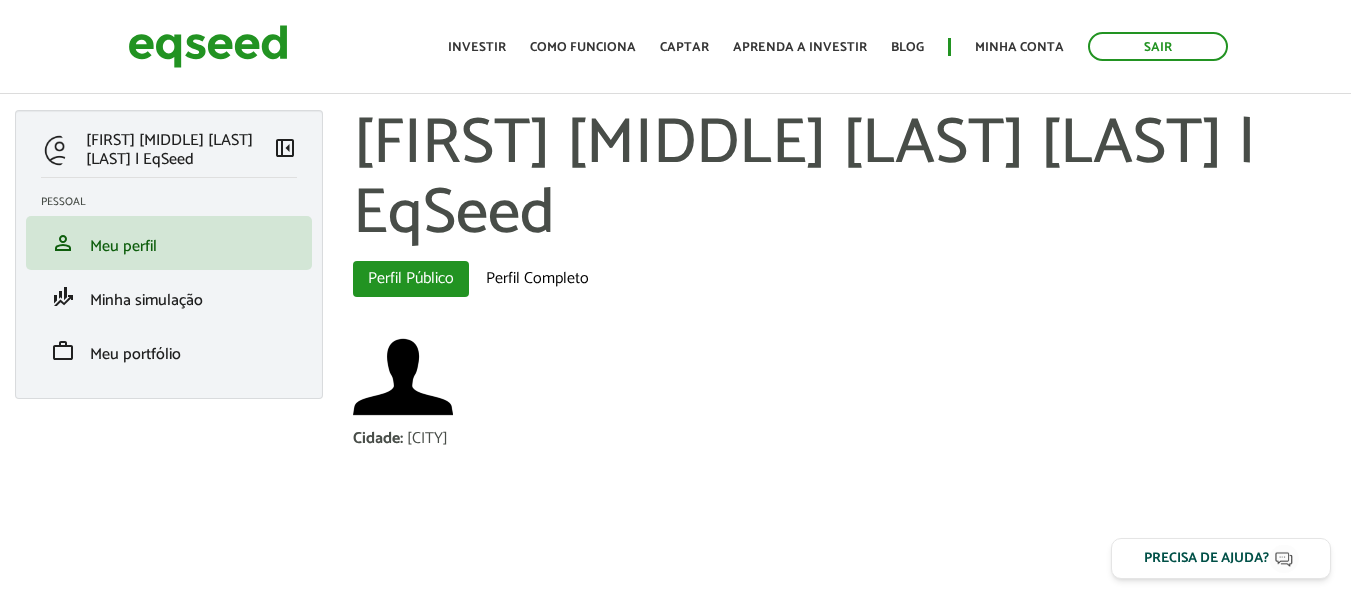 scroll, scrollTop: 0, scrollLeft: 0, axis: both 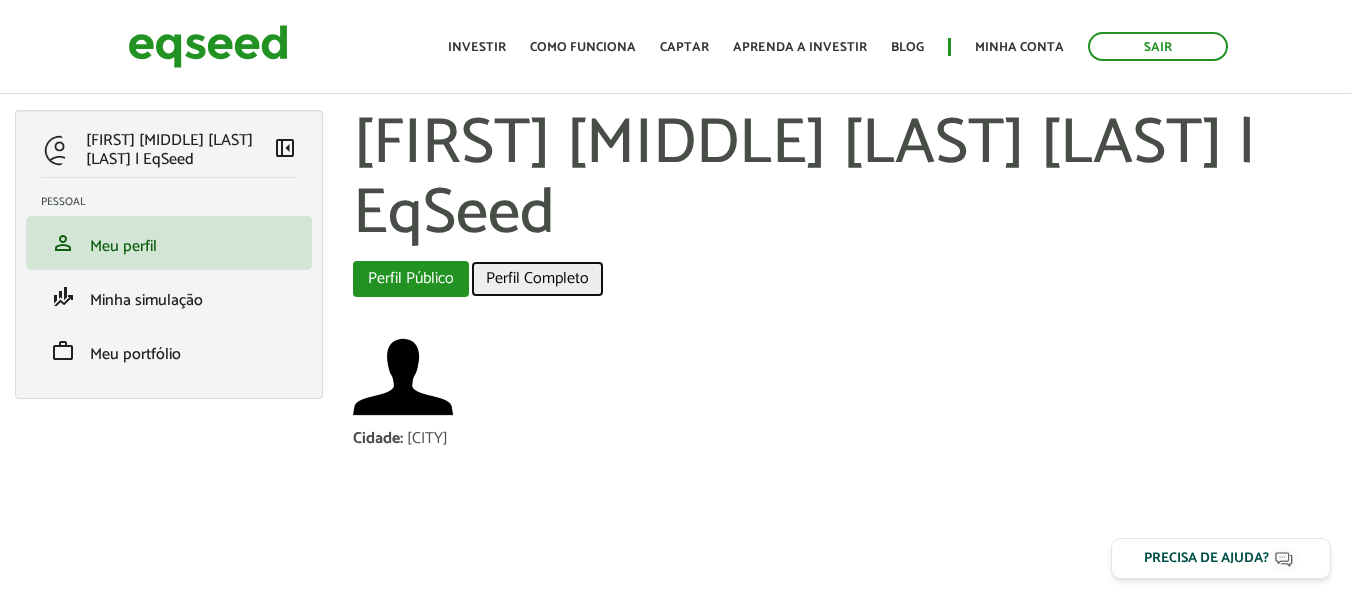 click on "Perfil Completo" at bounding box center [537, 279] 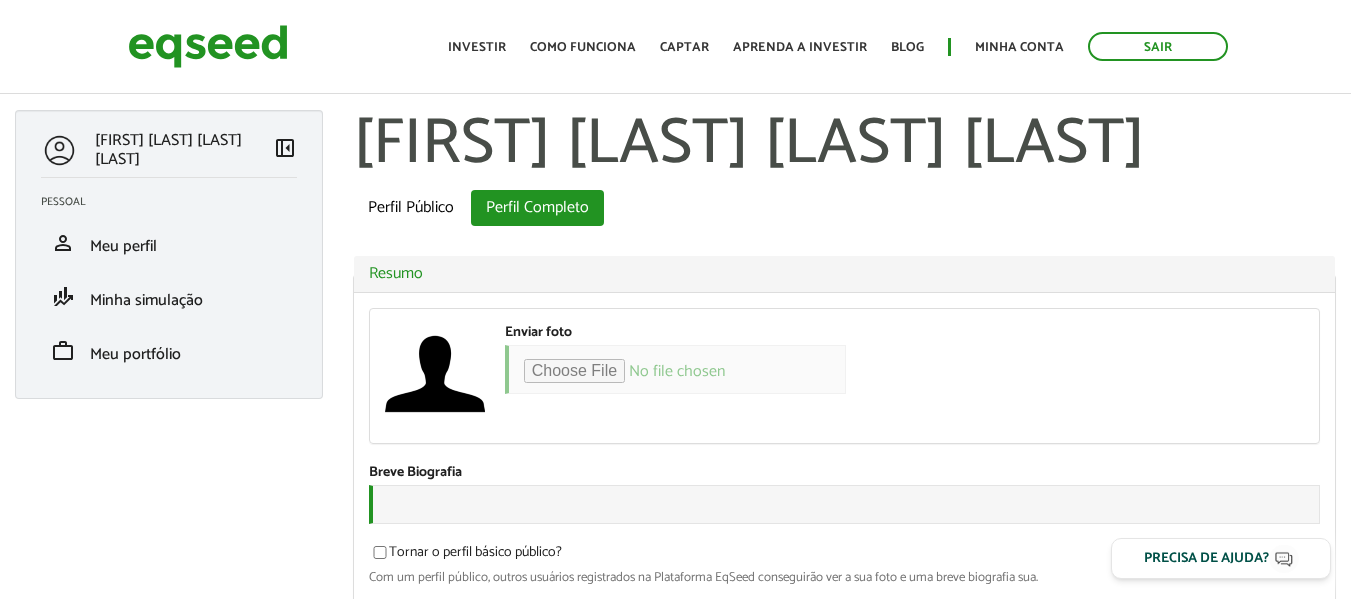 scroll, scrollTop: 300, scrollLeft: 0, axis: vertical 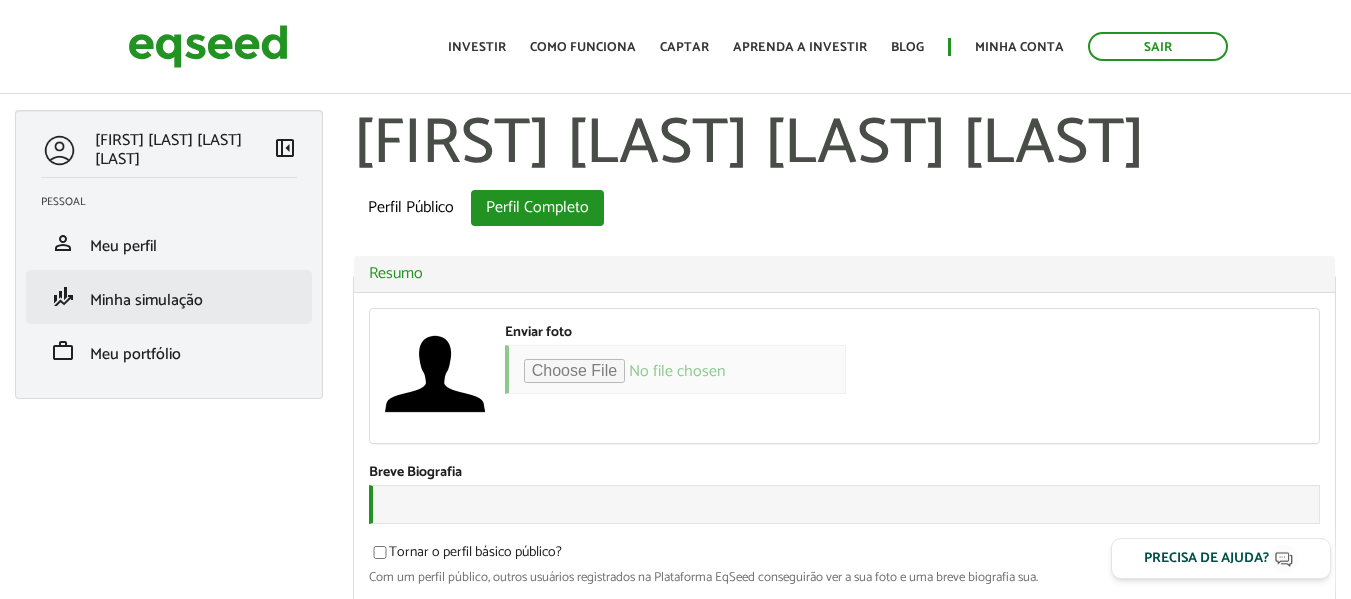 type on "********" 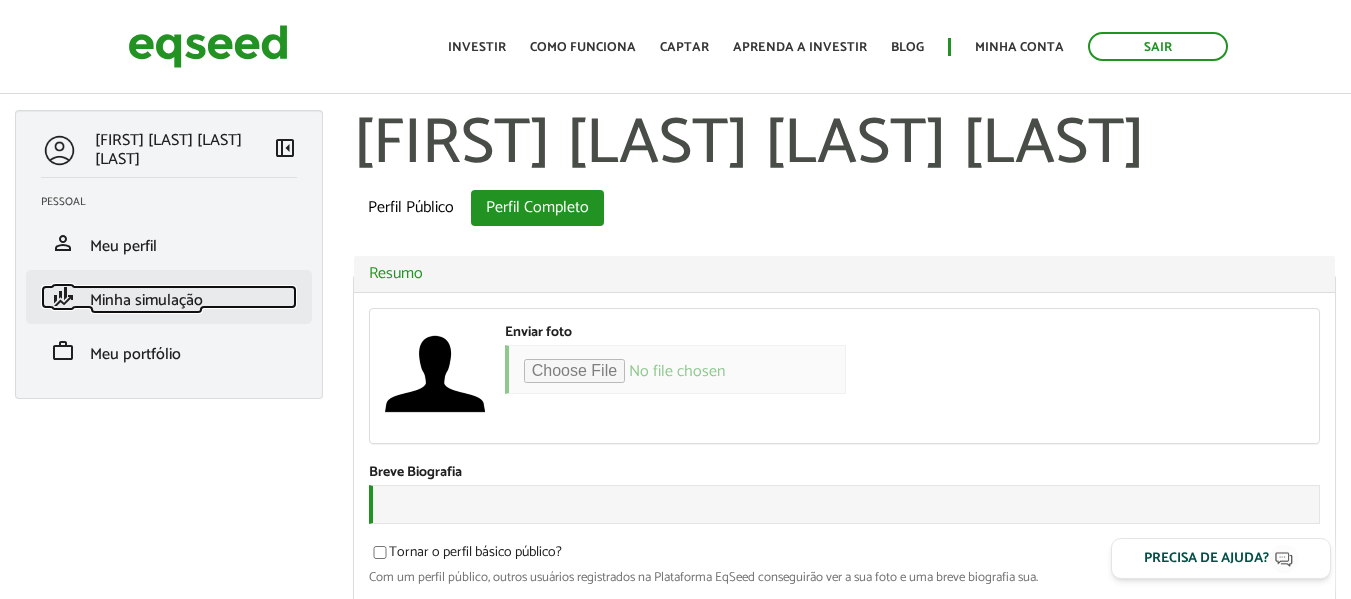 click on "Minha simulação" at bounding box center [146, 300] 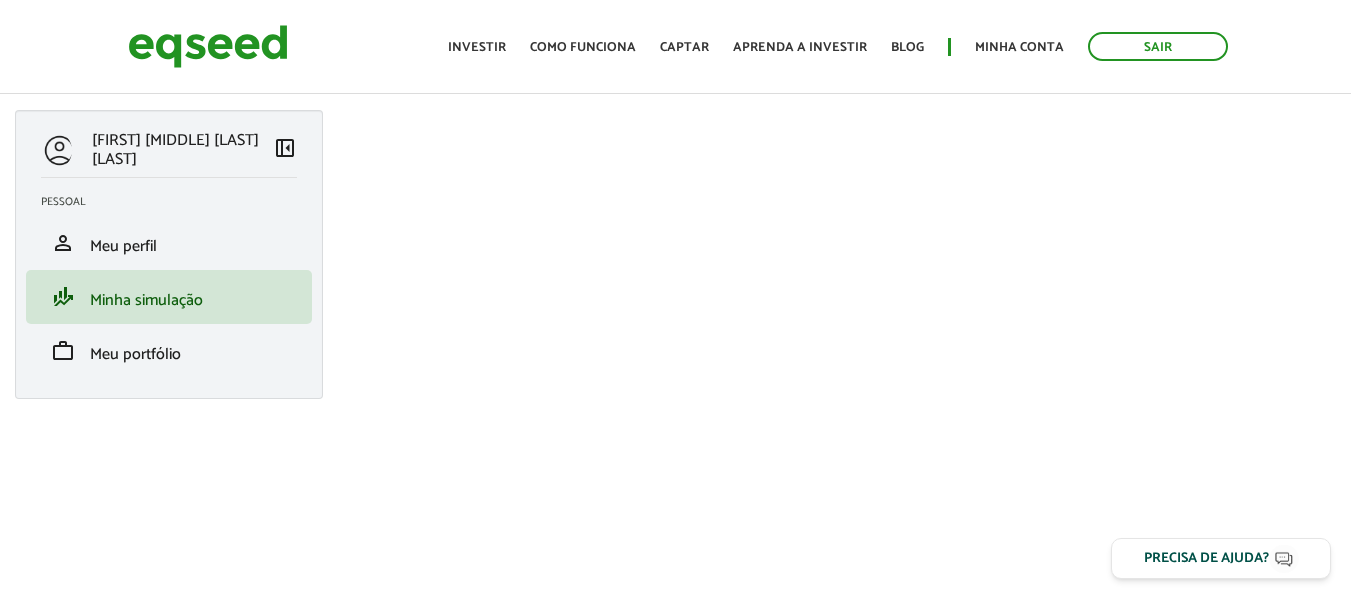 scroll, scrollTop: 0, scrollLeft: 0, axis: both 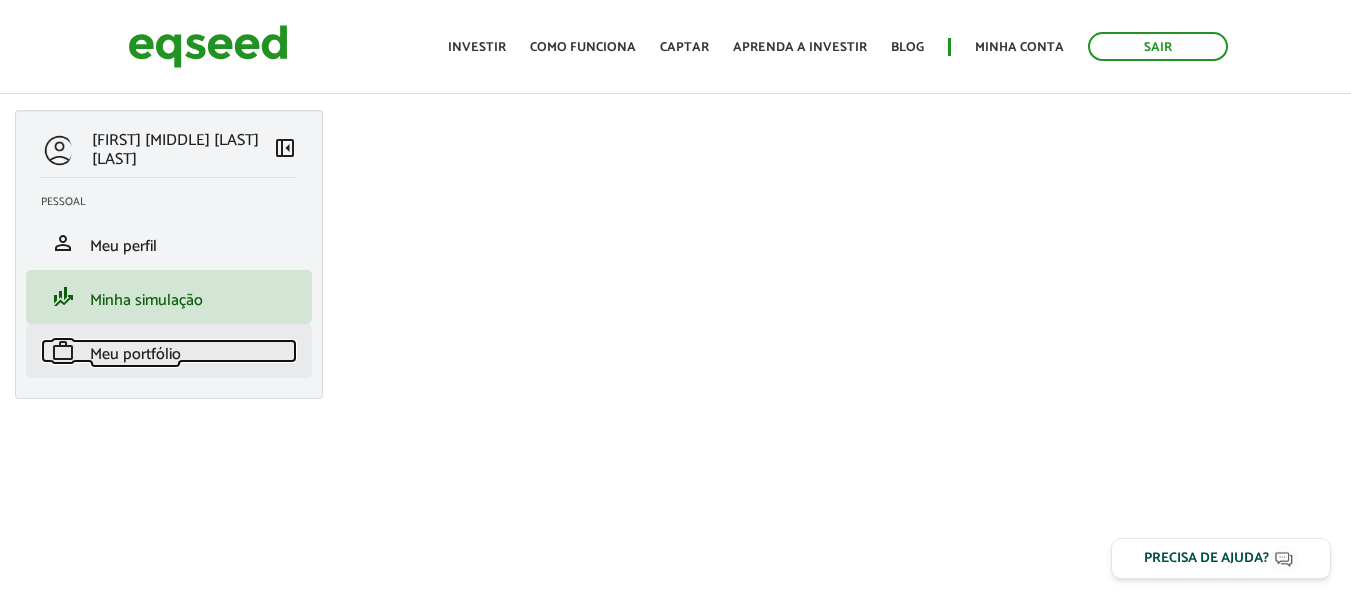 click on "Meu portfólio" at bounding box center [135, 354] 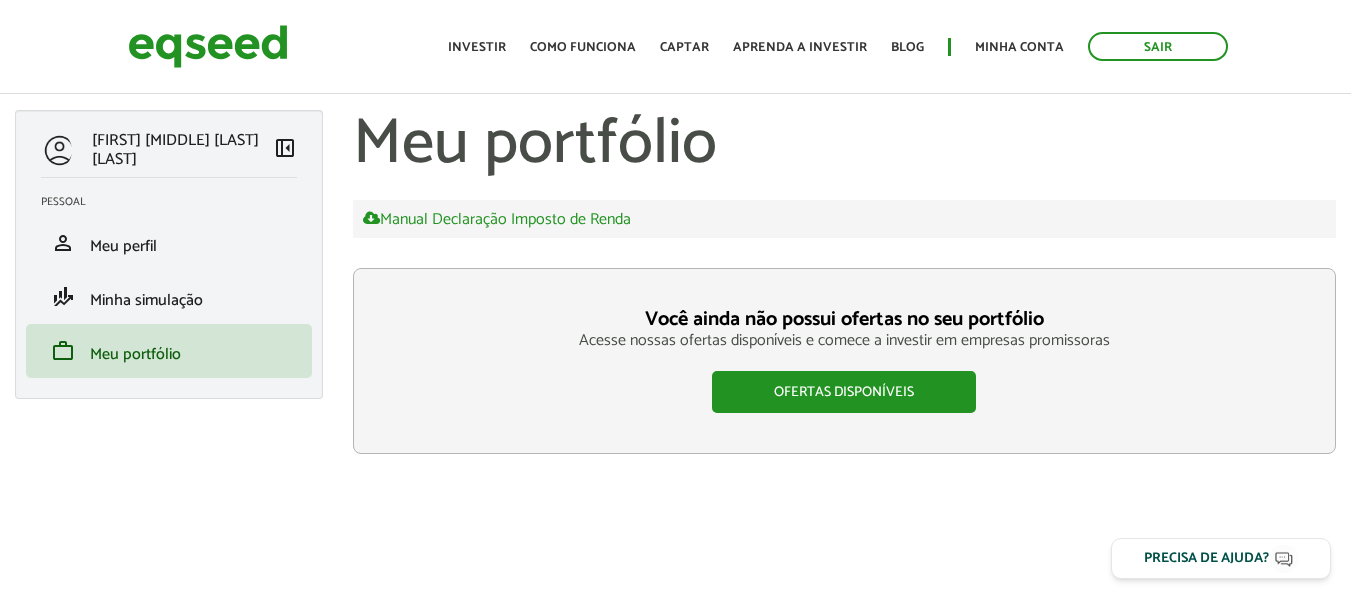 scroll, scrollTop: 0, scrollLeft: 0, axis: both 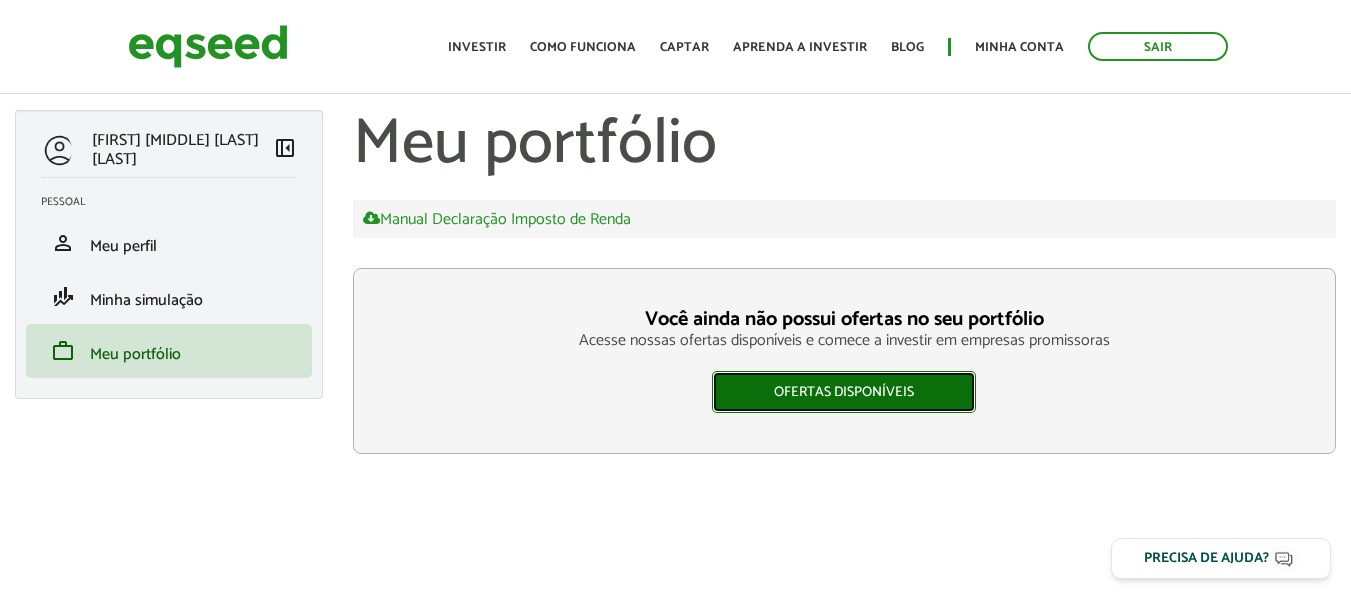 click on "Ofertas disponíveis" at bounding box center [844, 392] 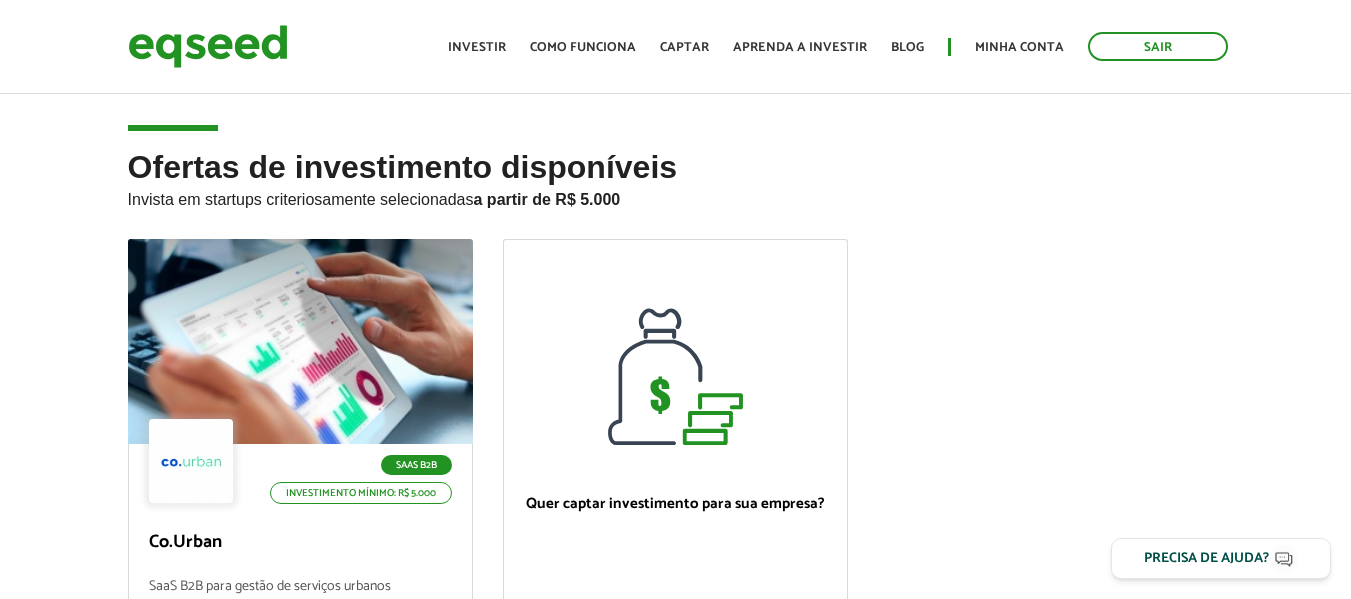 scroll, scrollTop: 0, scrollLeft: 0, axis: both 